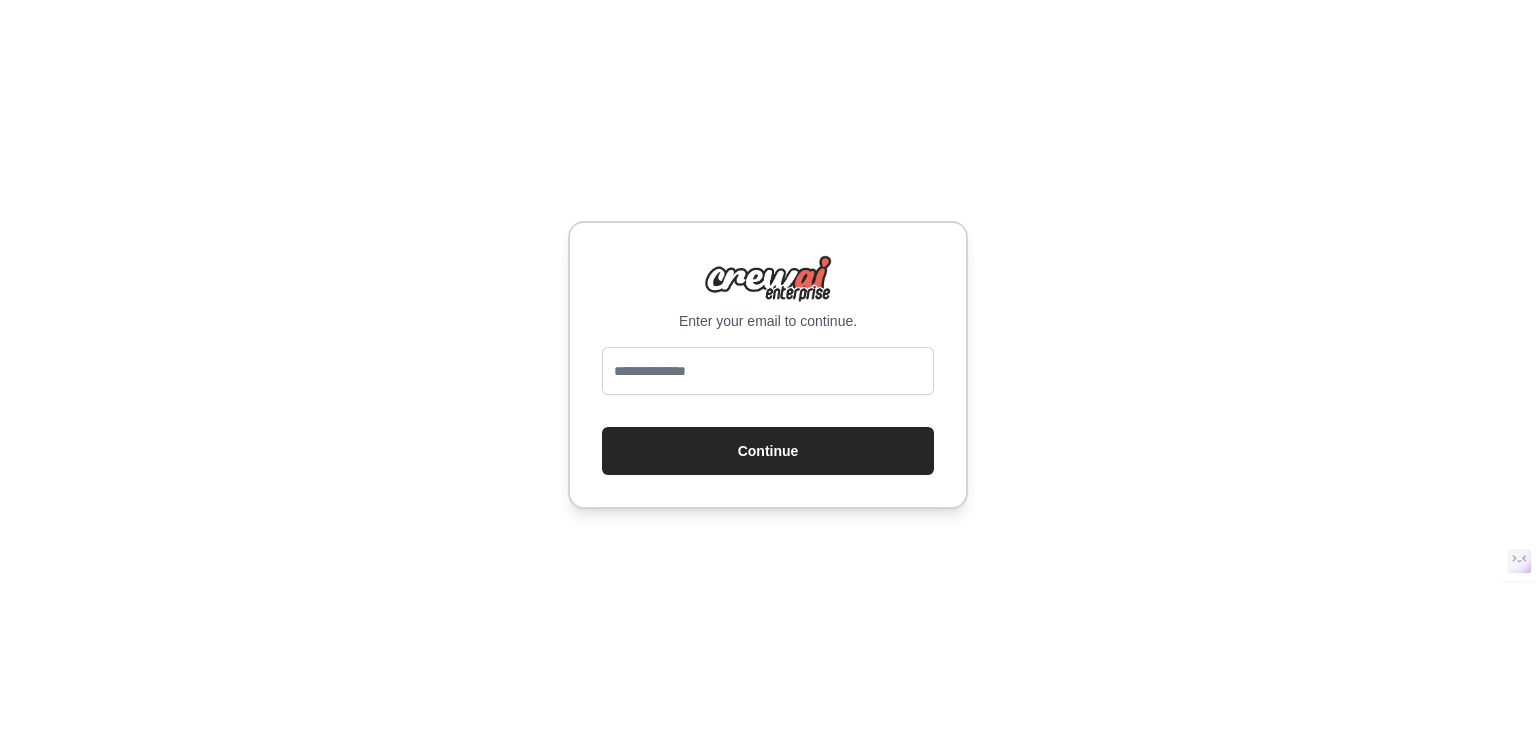 scroll, scrollTop: 0, scrollLeft: 0, axis: both 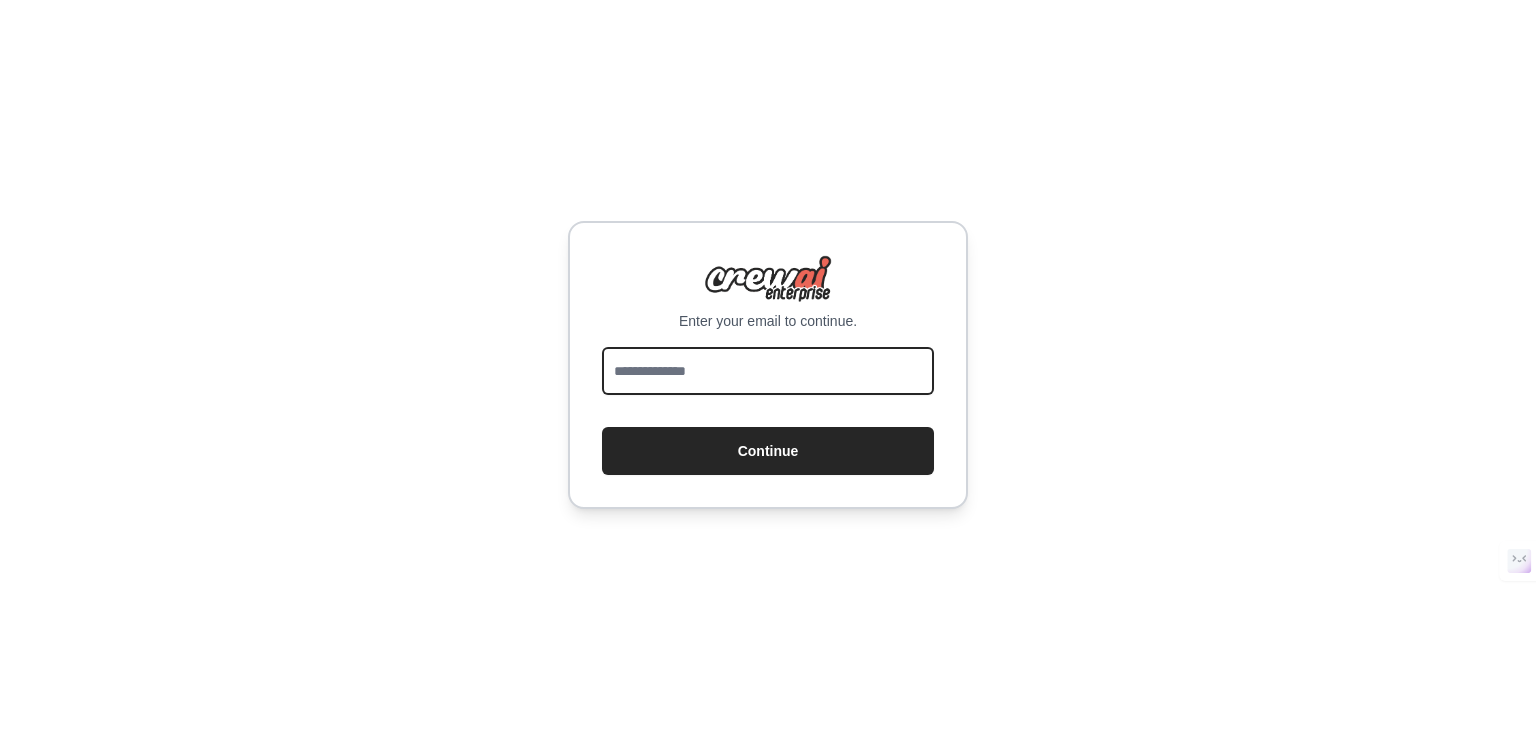 click at bounding box center [768, 371] 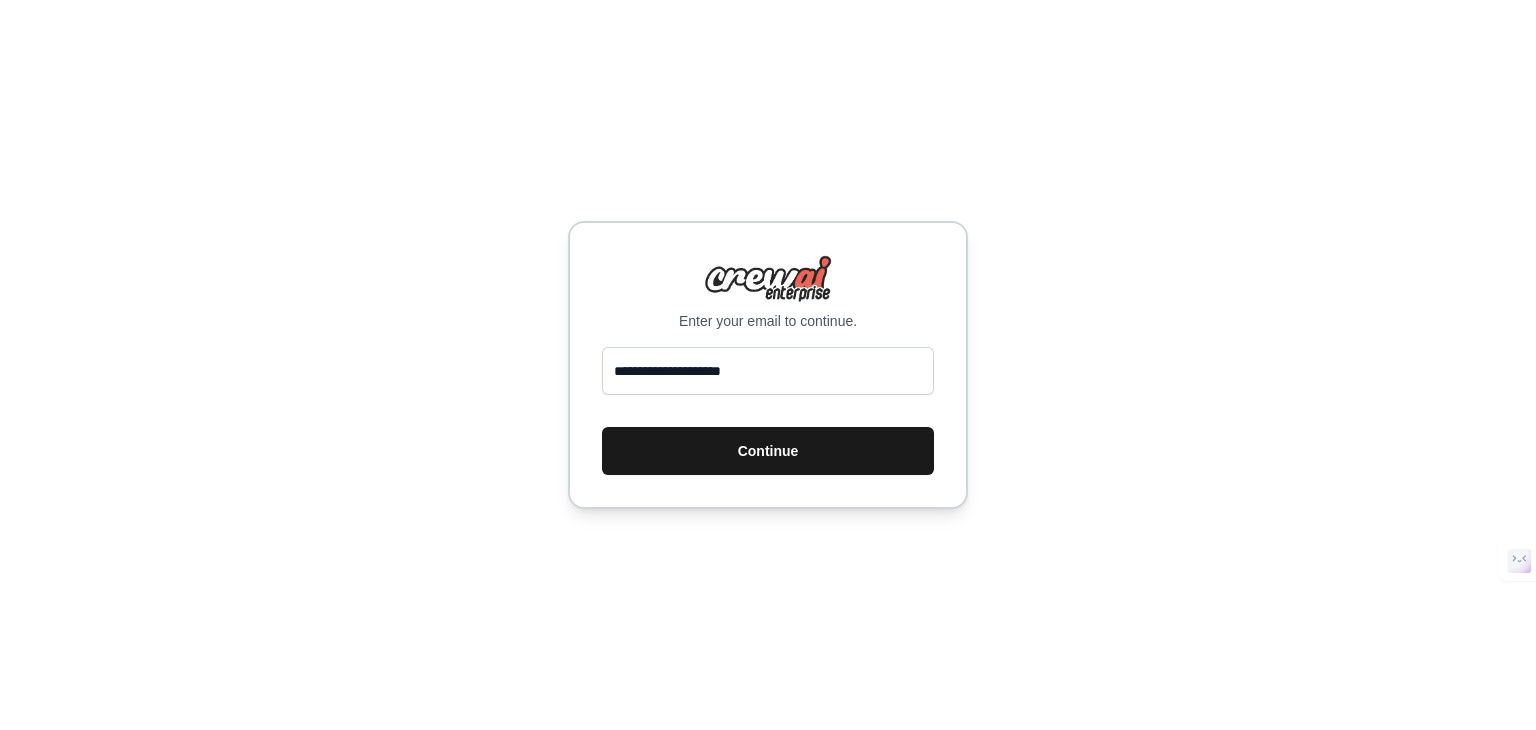click on "Continue" at bounding box center (768, 451) 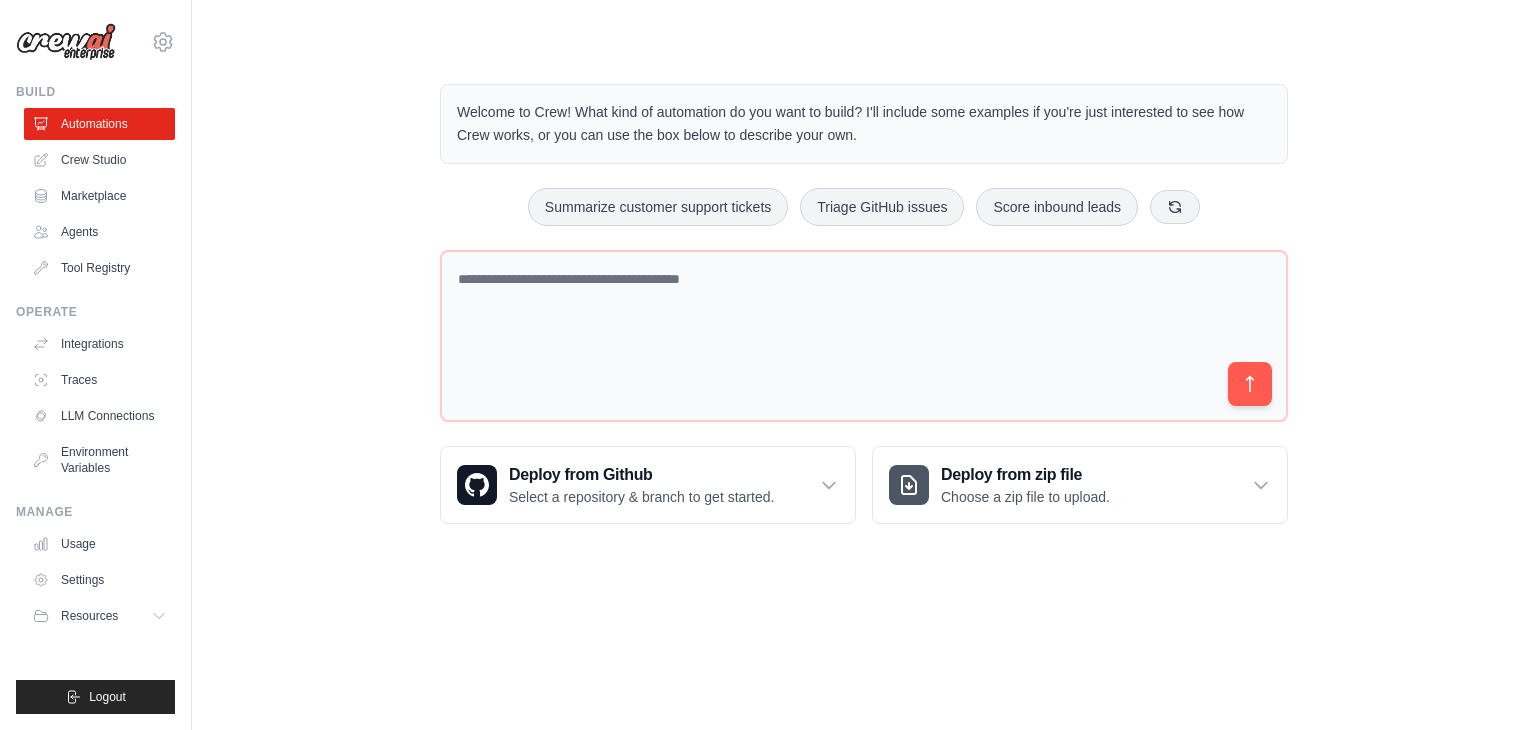 scroll, scrollTop: 0, scrollLeft: 0, axis: both 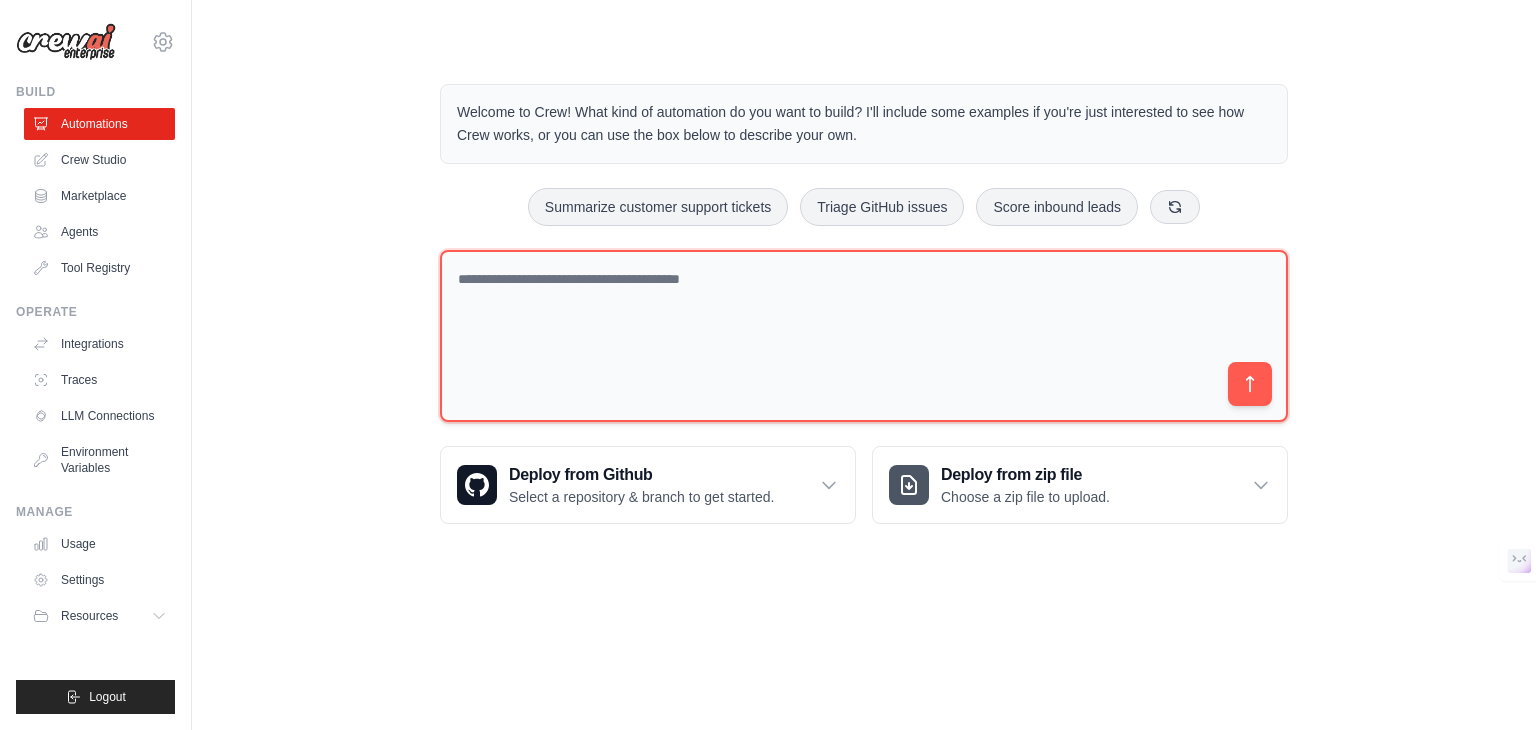 click at bounding box center (864, 336) 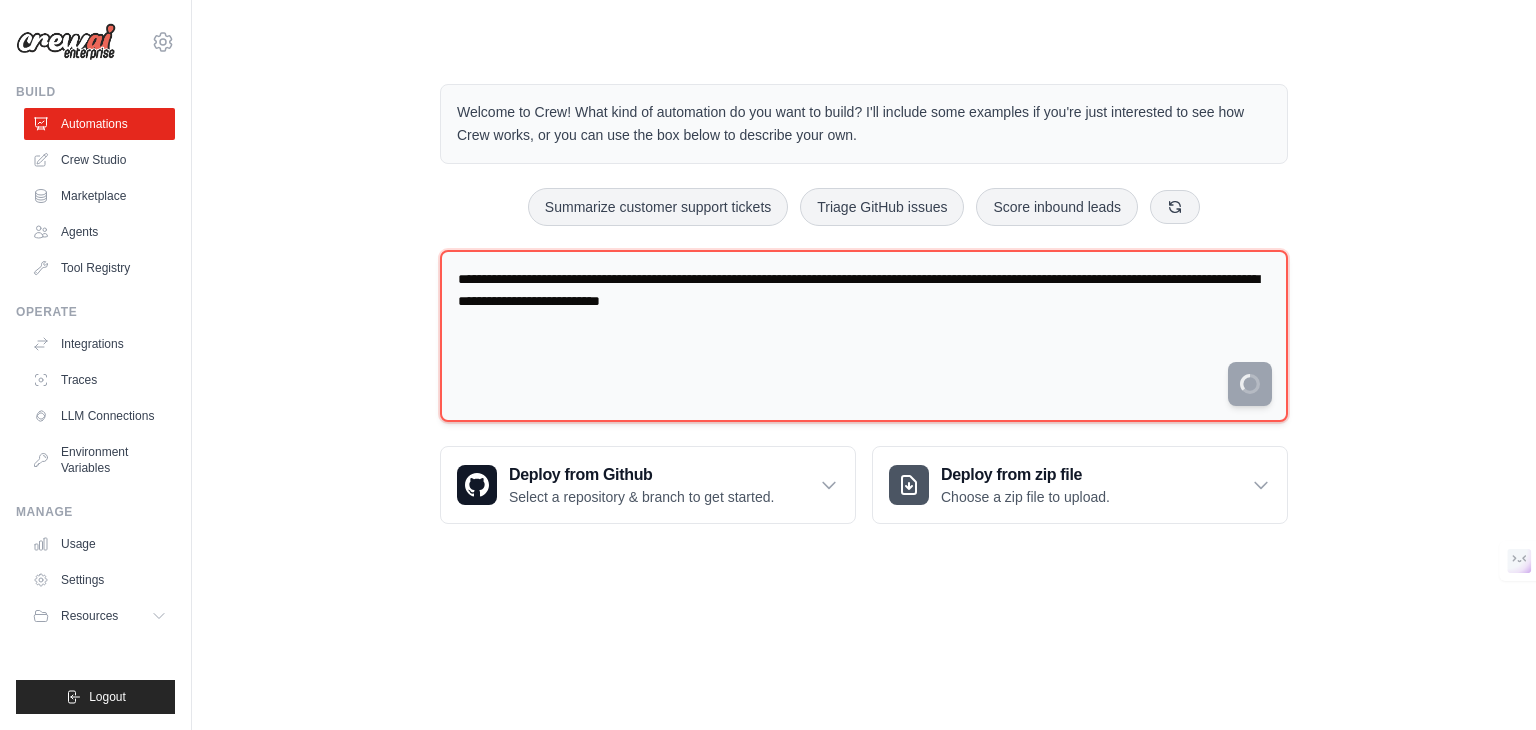 type on "**********" 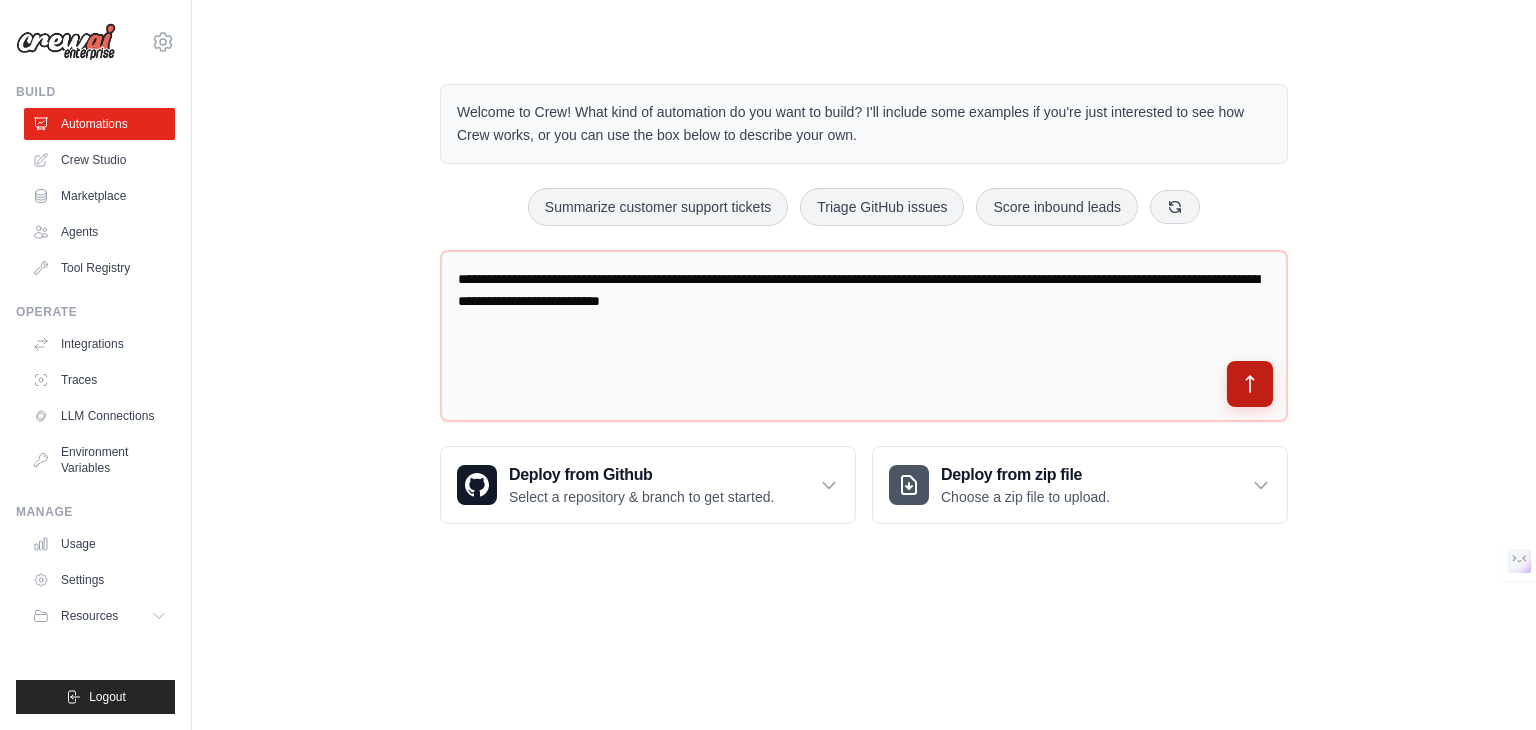 click at bounding box center [1250, 384] 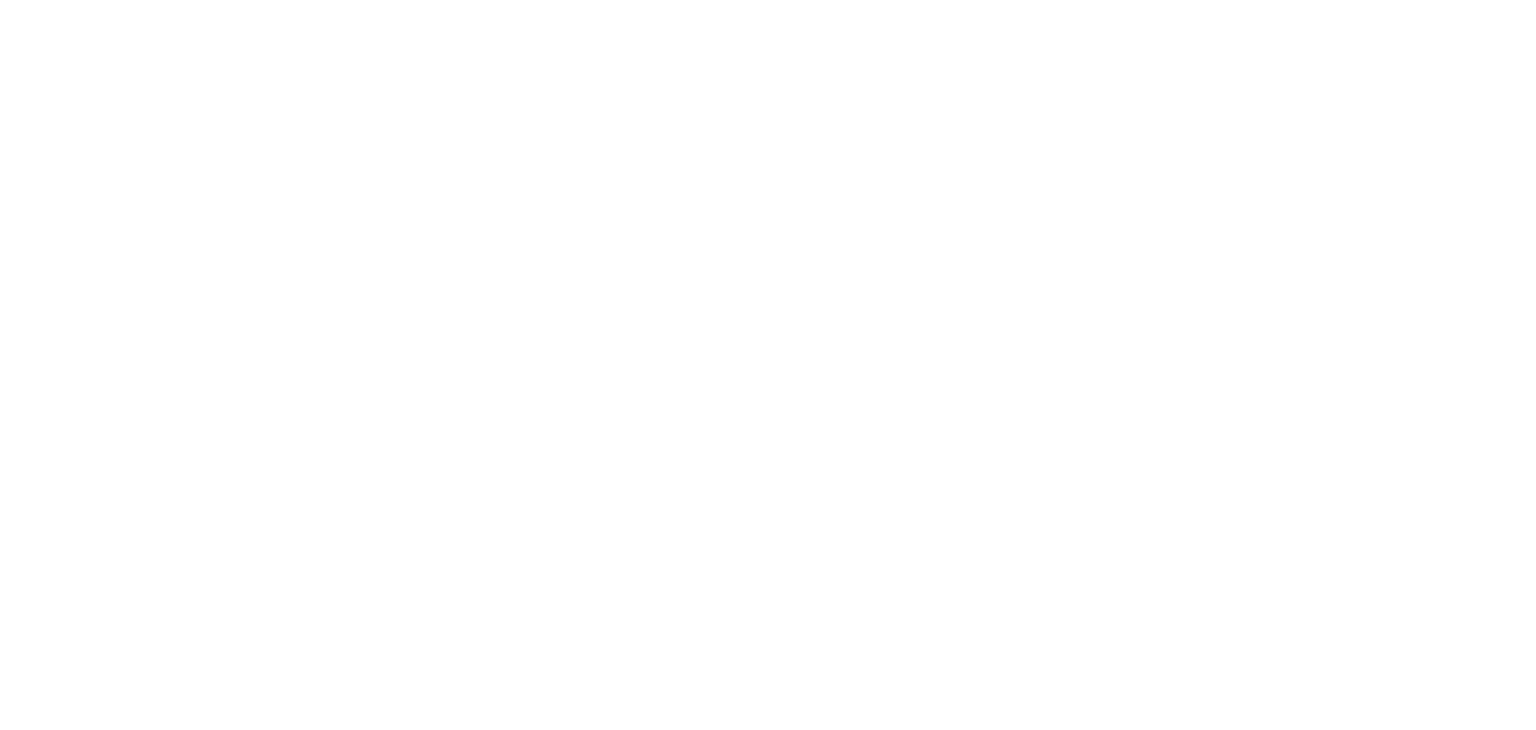 scroll, scrollTop: 0, scrollLeft: 0, axis: both 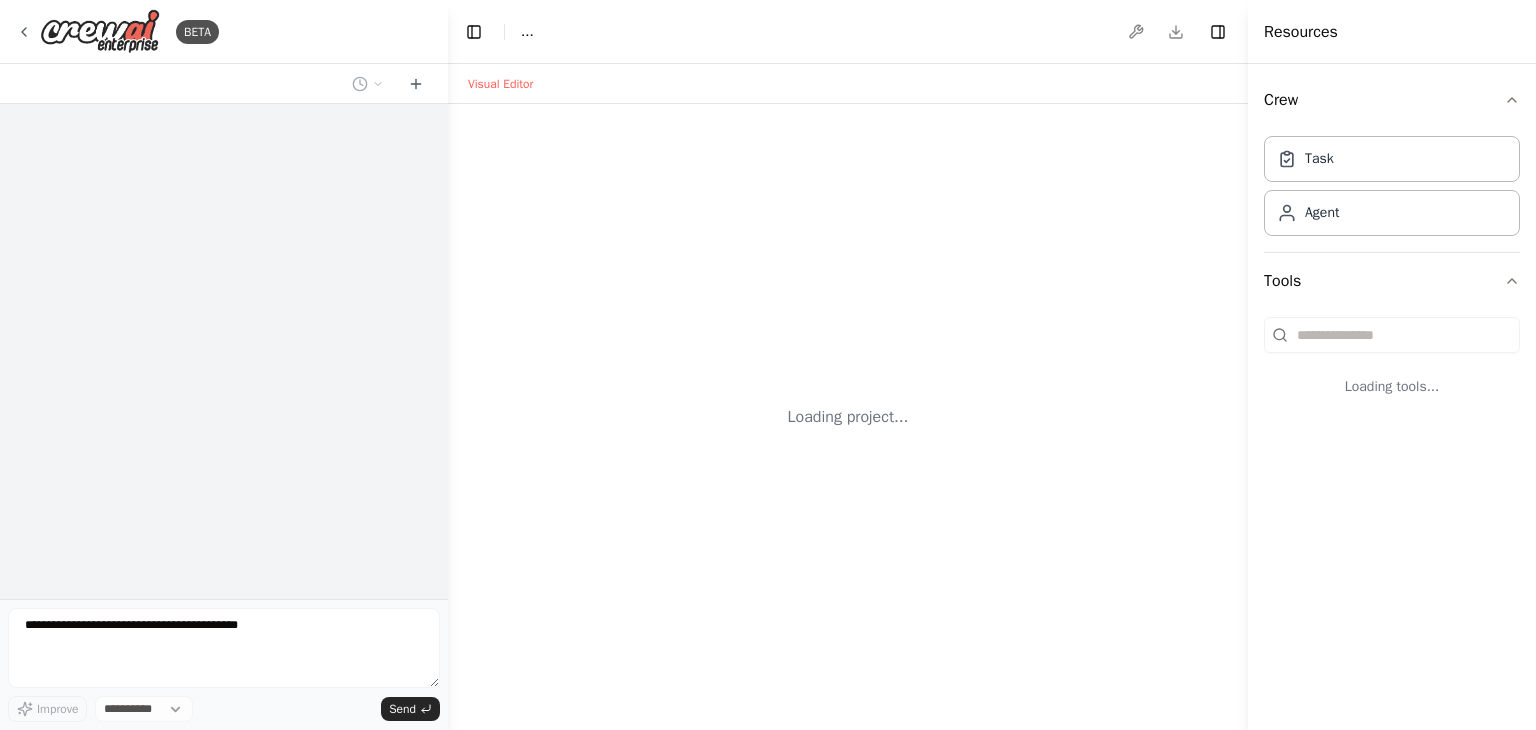 select on "****" 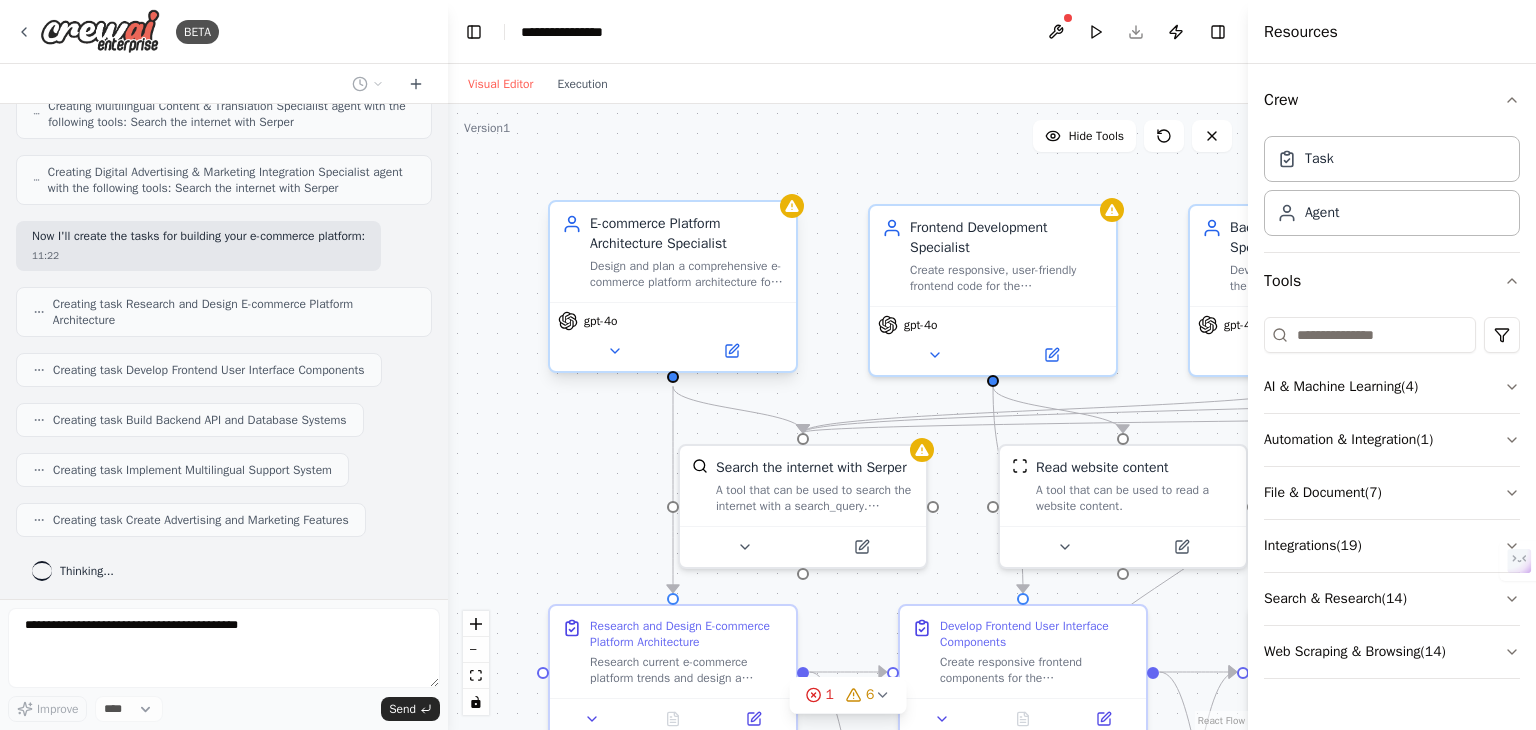 scroll, scrollTop: 1023, scrollLeft: 0, axis: vertical 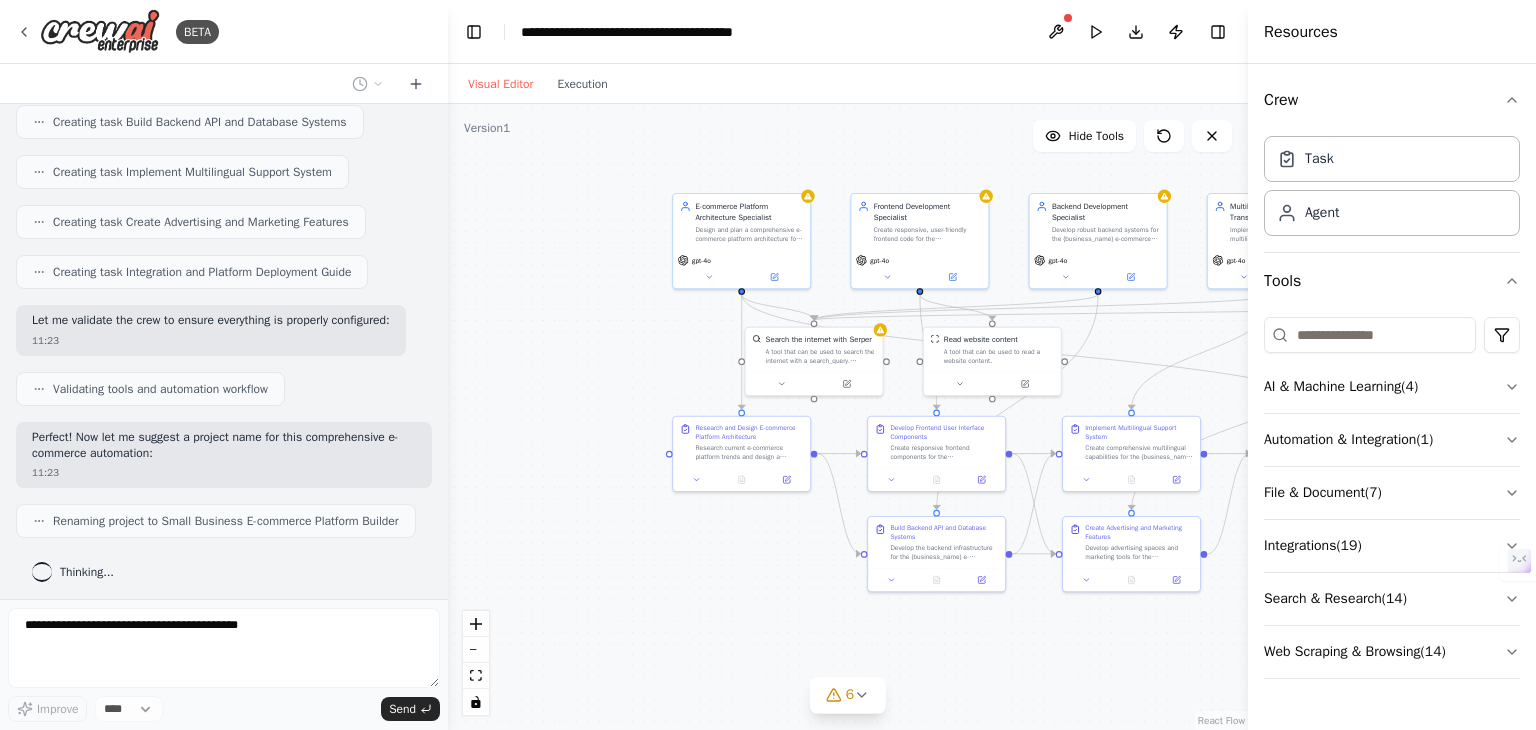 click on ".deletable-edge-delete-btn {
width: 20px;
height: 20px;
border: 0px solid #ffffff;
color: #6b7280;
background-color: #f8fafc;
cursor: pointer;
border-radius: 50%;
font-size: 12px;
padding: 3px;
display: flex;
align-items: center;
justify-content: center;
transition: all 0.2s cubic-bezier(0.4, 0, 0.2, 1);
box-shadow: 0 2px 4px rgba(0, 0, 0, 0.1);
}
.deletable-edge-delete-btn:hover {
background-color: #ef4444;
color: #ffffff;
border-color: #dc2626;
transform: scale(1.1);
box-shadow: 0 4px 12px rgba(239, 68, 68, 0.4);
}
.deletable-edge-delete-btn:active {
transform: scale(0.95);
box-shadow: 0 2px 4px rgba(239, 68, 68, 0.3);
}
E-commerce Platform Architecture Specialist gpt-4o gpt-4o gpt-4o" at bounding box center [848, 417] 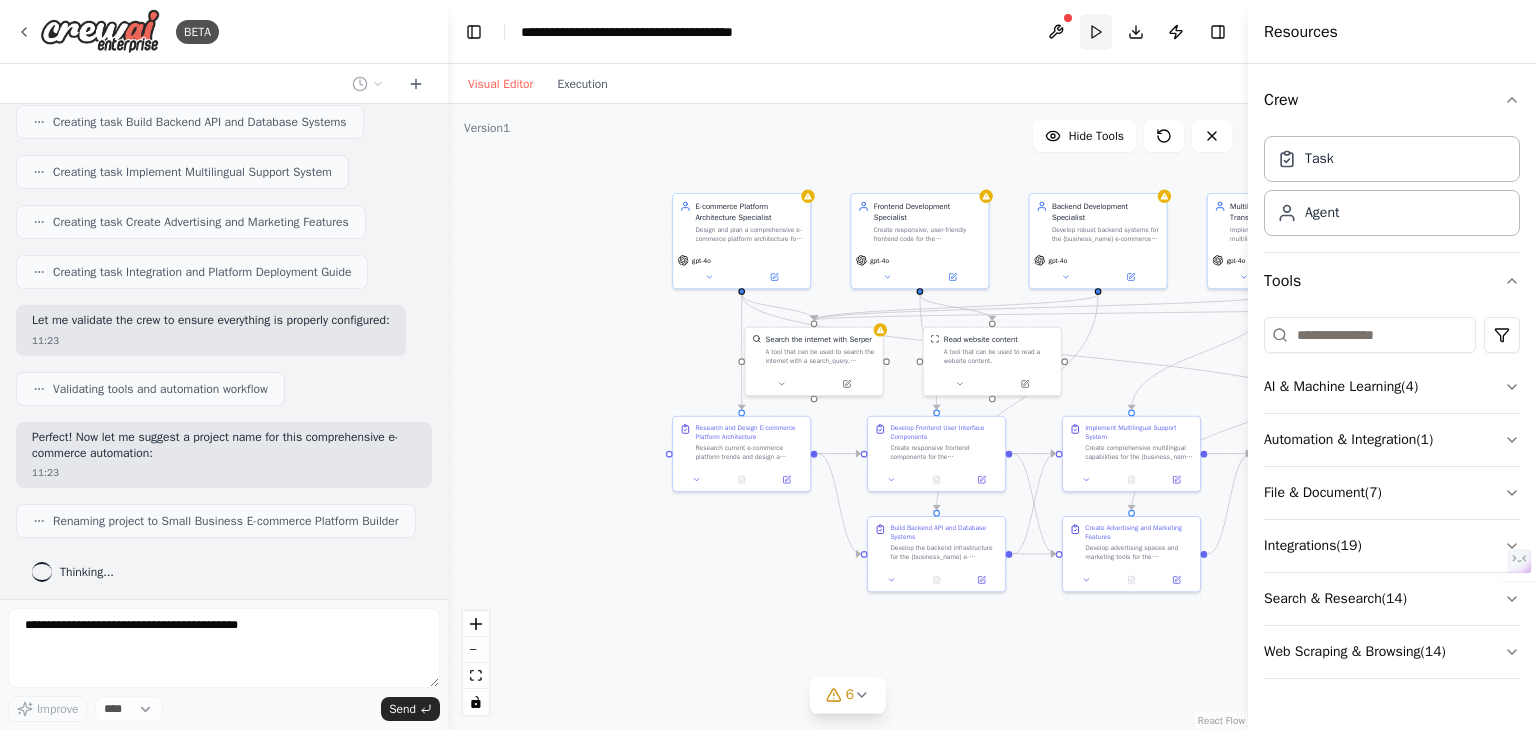 click on "Run" at bounding box center [1096, 32] 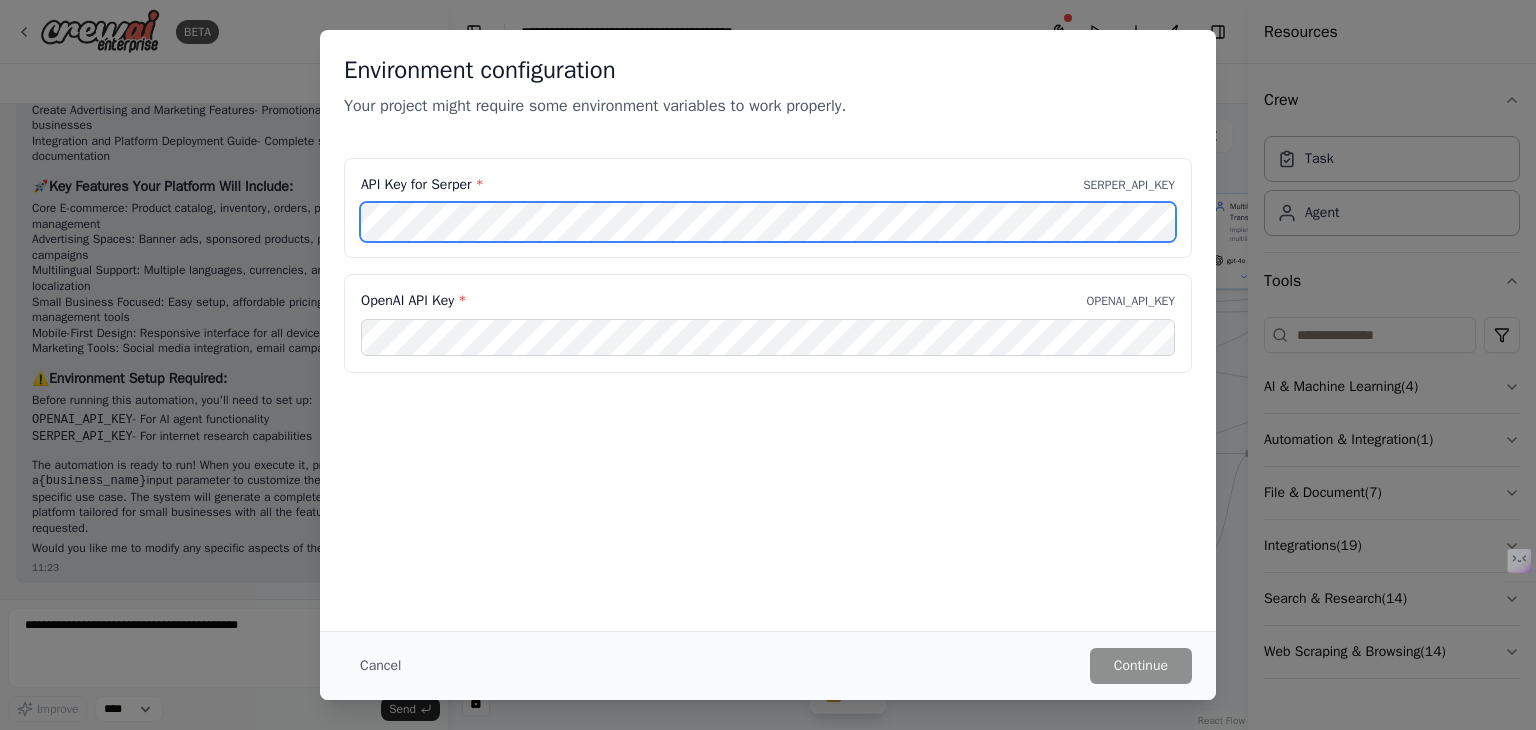 scroll, scrollTop: 2173, scrollLeft: 0, axis: vertical 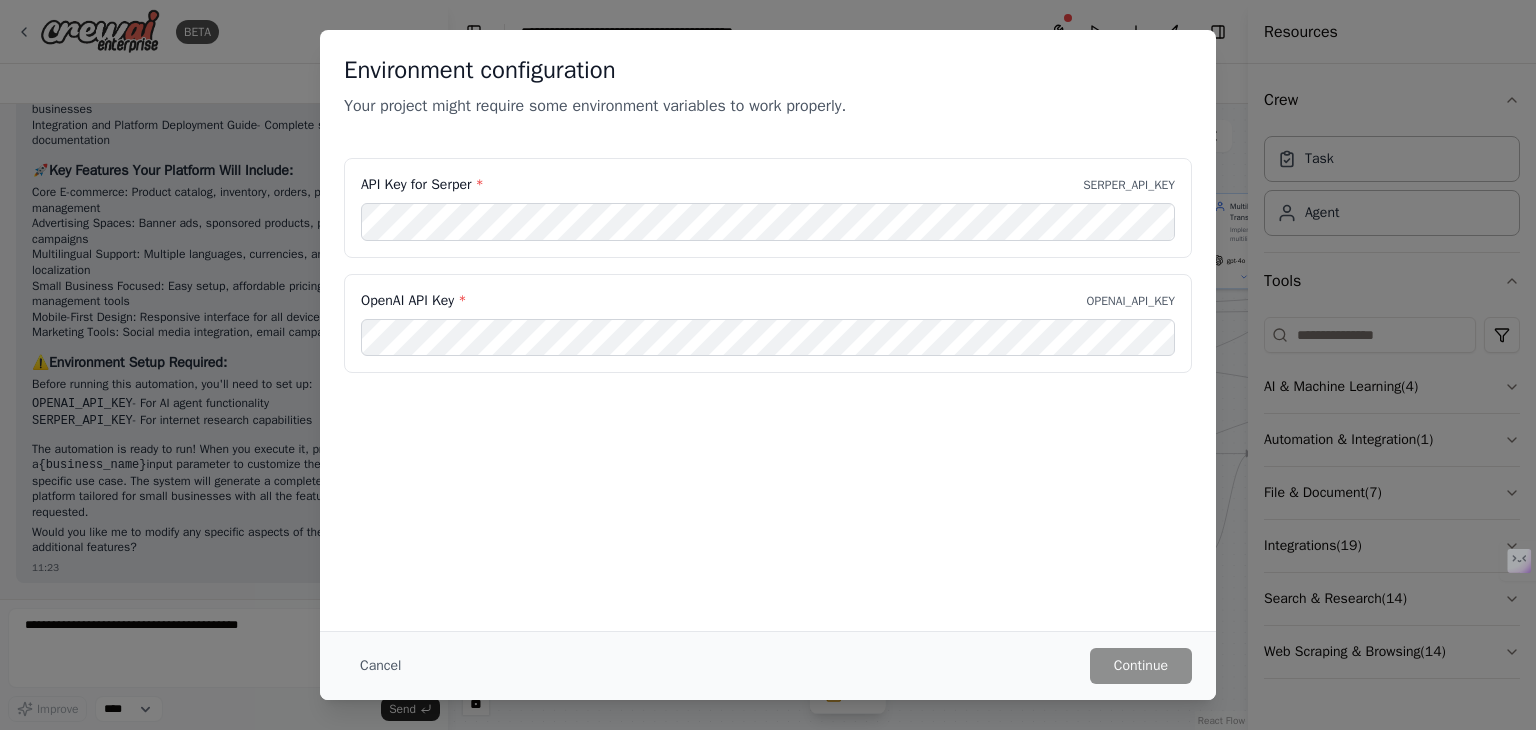 click on "API Key for Serper * SERPER_API_KEY" at bounding box center [768, 208] 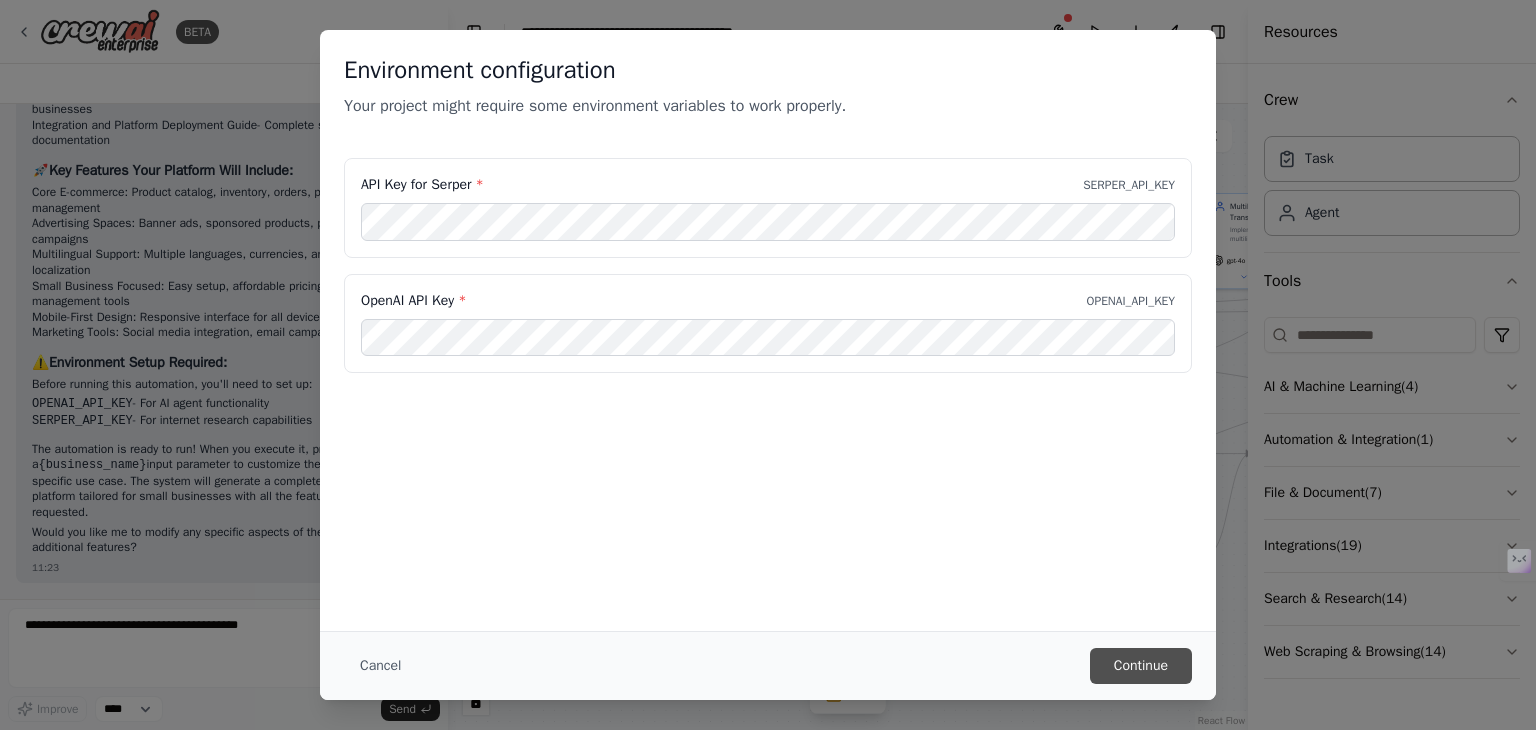 click on "Continue" at bounding box center (1141, 666) 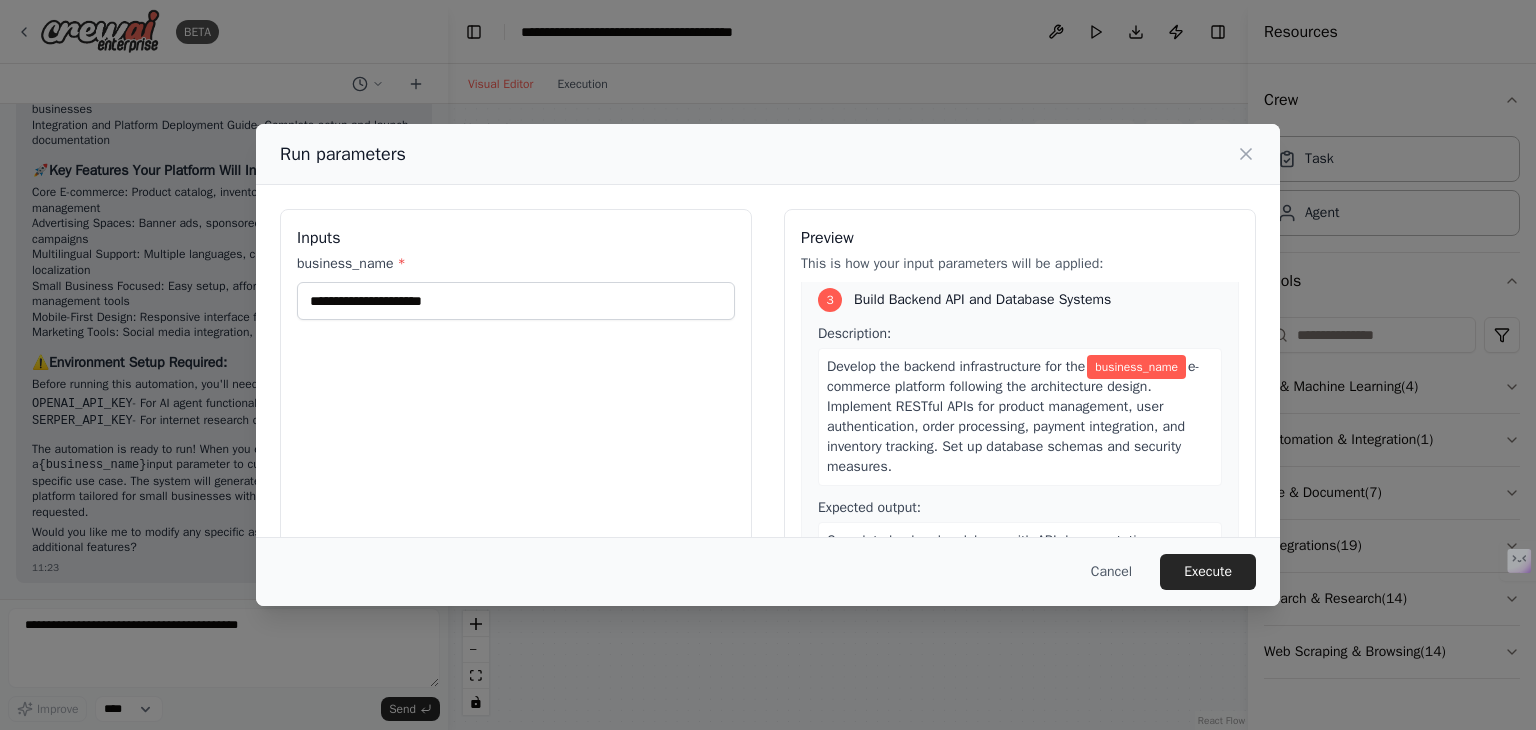 scroll, scrollTop: 874, scrollLeft: 0, axis: vertical 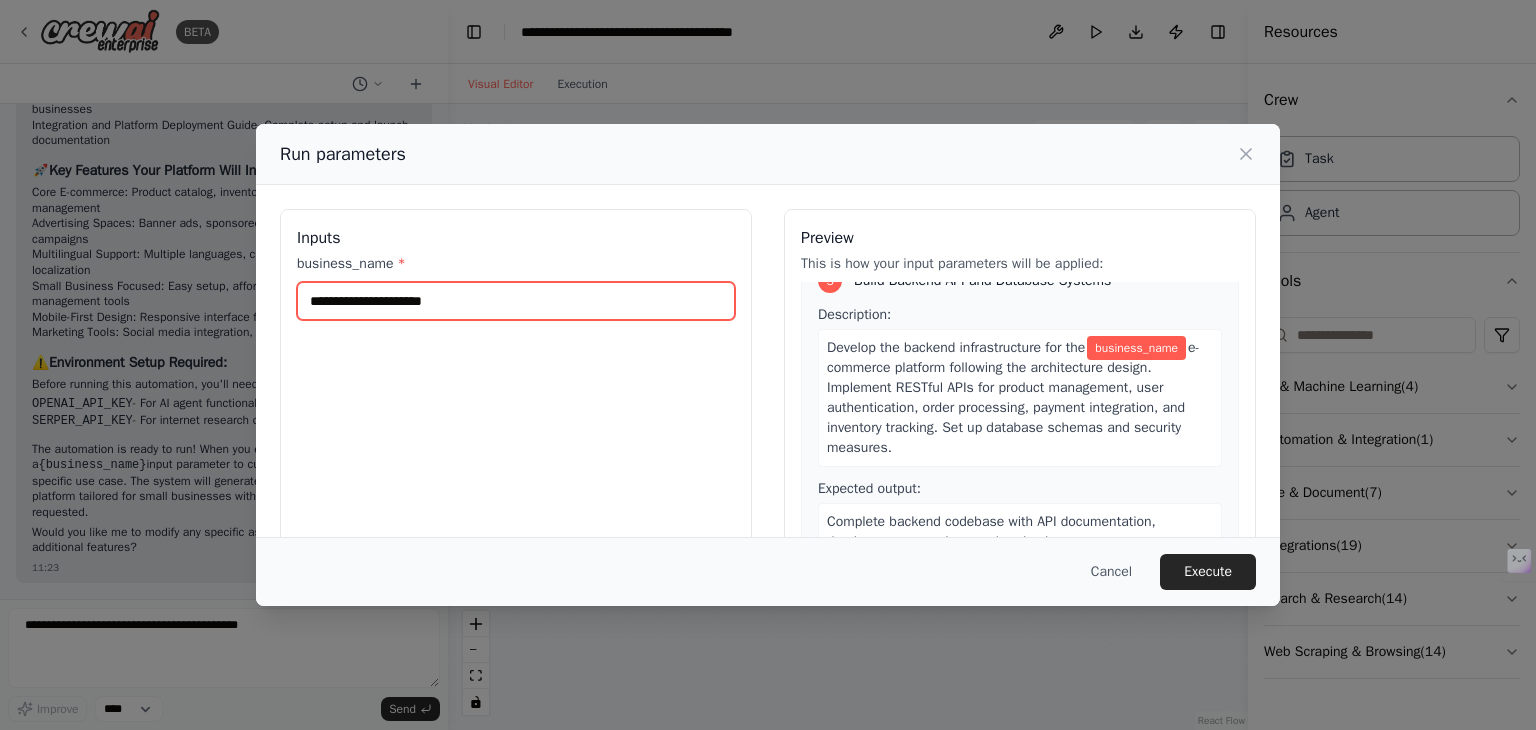 click on "business_name *" at bounding box center (516, 301) 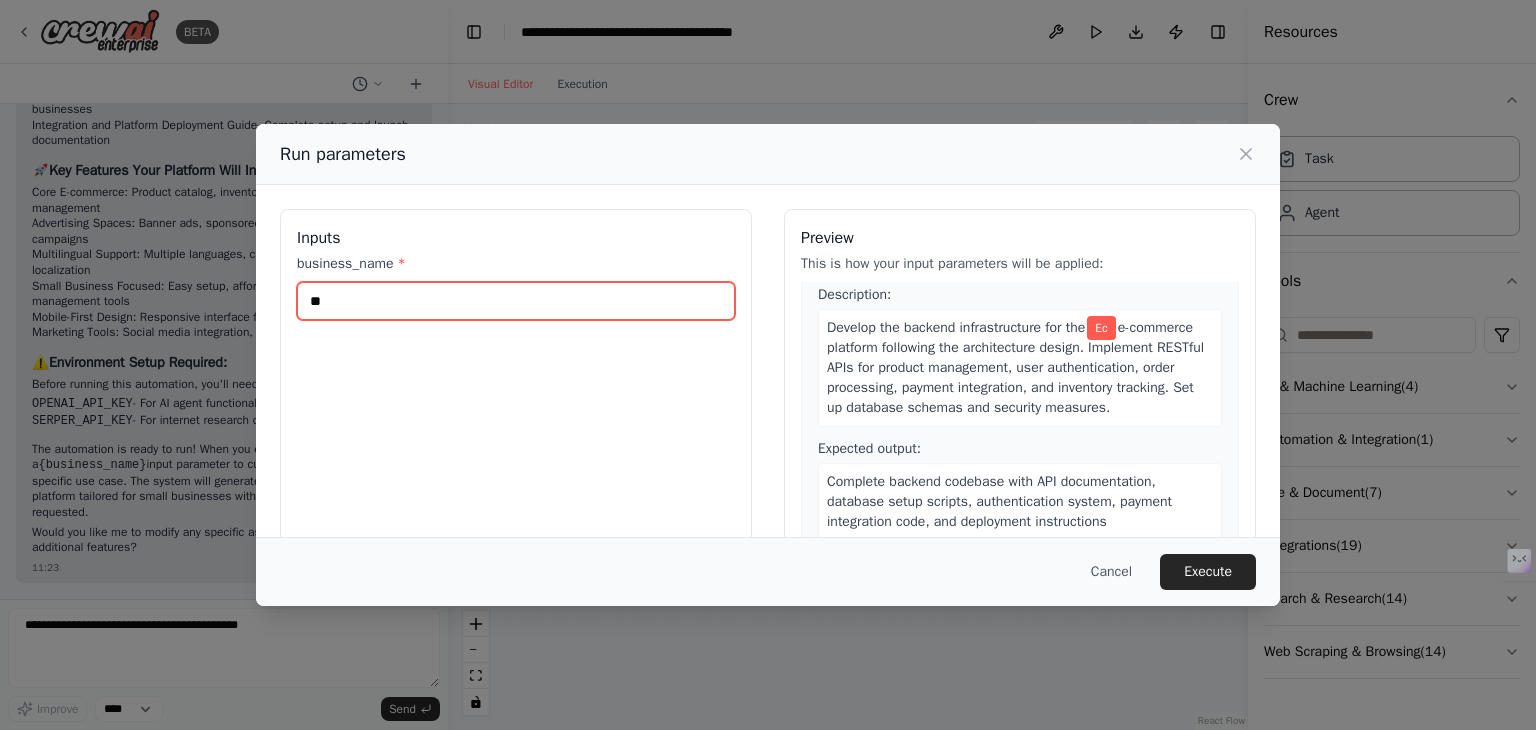 type on "*" 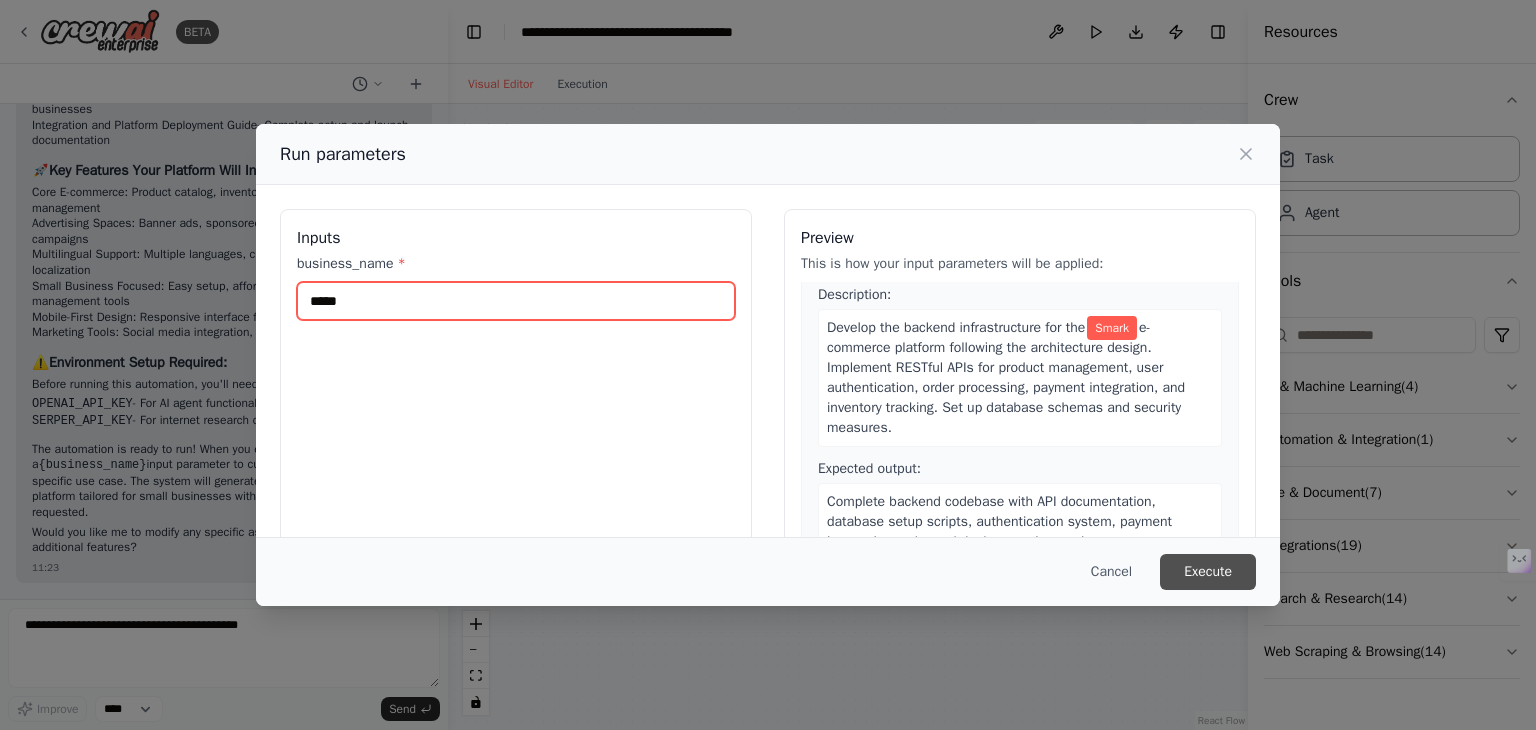 type on "*****" 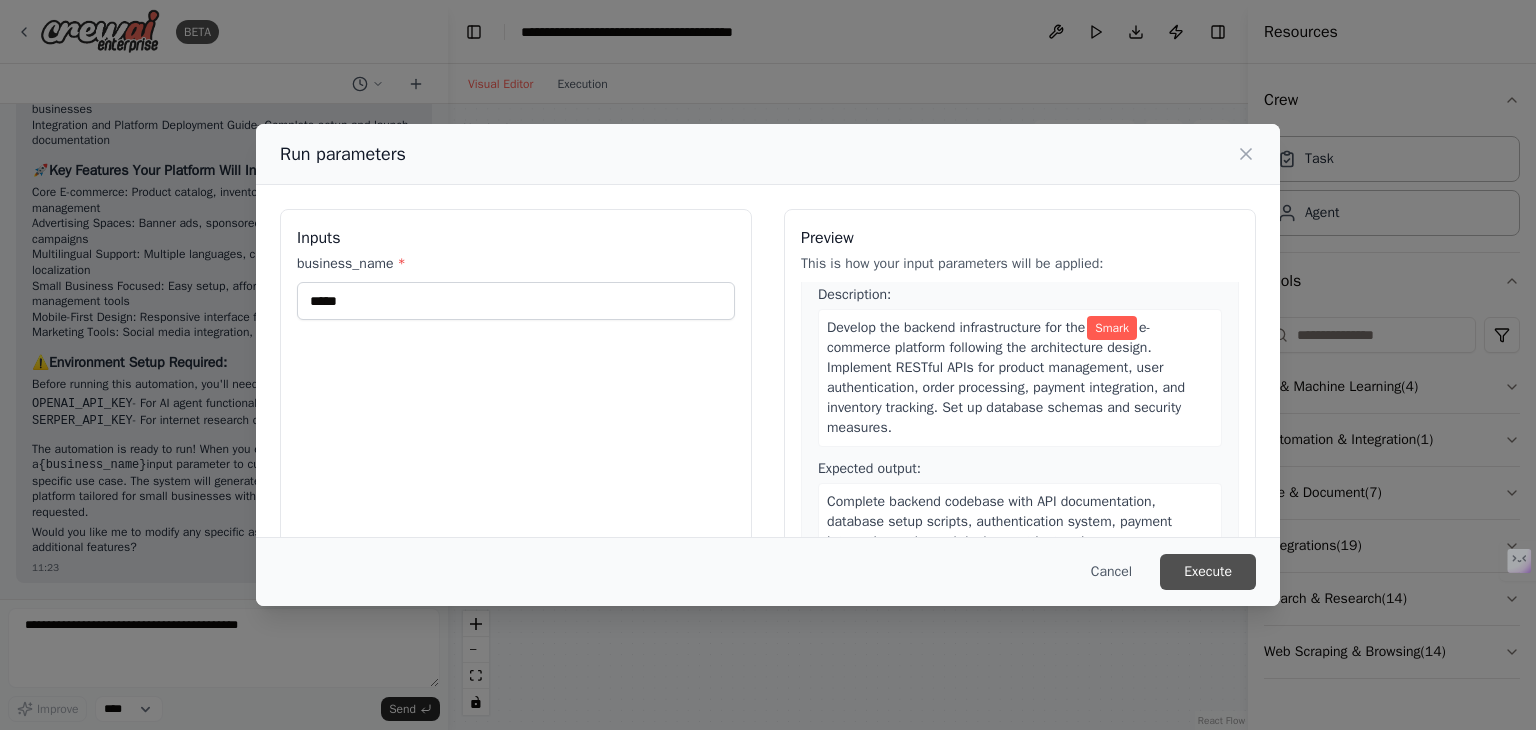 click on "Execute" at bounding box center (1208, 572) 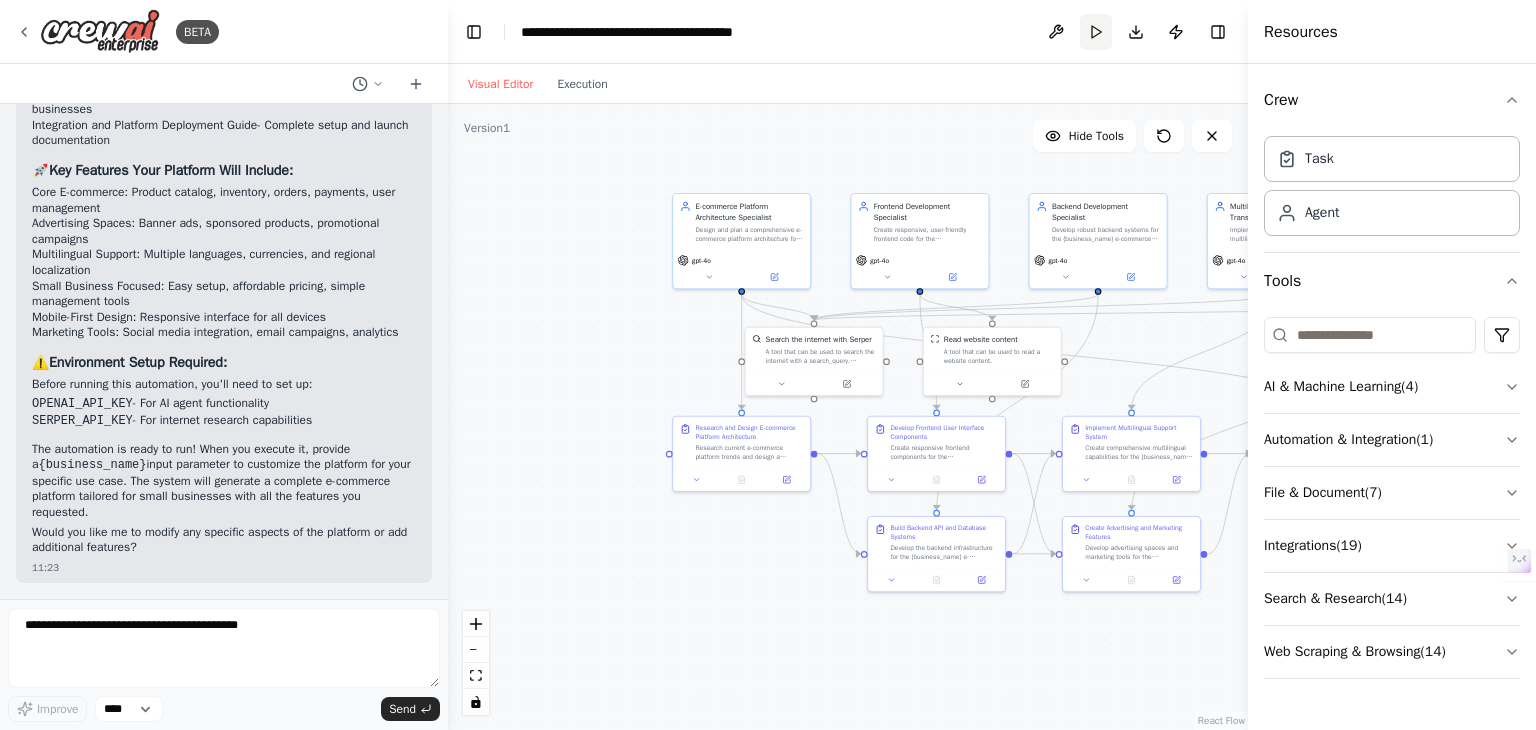 click on "Run" at bounding box center [1096, 32] 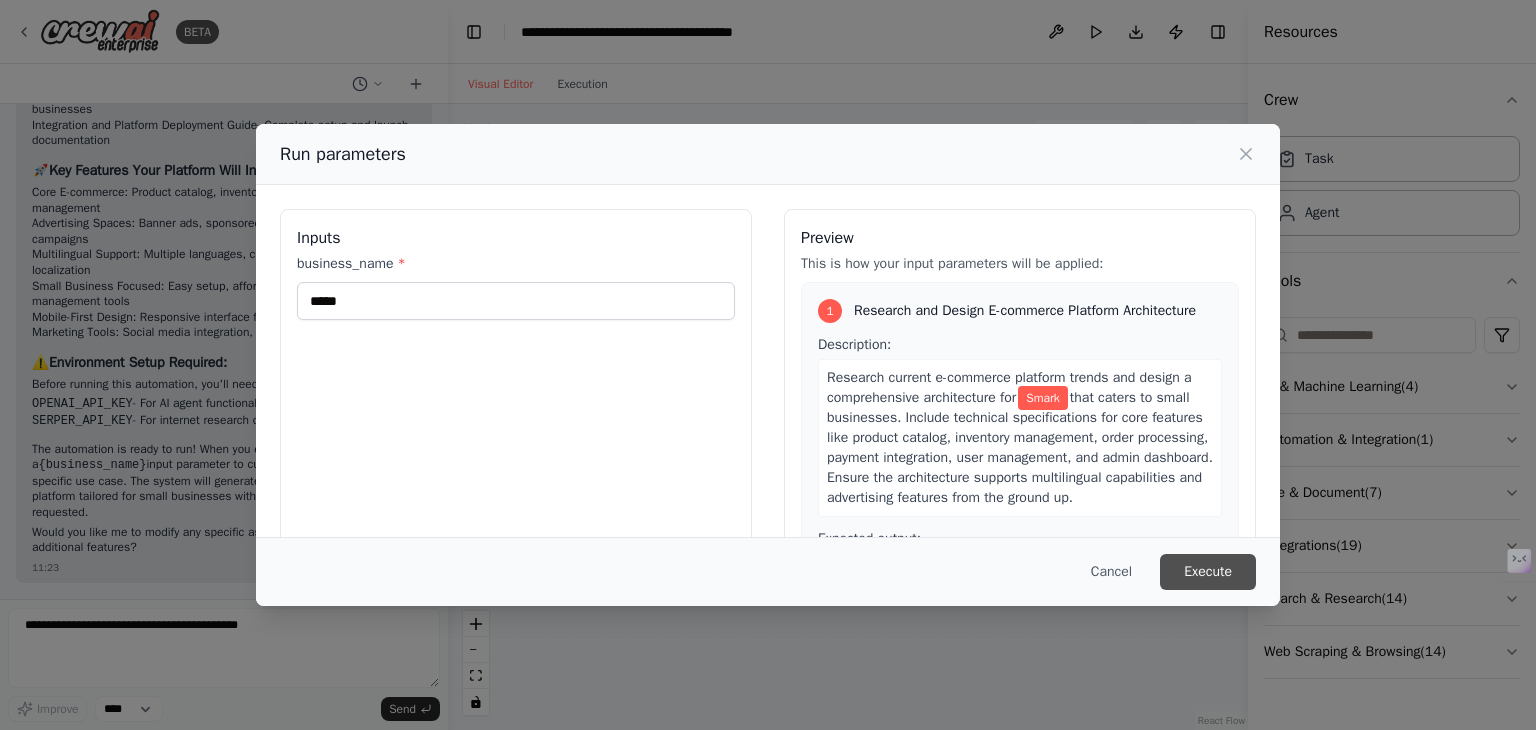 click on "Execute" at bounding box center [1208, 572] 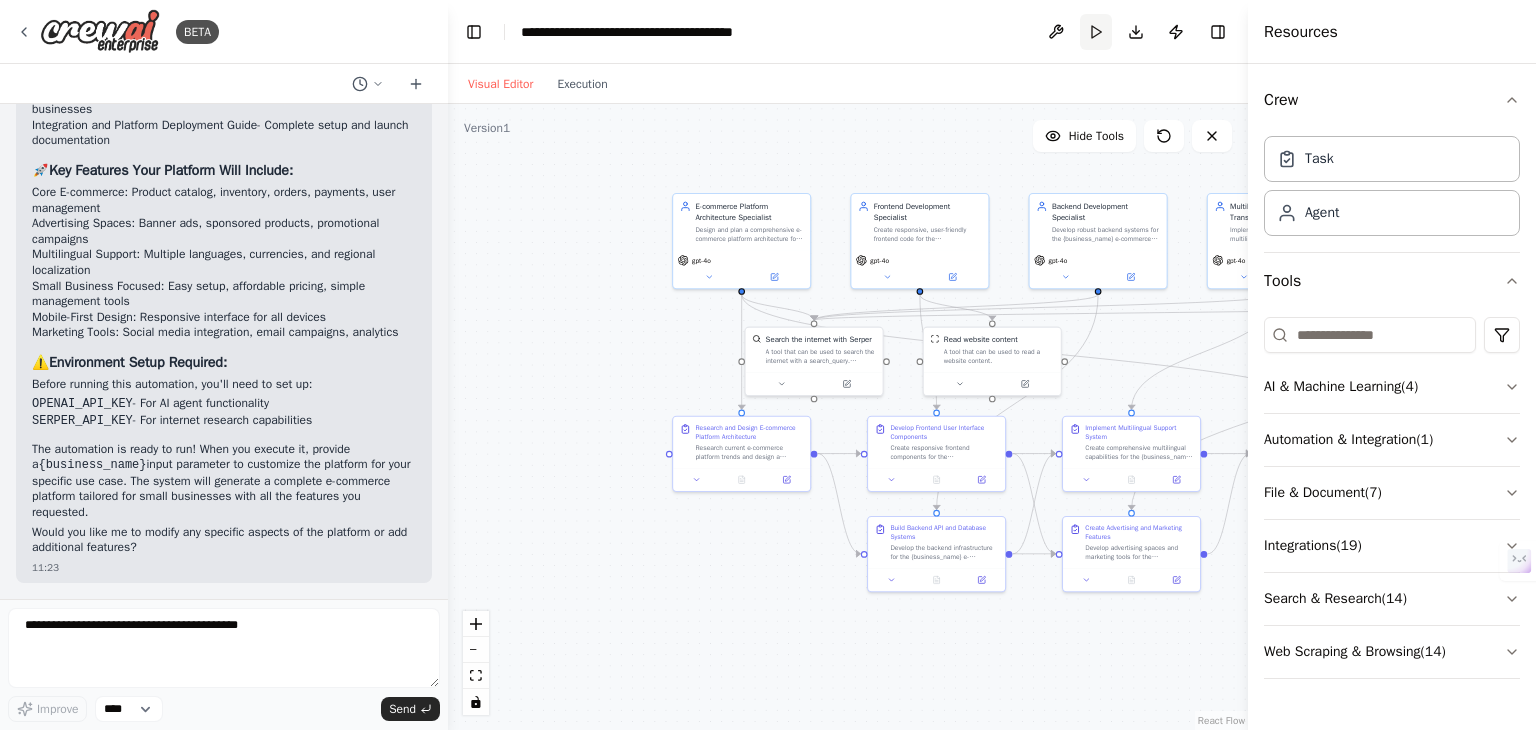 click on "Run" at bounding box center (1096, 32) 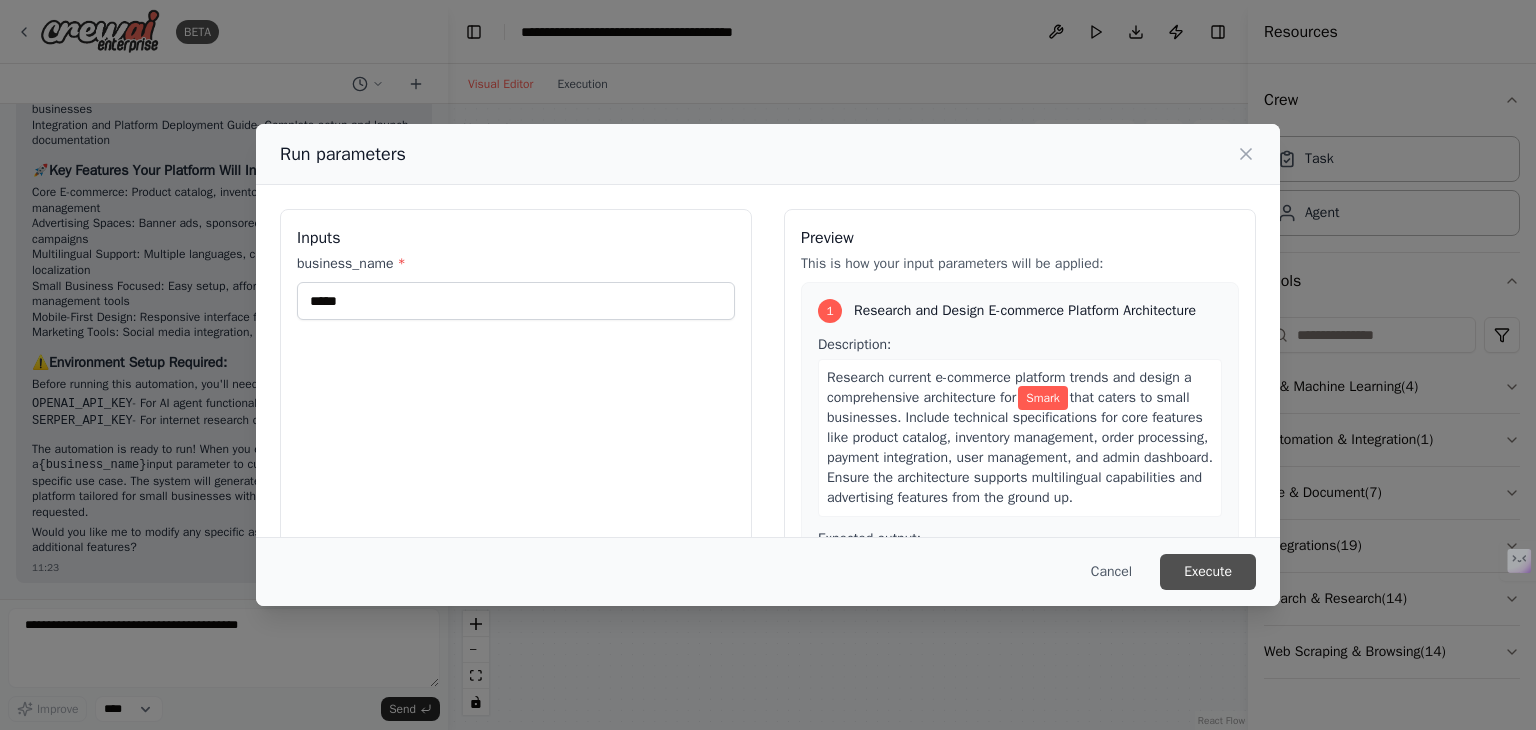 click on "Execute" at bounding box center [1208, 572] 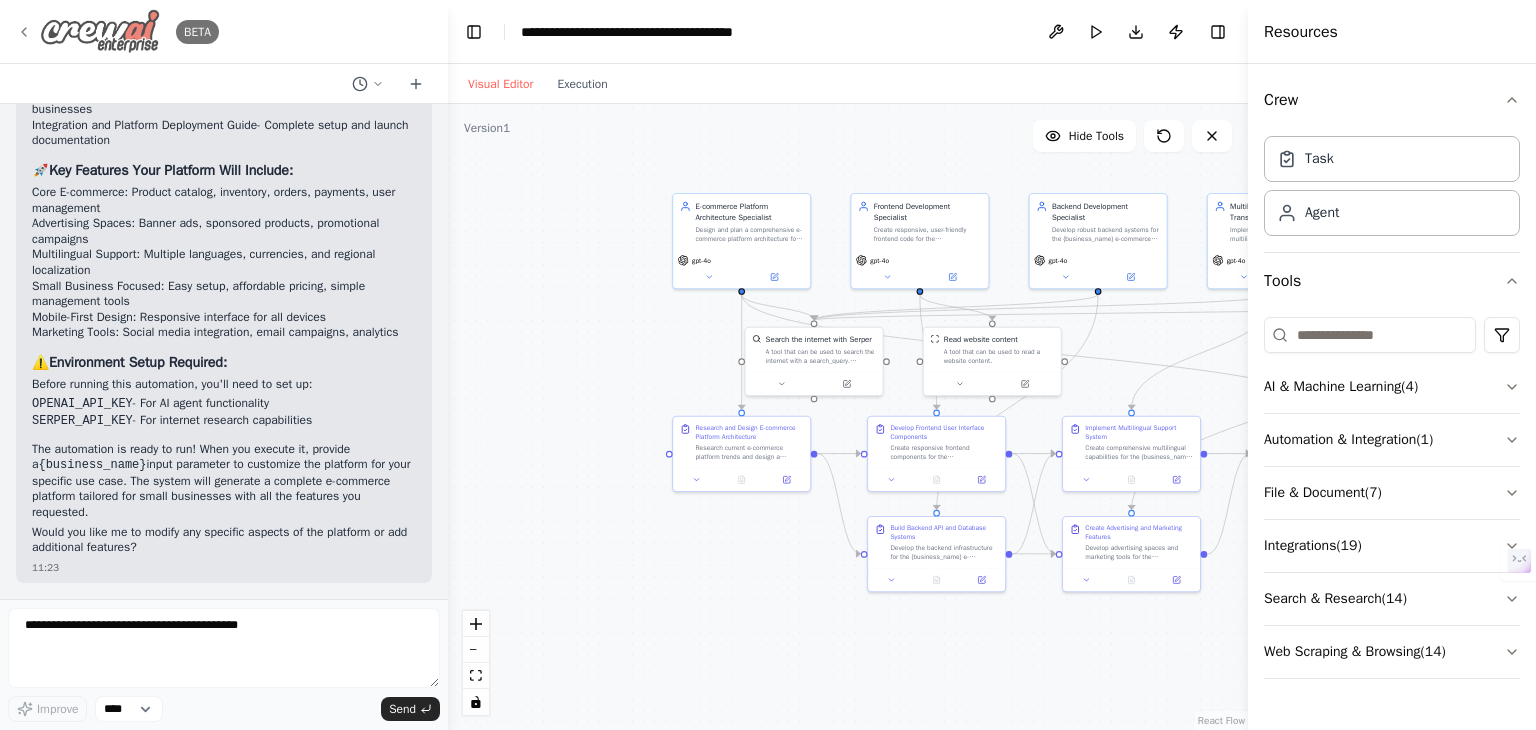 click at bounding box center [100, 31] 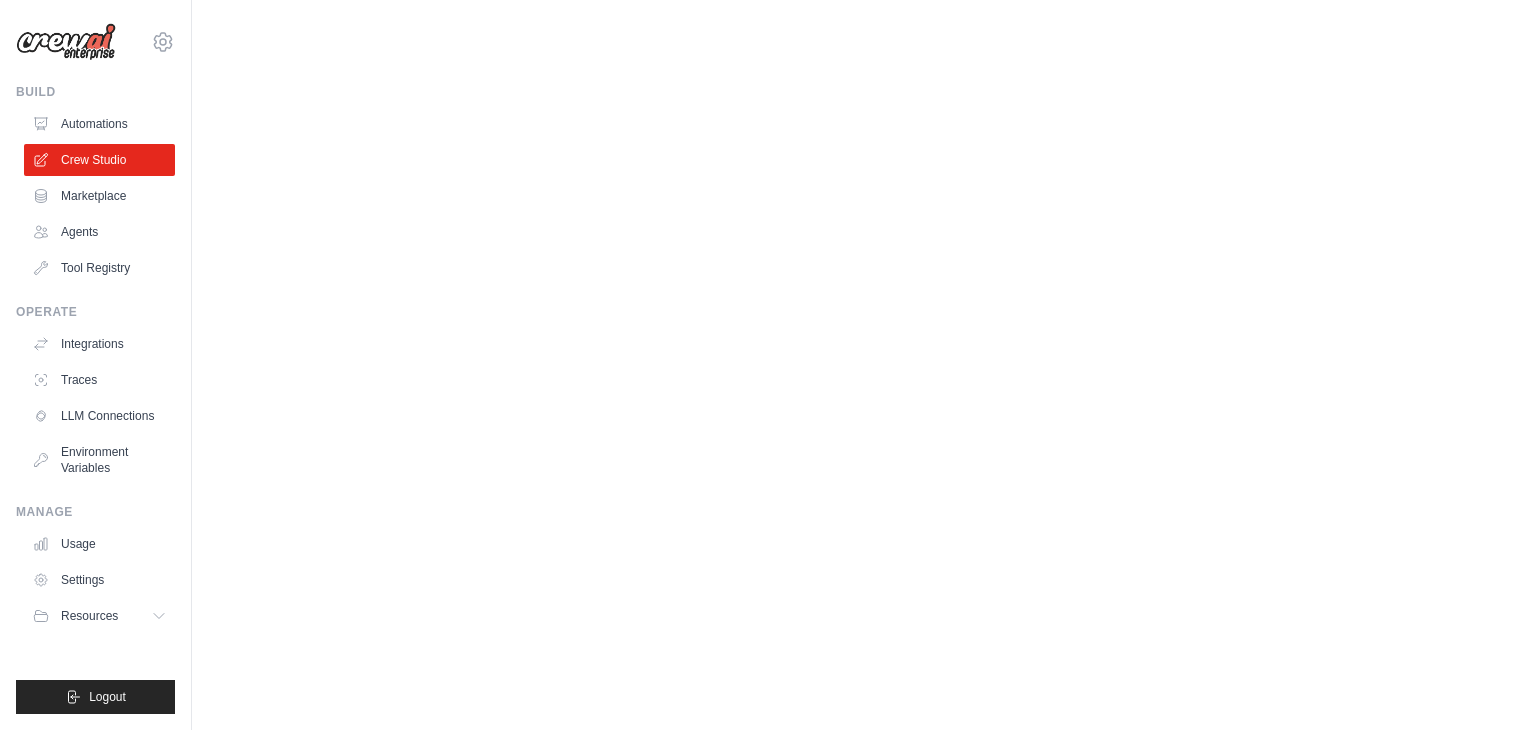 scroll, scrollTop: 0, scrollLeft: 0, axis: both 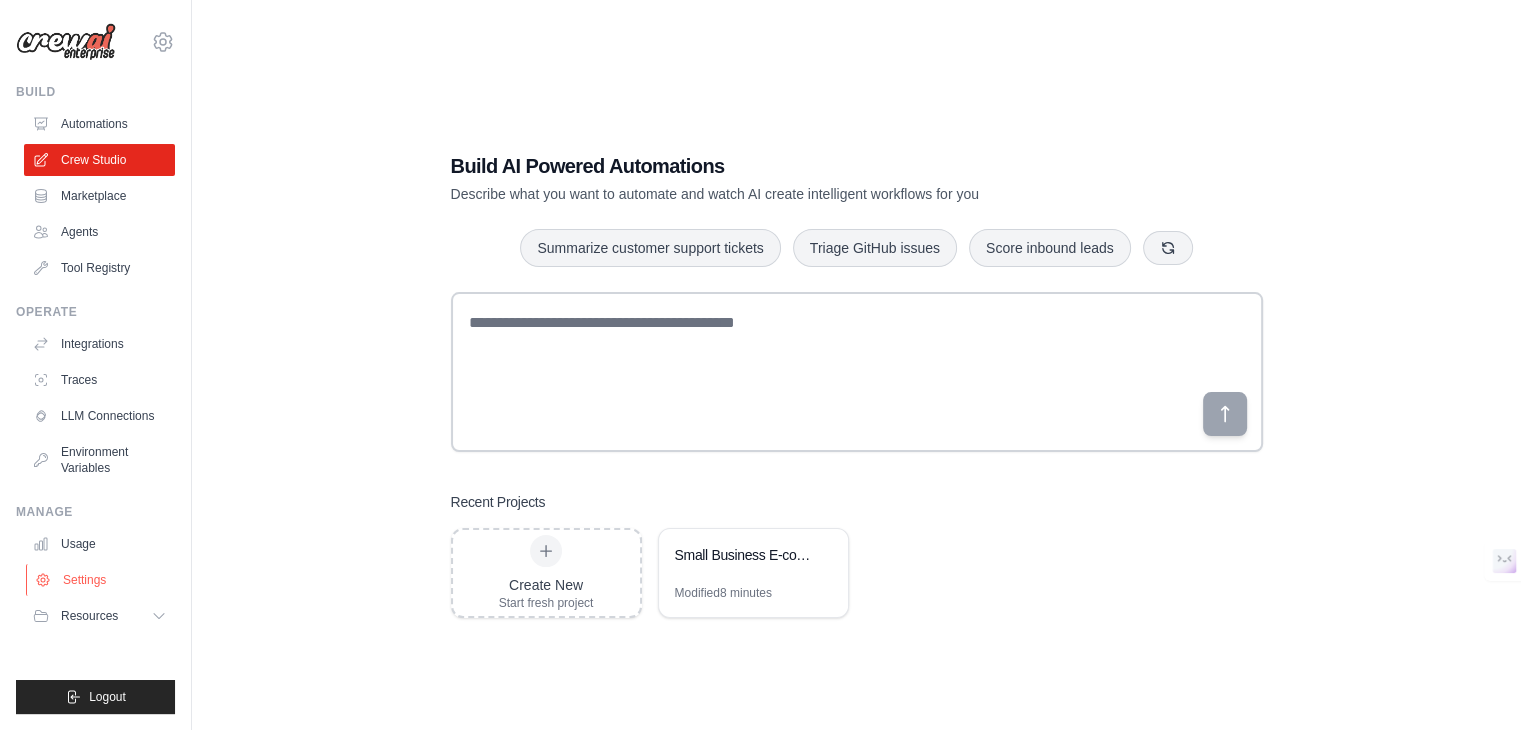 click on "Settings" at bounding box center [101, 580] 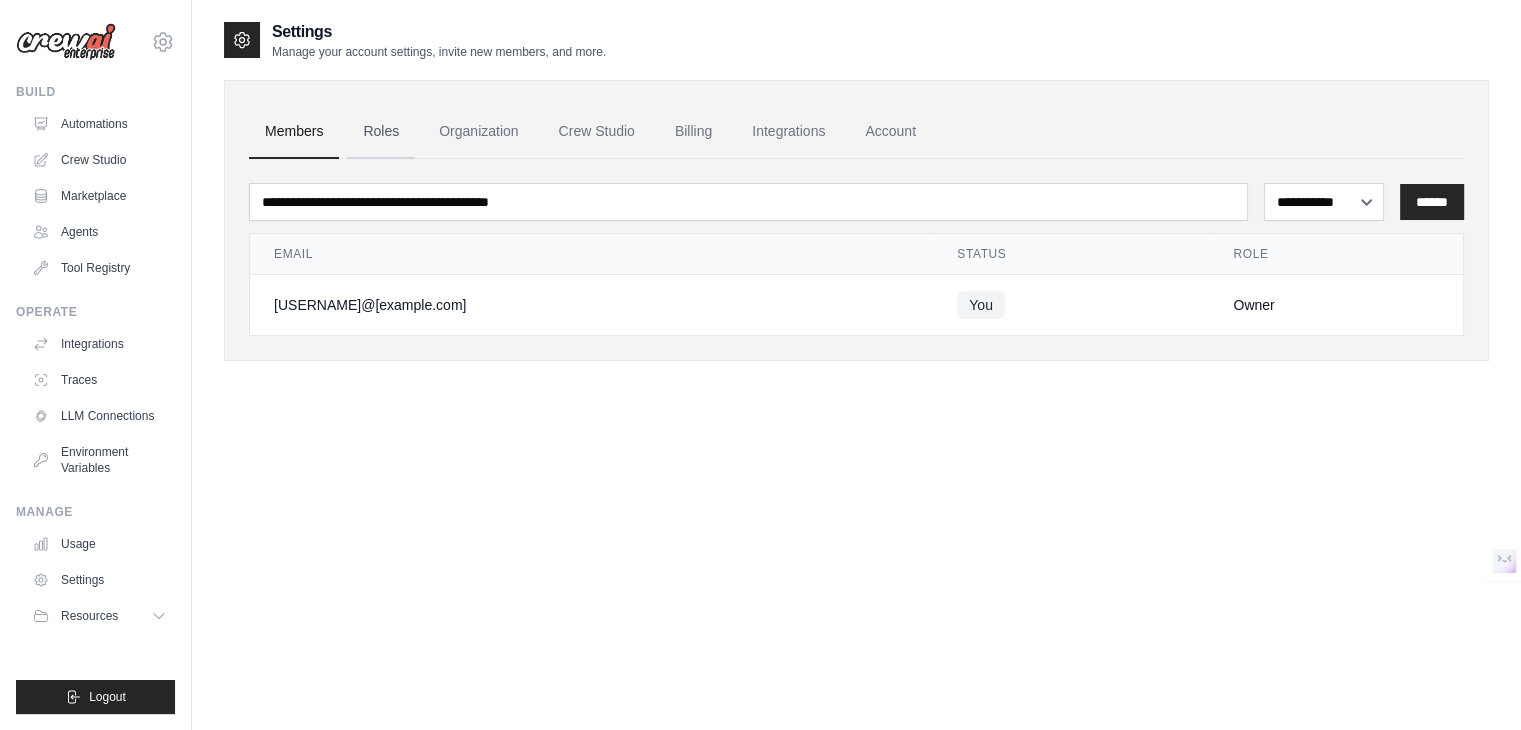 click on "Roles" at bounding box center (381, 132) 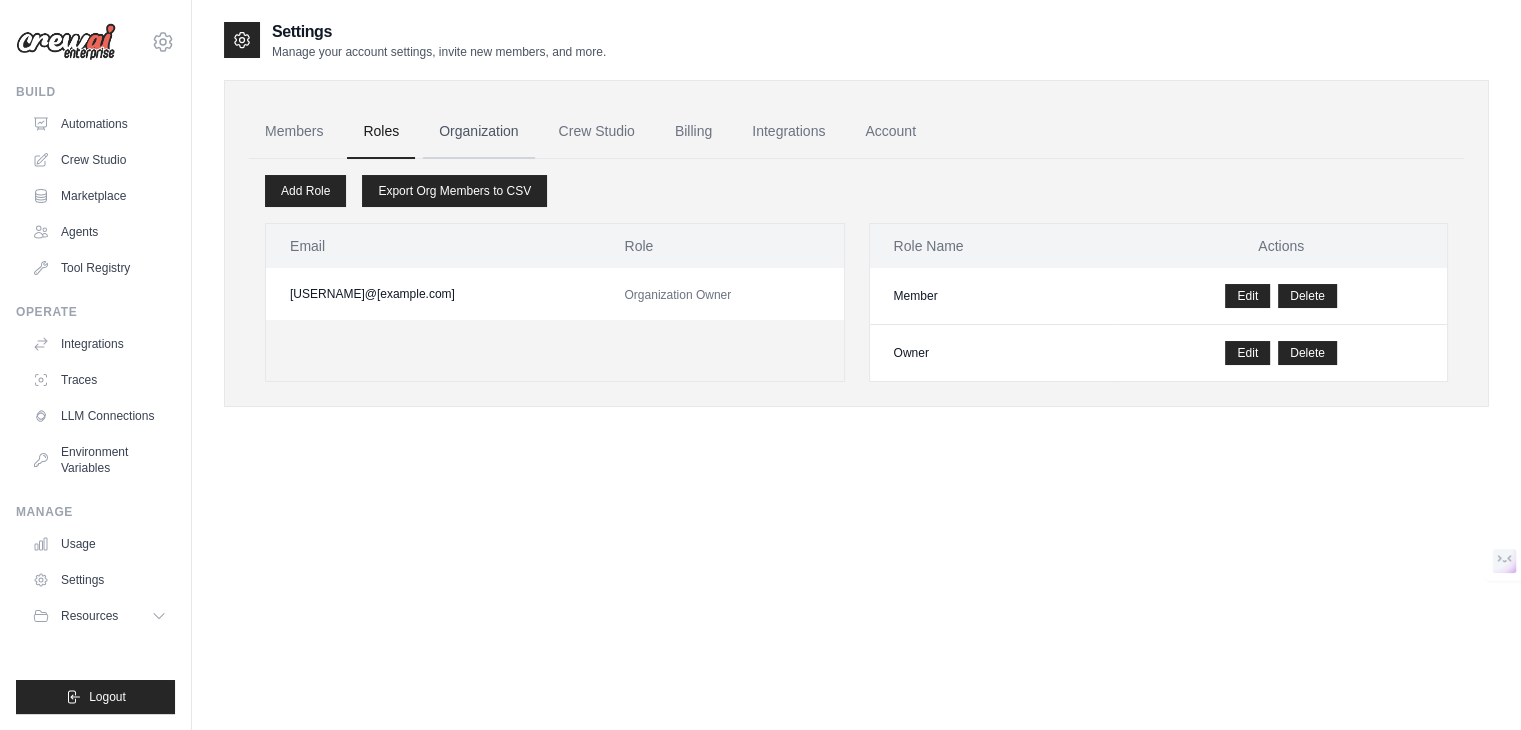 click on "Organization" at bounding box center [478, 132] 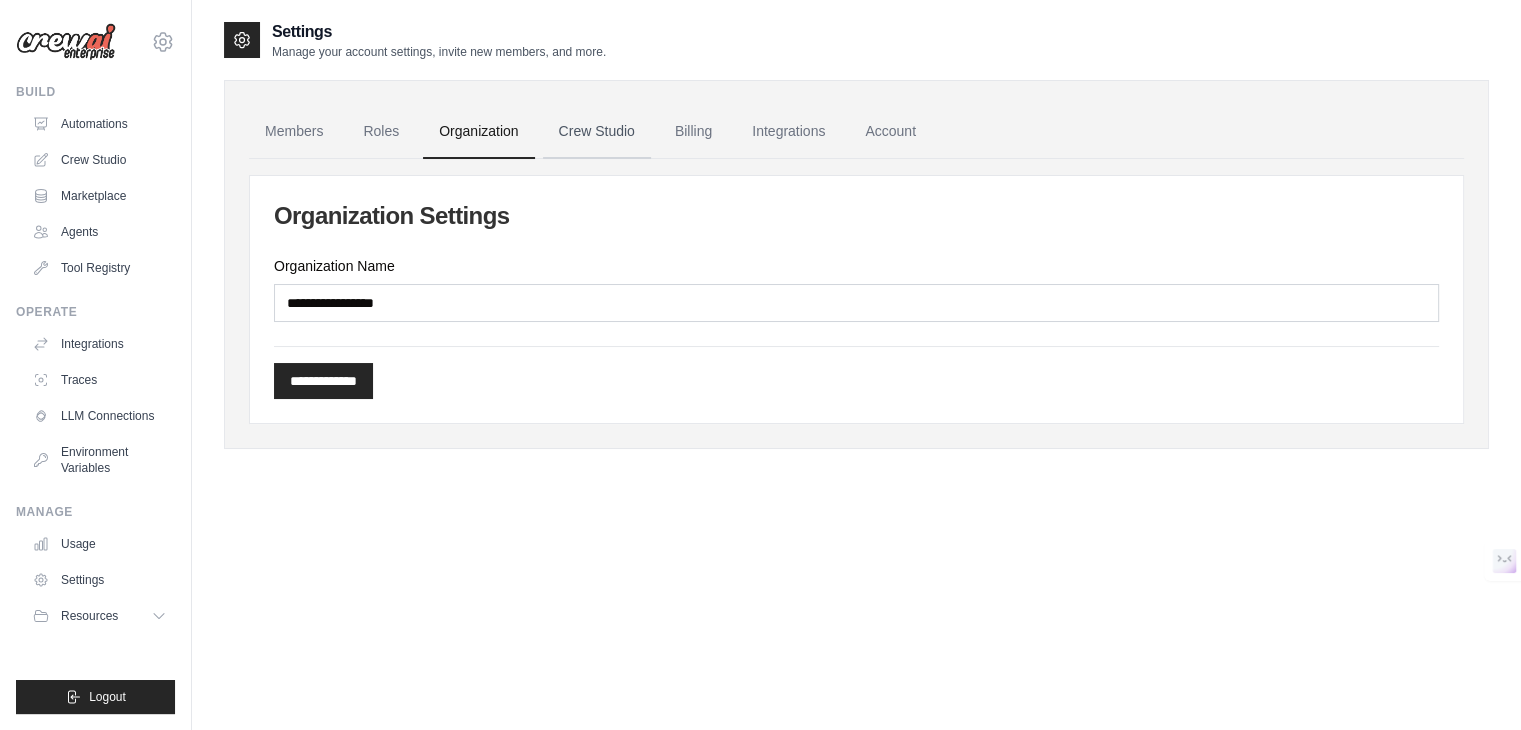 click on "Crew Studio" at bounding box center (597, 132) 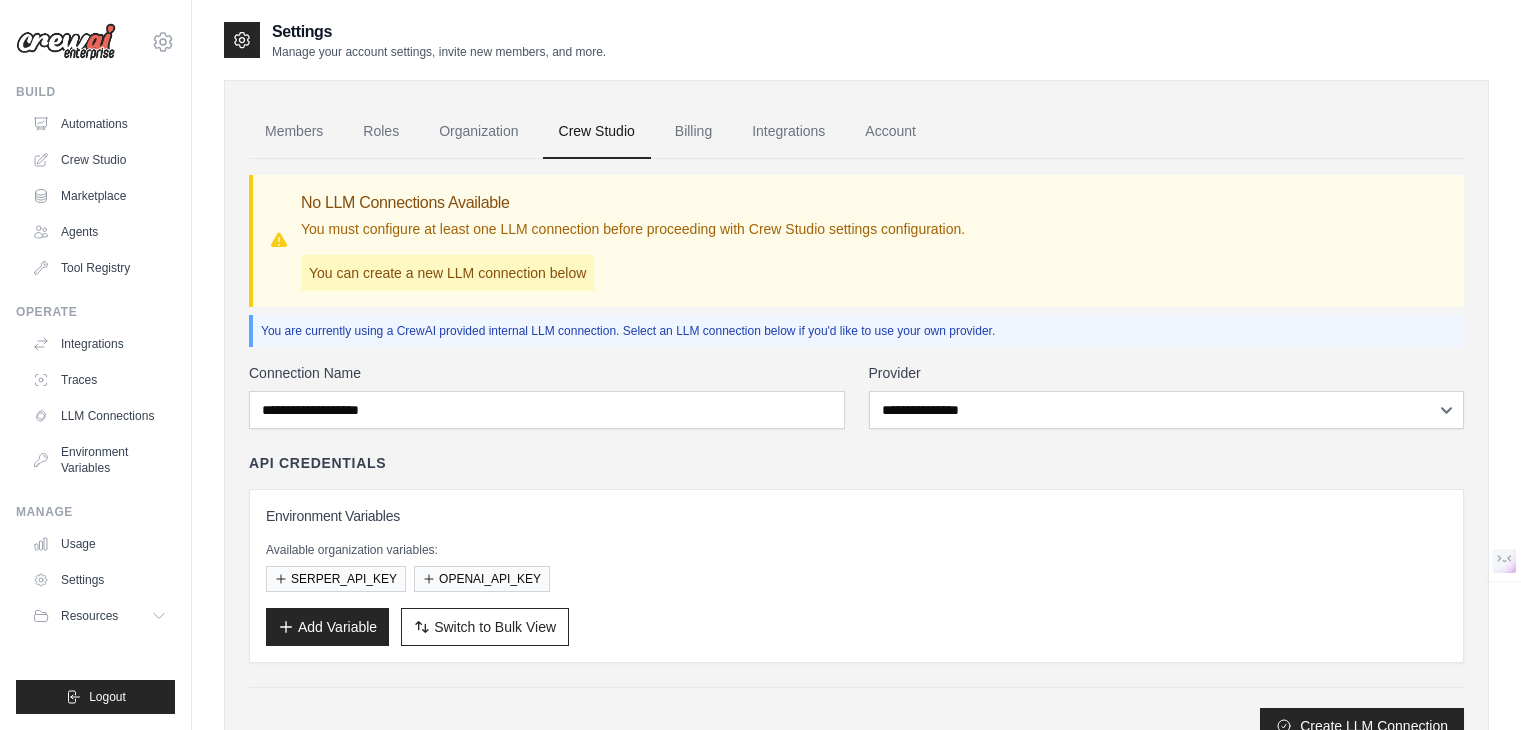 scroll, scrollTop: 0, scrollLeft: 0, axis: both 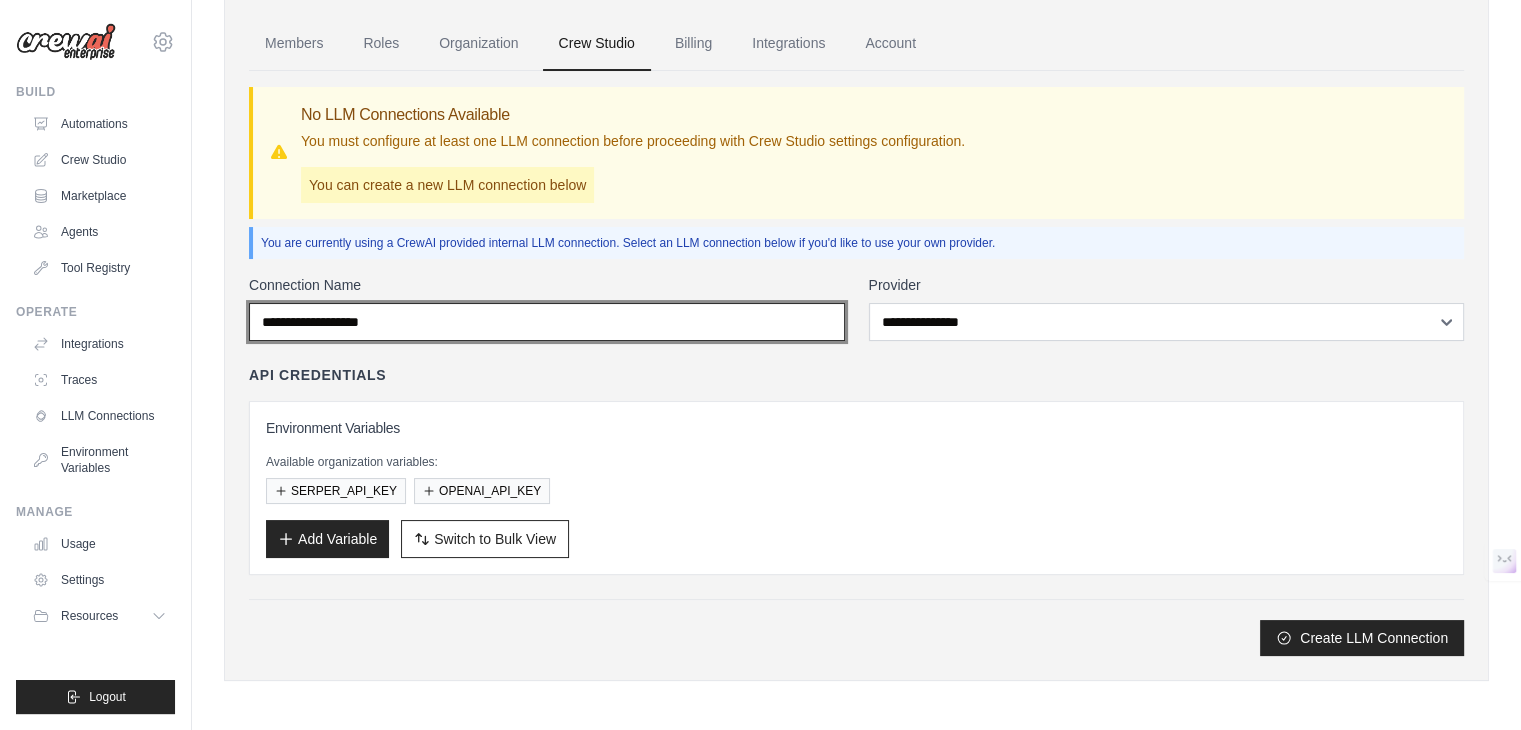 click on "Connection Name" at bounding box center [547, 322] 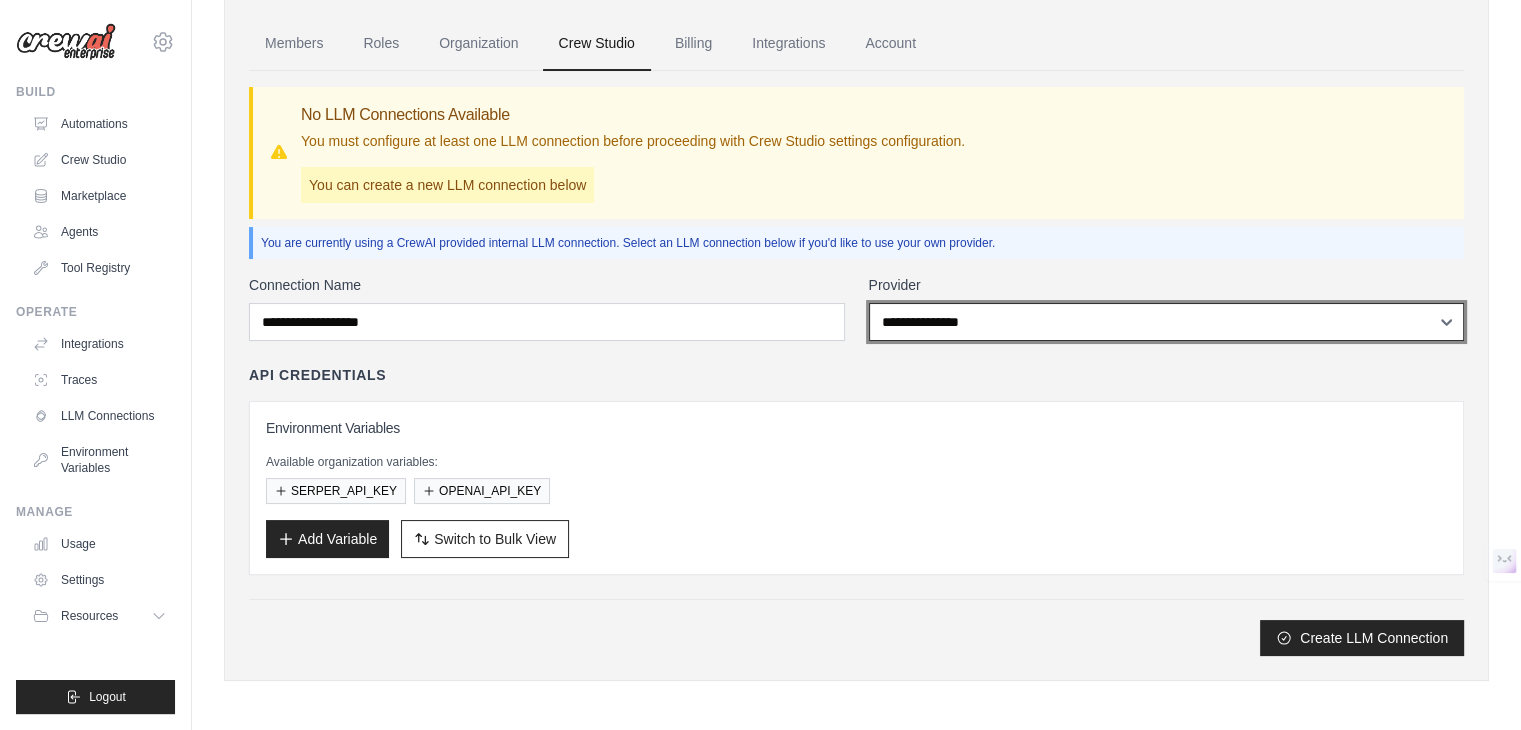 click on "**********" at bounding box center (1167, 322) 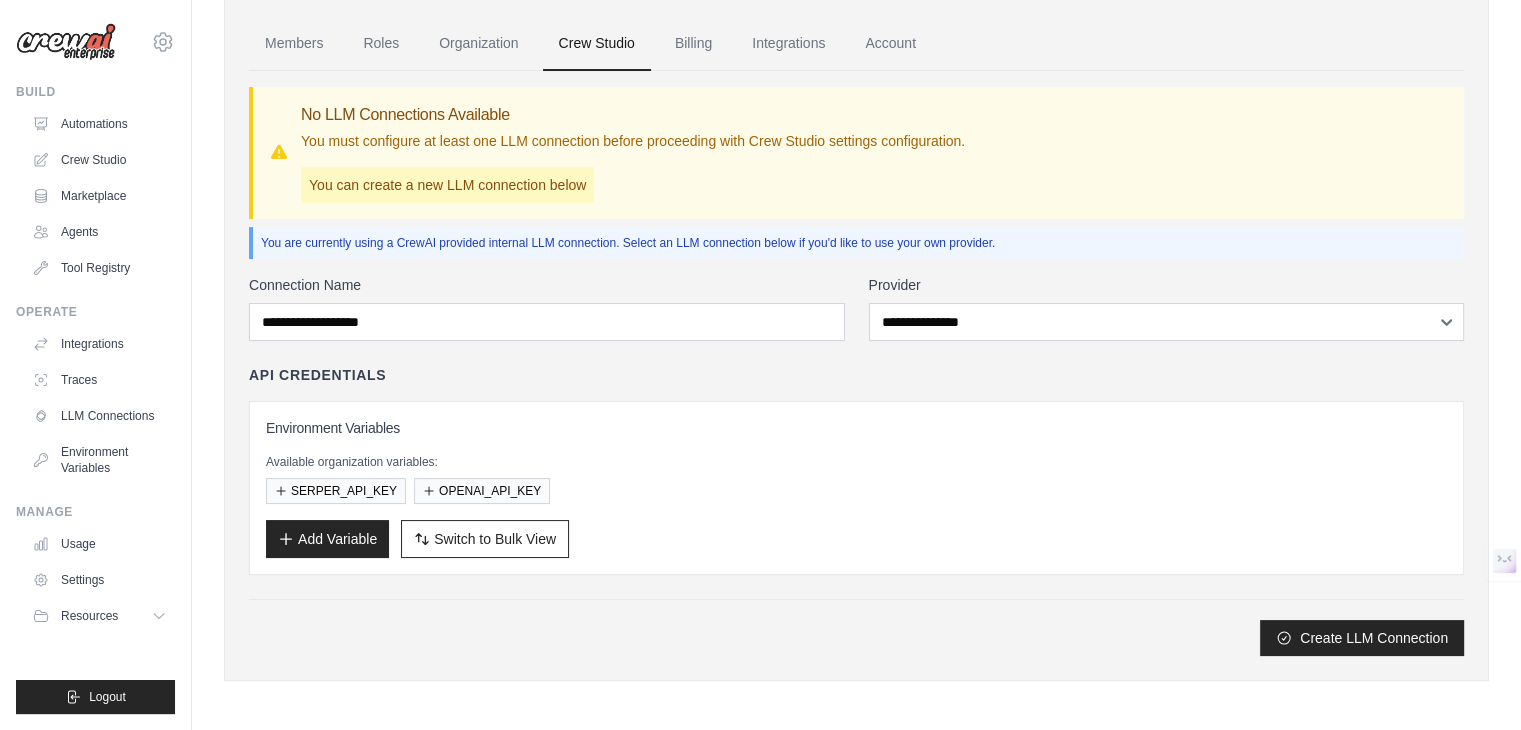 click on "Create LLM Connection" at bounding box center [856, 627] 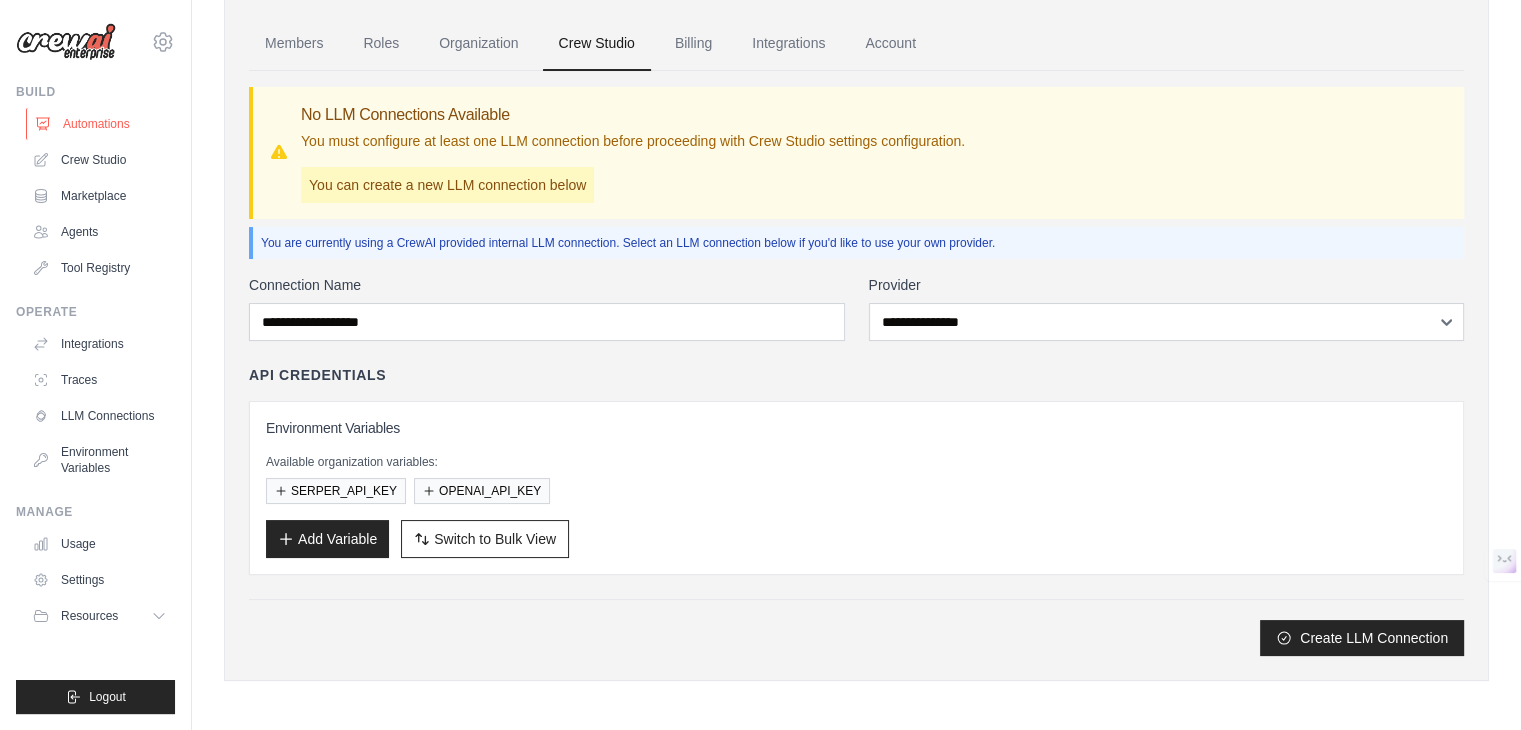 click on "Automations" at bounding box center [101, 124] 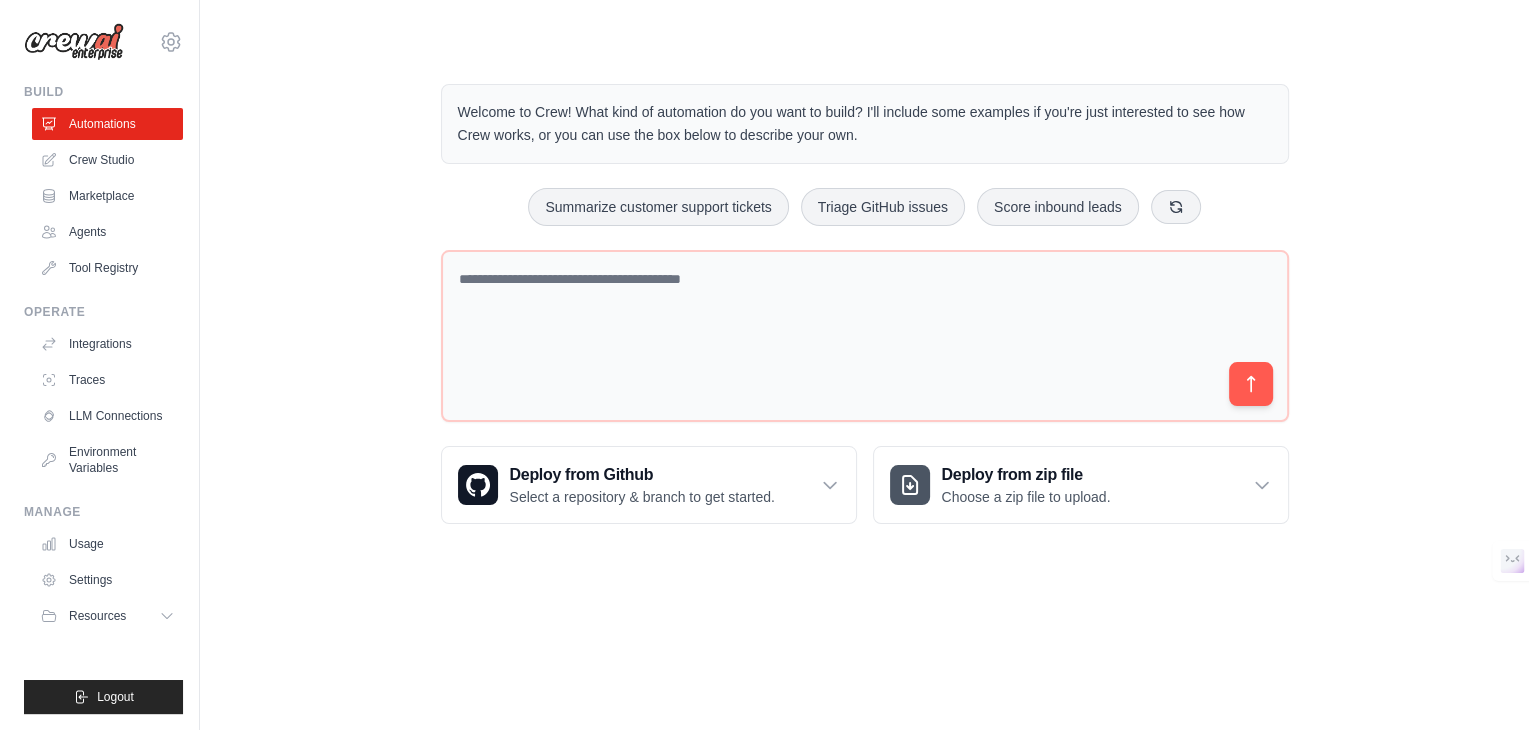 scroll, scrollTop: 0, scrollLeft: 0, axis: both 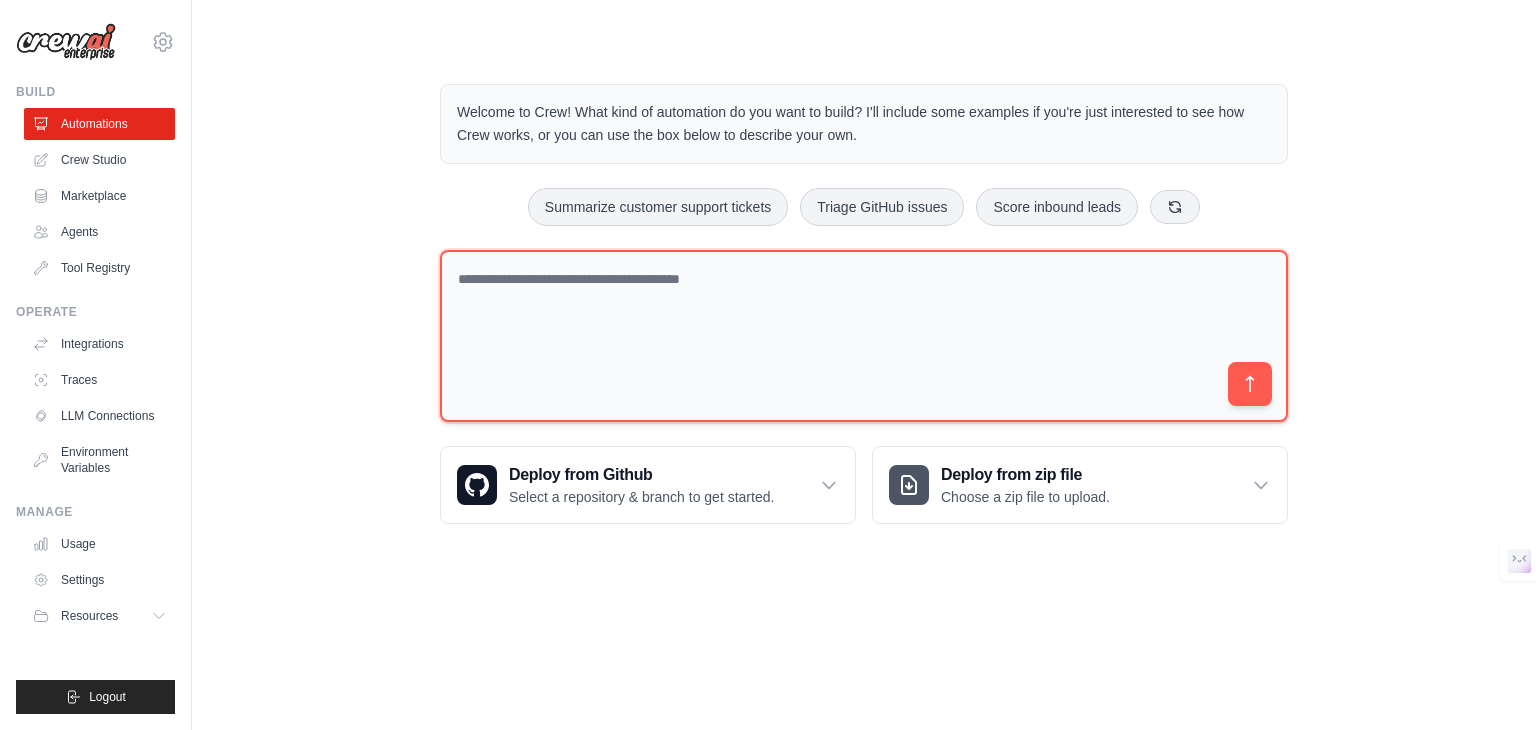 click at bounding box center [864, 336] 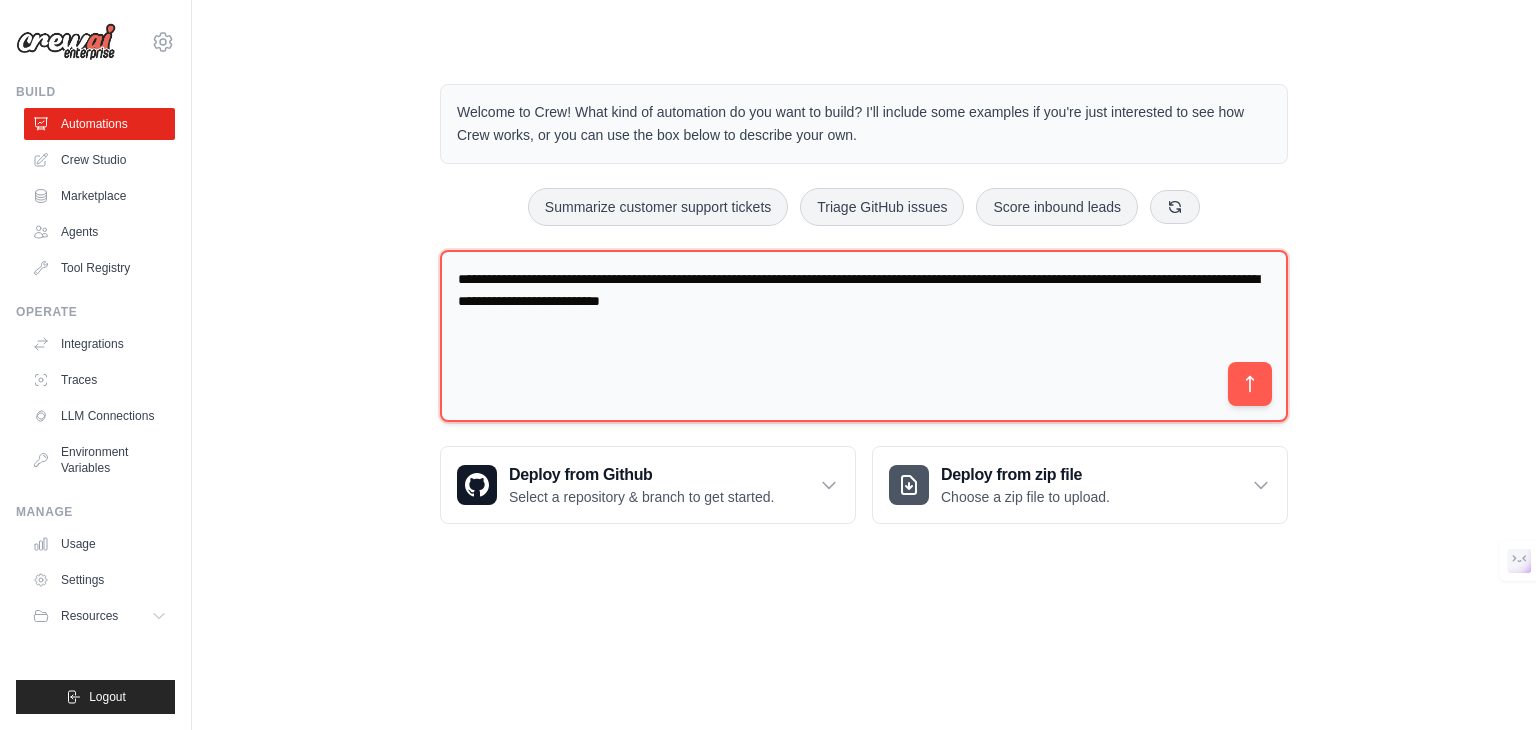 type on "**********" 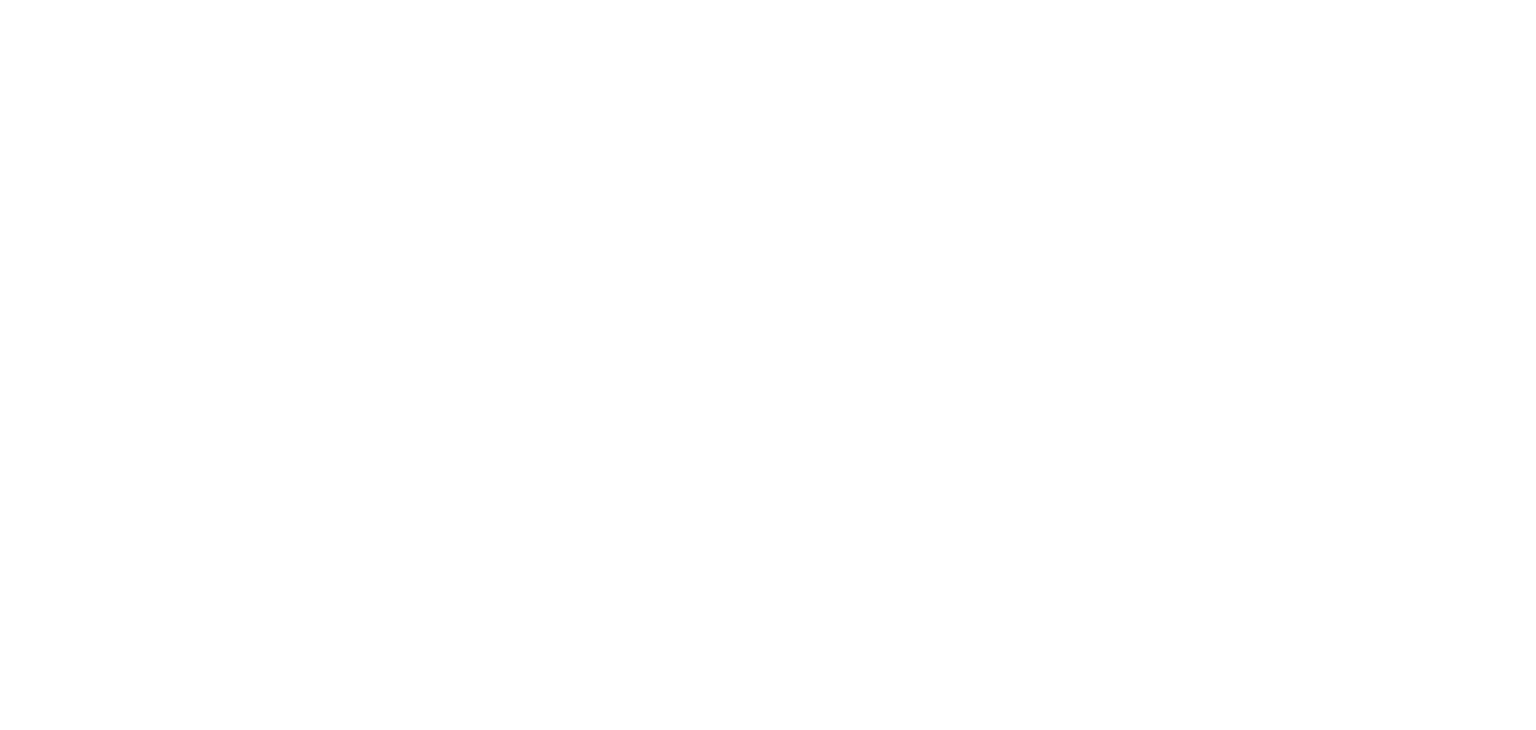 scroll, scrollTop: 0, scrollLeft: 0, axis: both 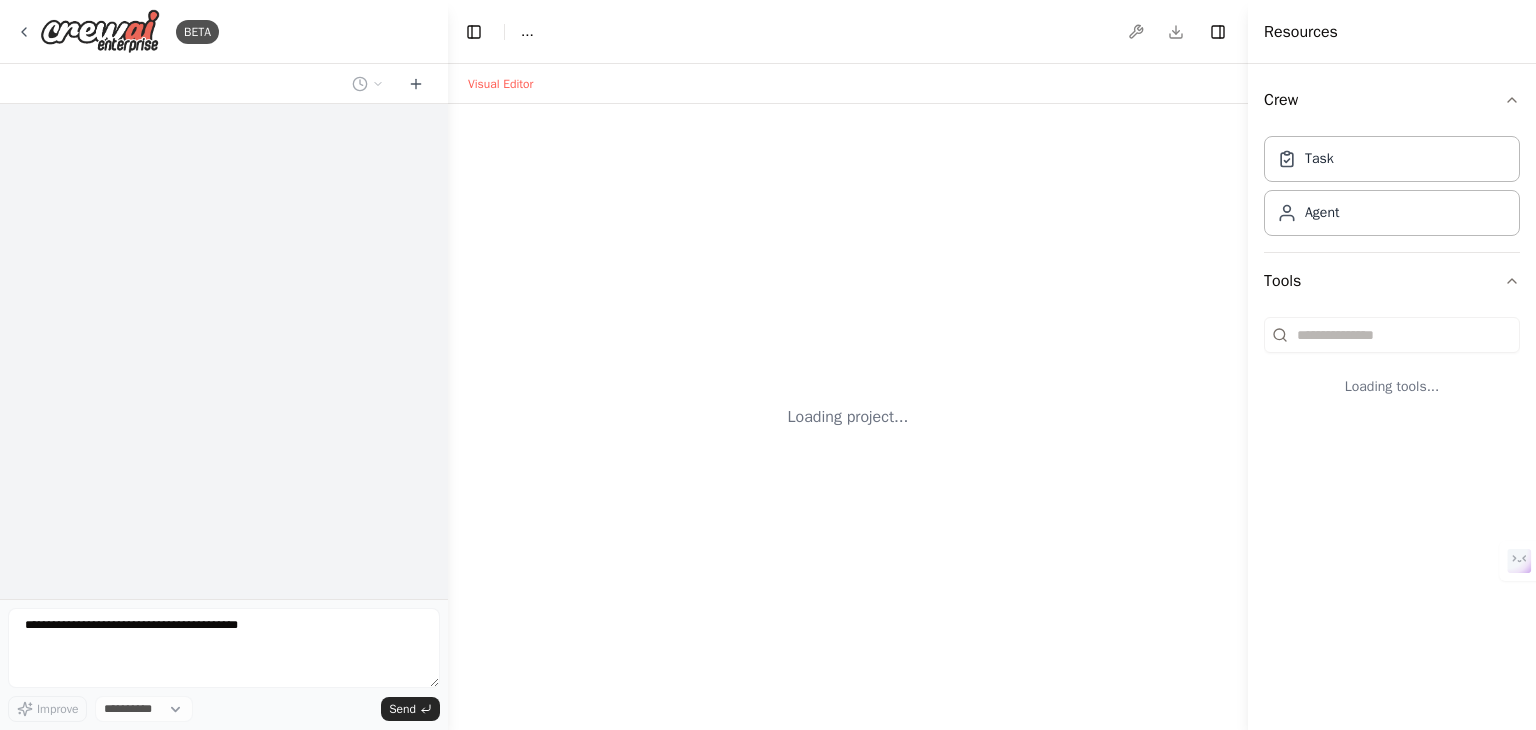 select on "****" 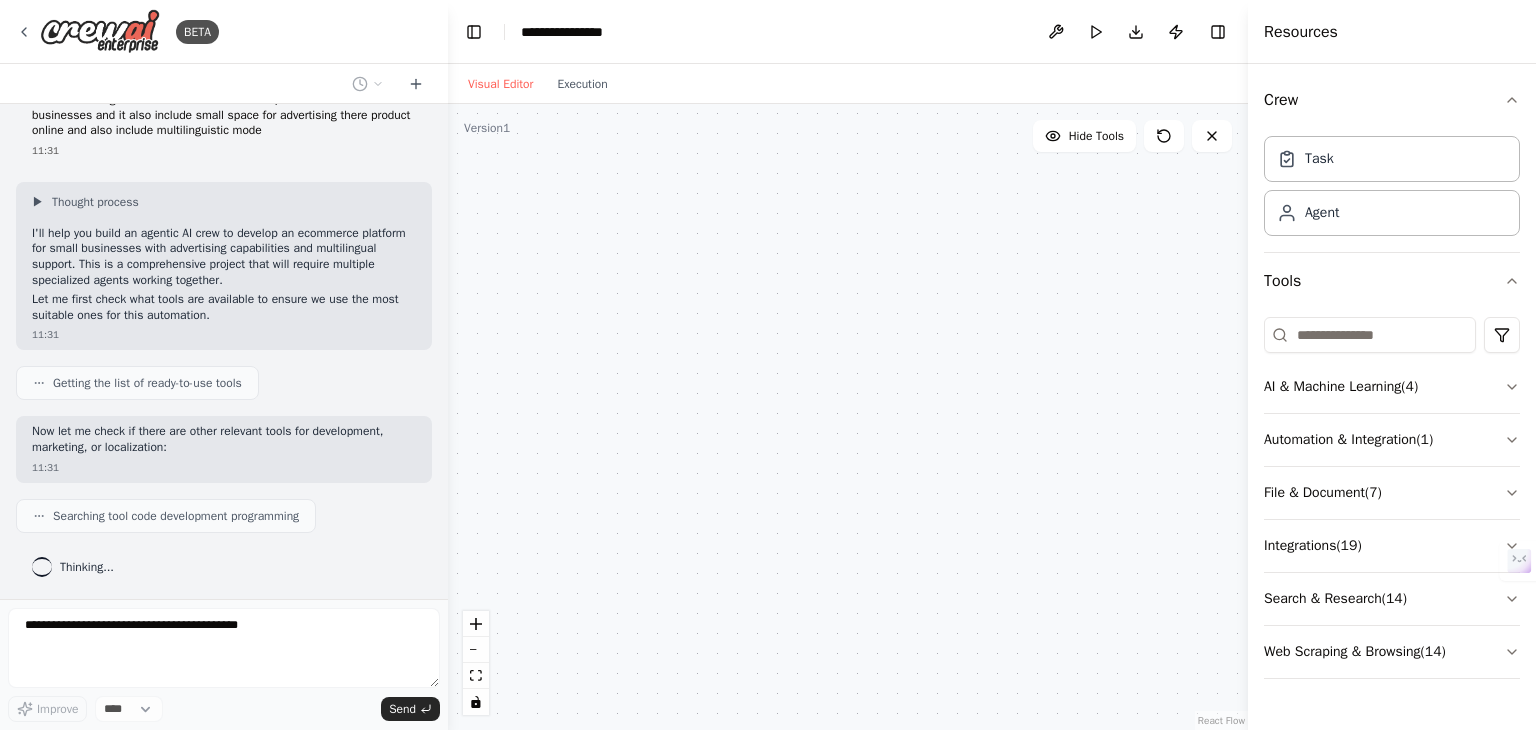 scroll, scrollTop: 86, scrollLeft: 0, axis: vertical 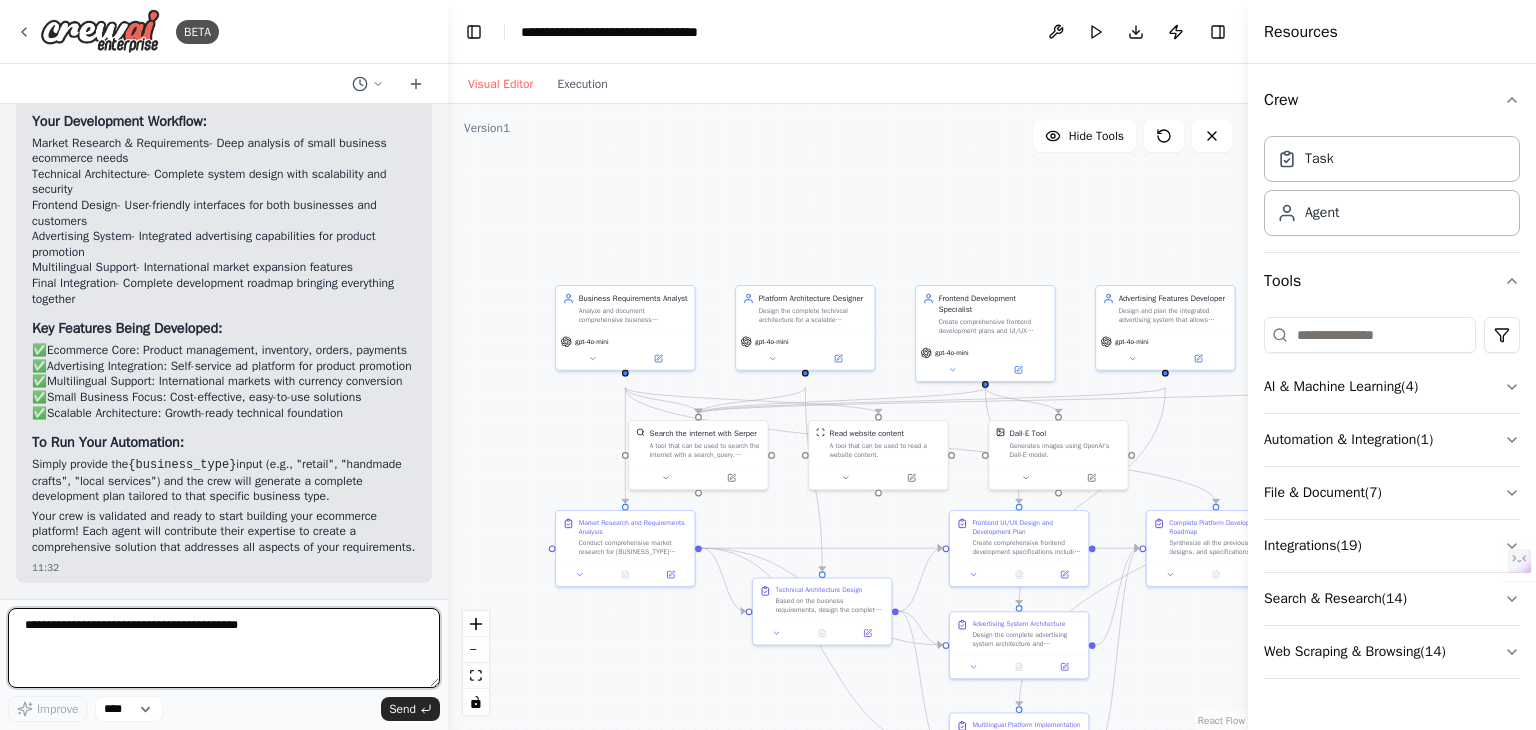 click at bounding box center [224, 648] 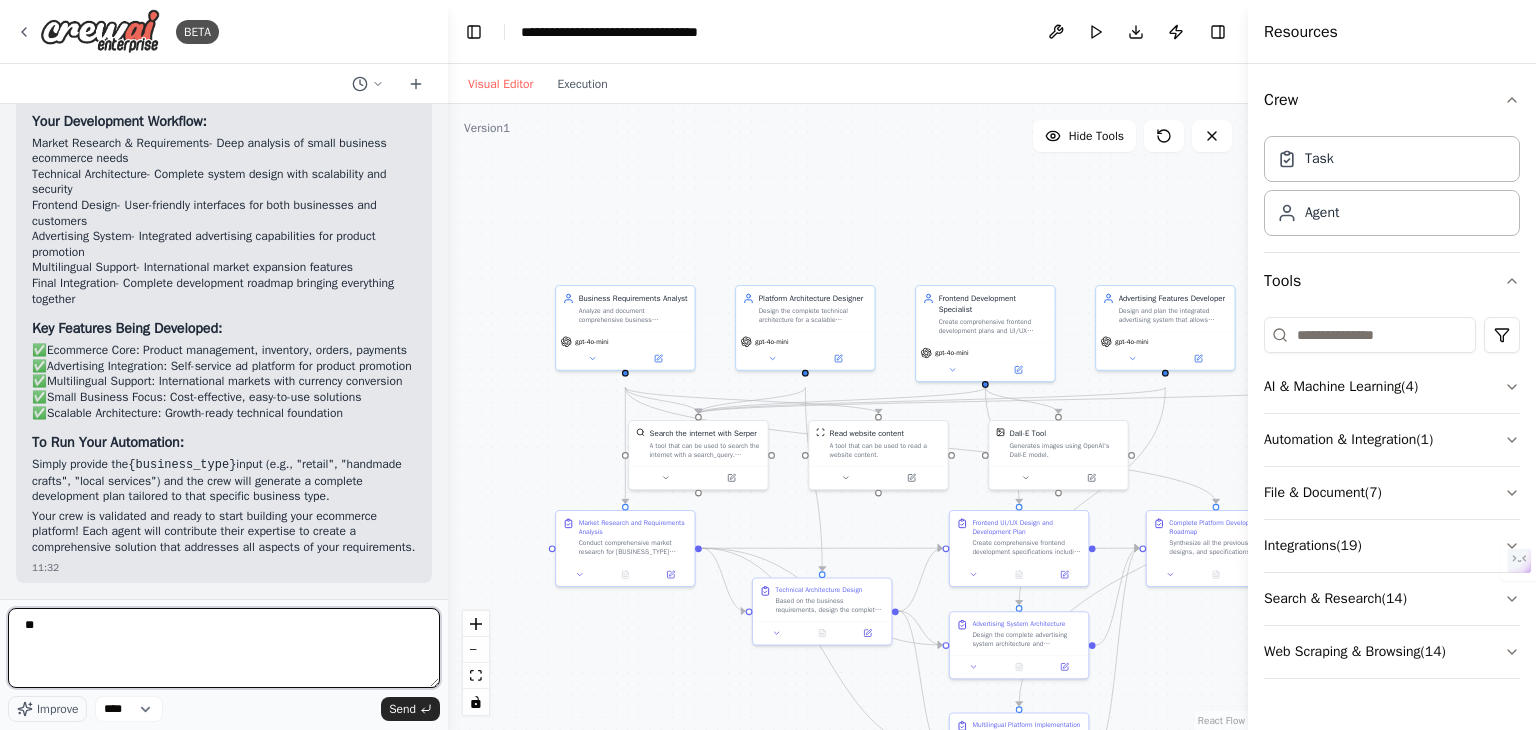 type on "*" 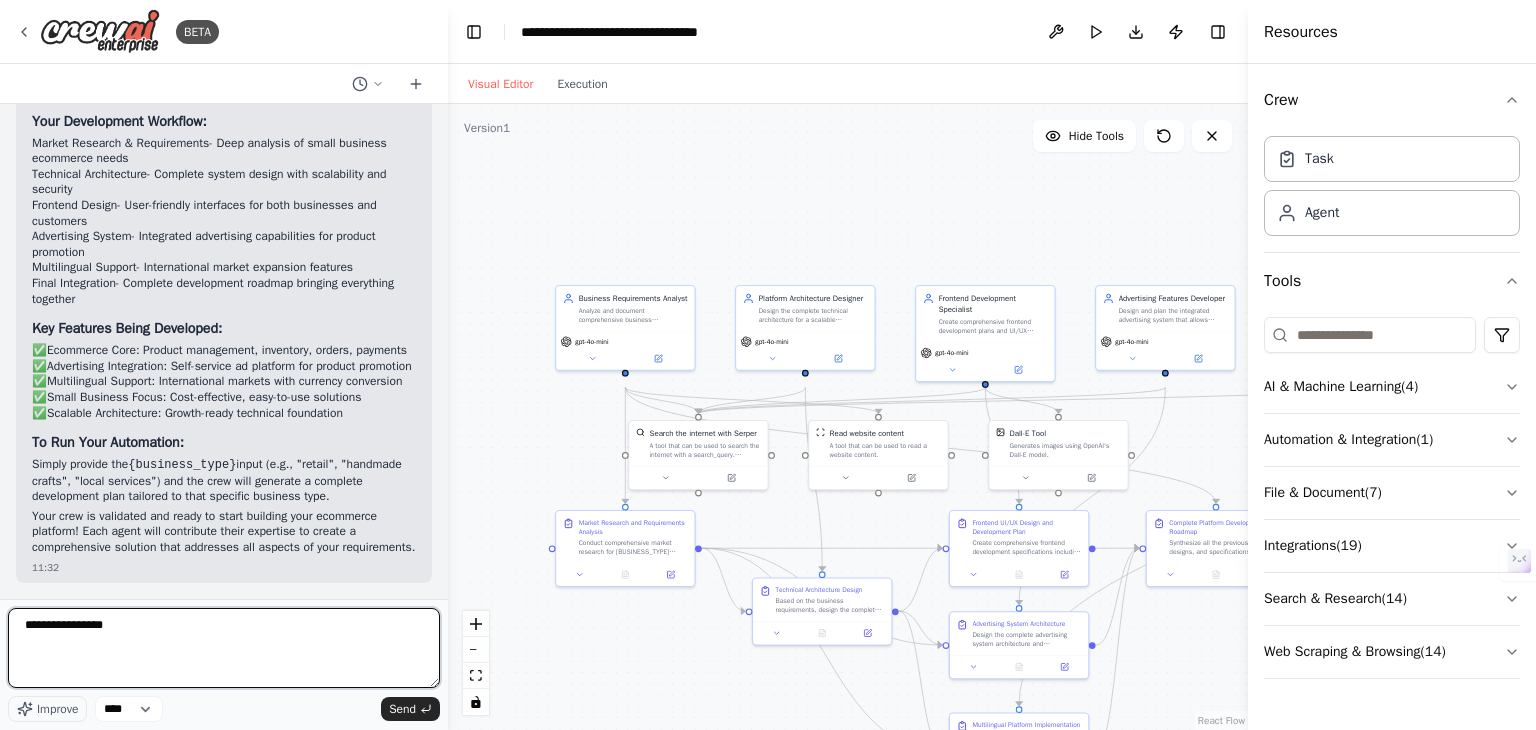type on "**********" 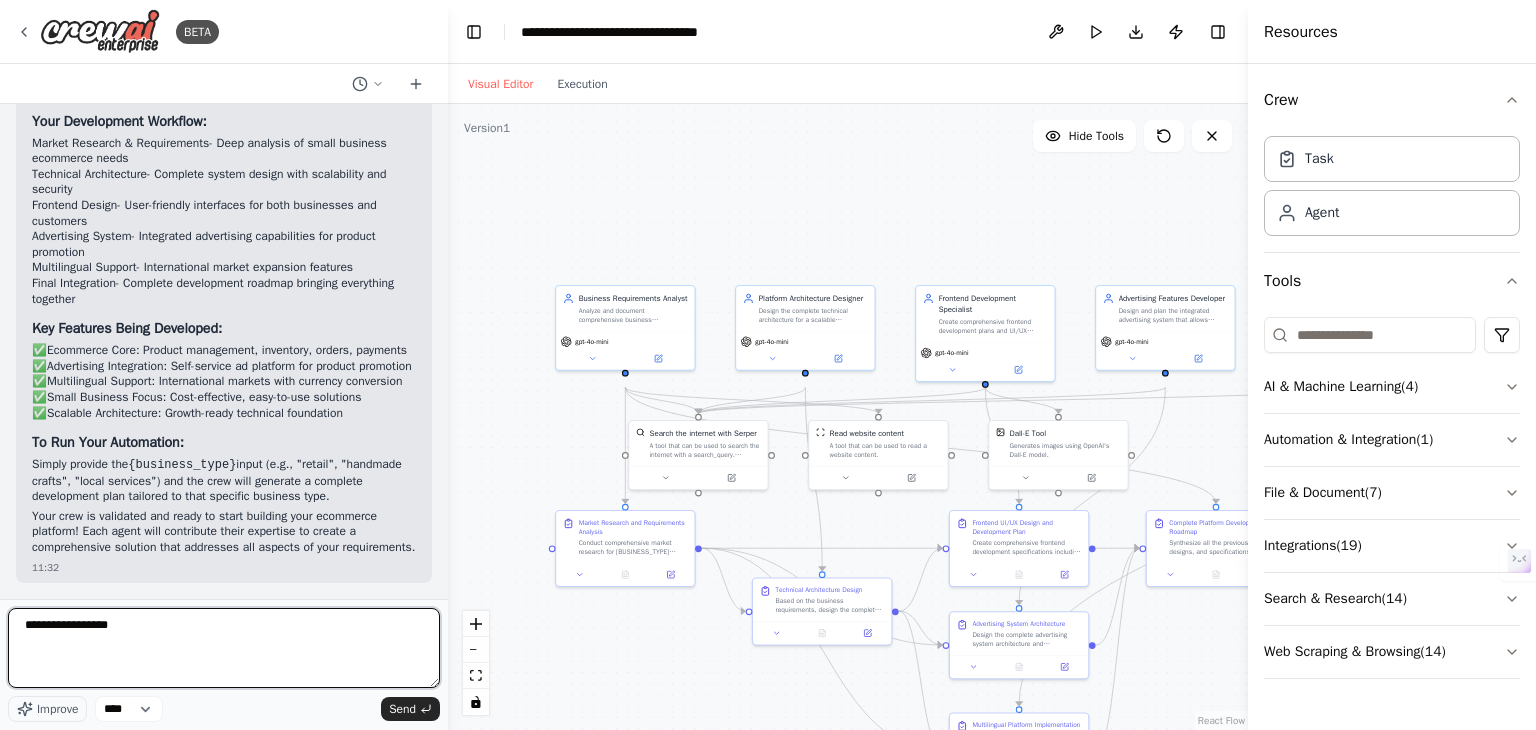 type 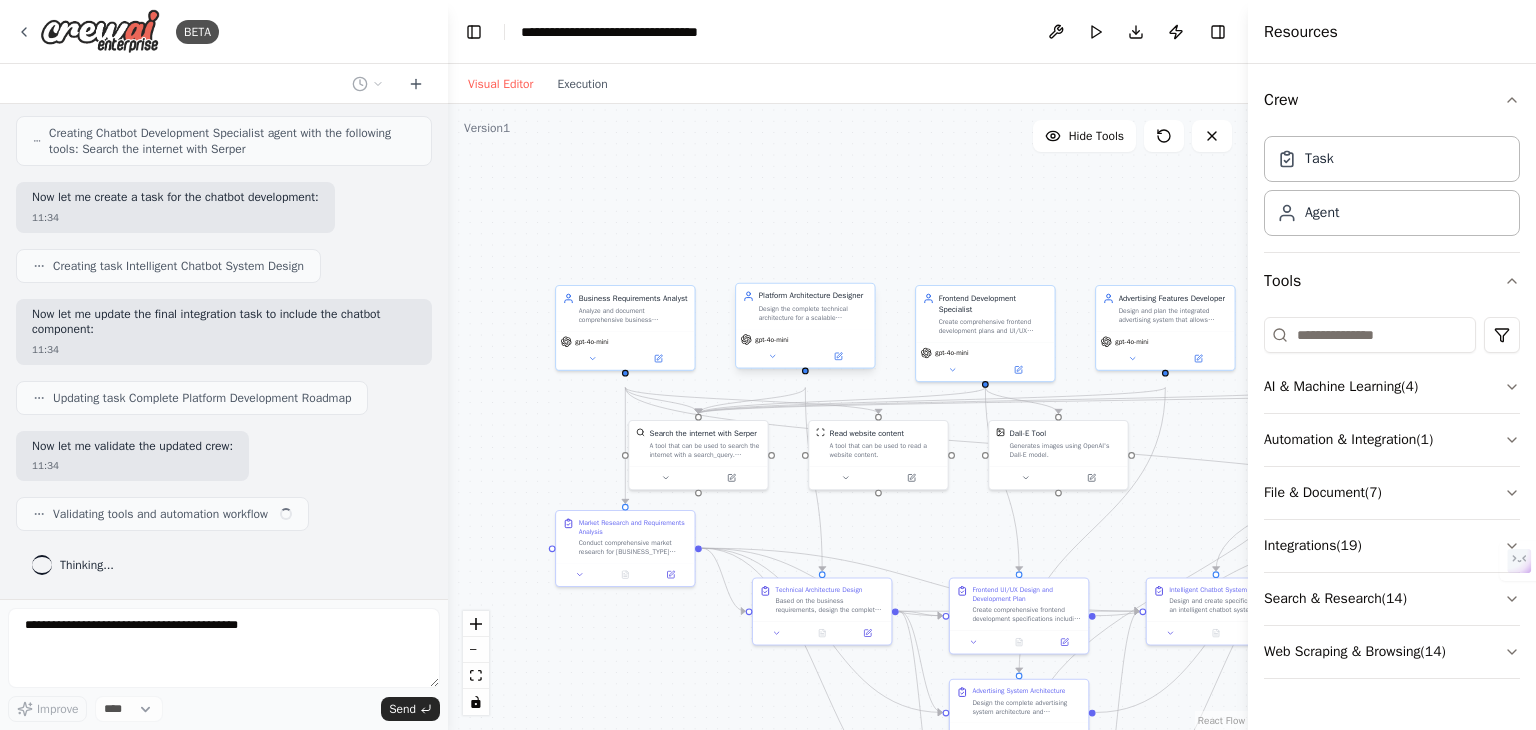 scroll, scrollTop: 2680, scrollLeft: 0, axis: vertical 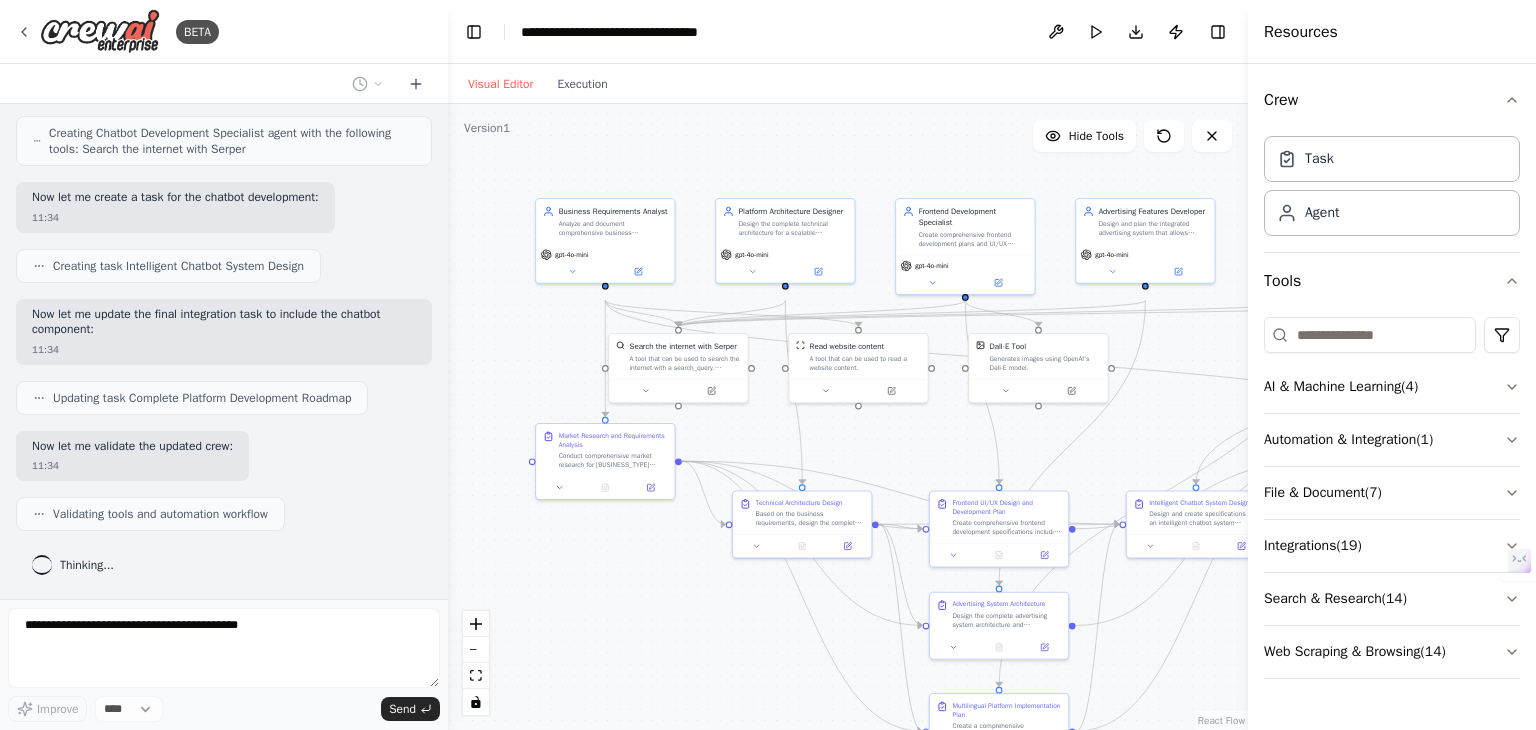 drag, startPoint x: 739, startPoint y: 269, endPoint x: 701, endPoint y: 160, distance: 115.43397 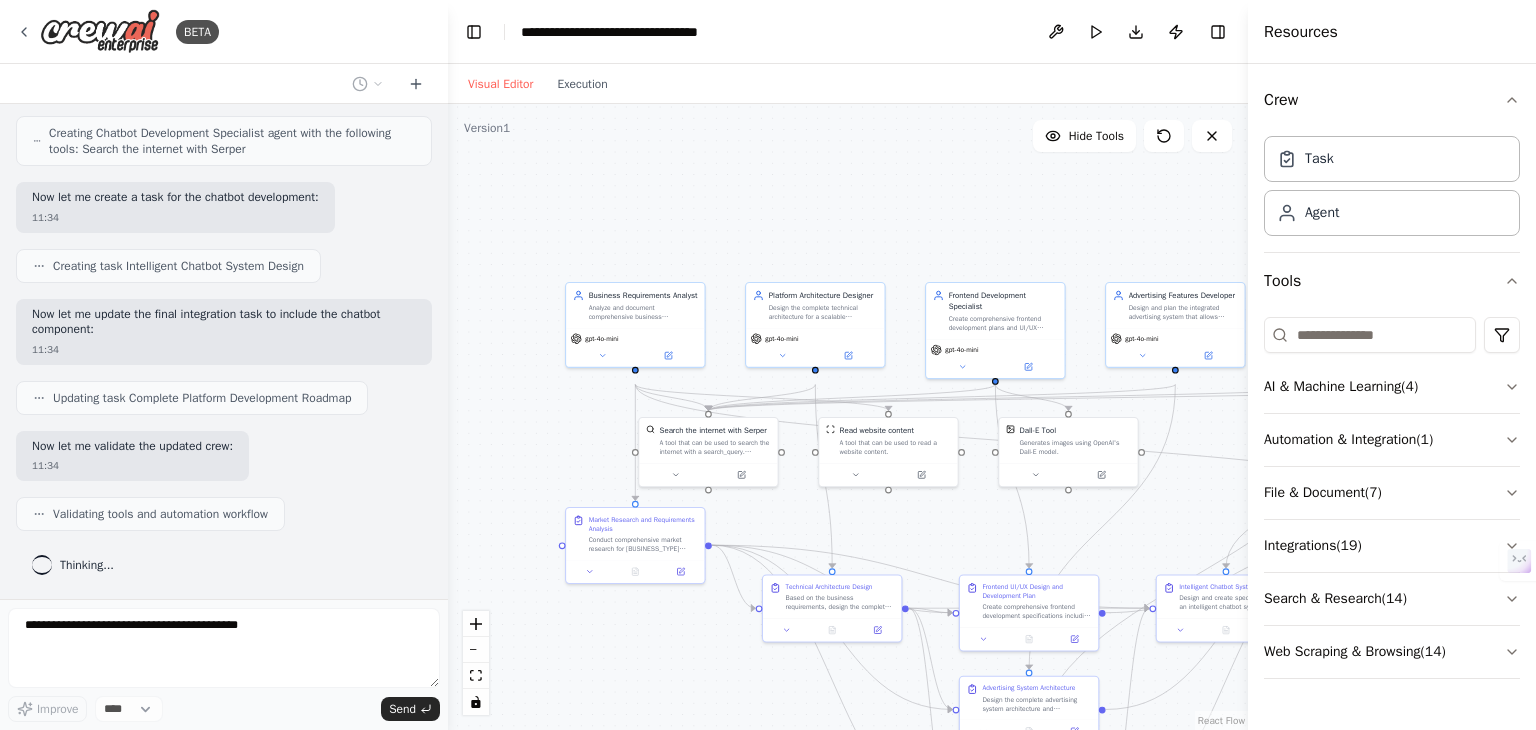drag, startPoint x: 587, startPoint y: 525, endPoint x: 635, endPoint y: 630, distance: 115.45129 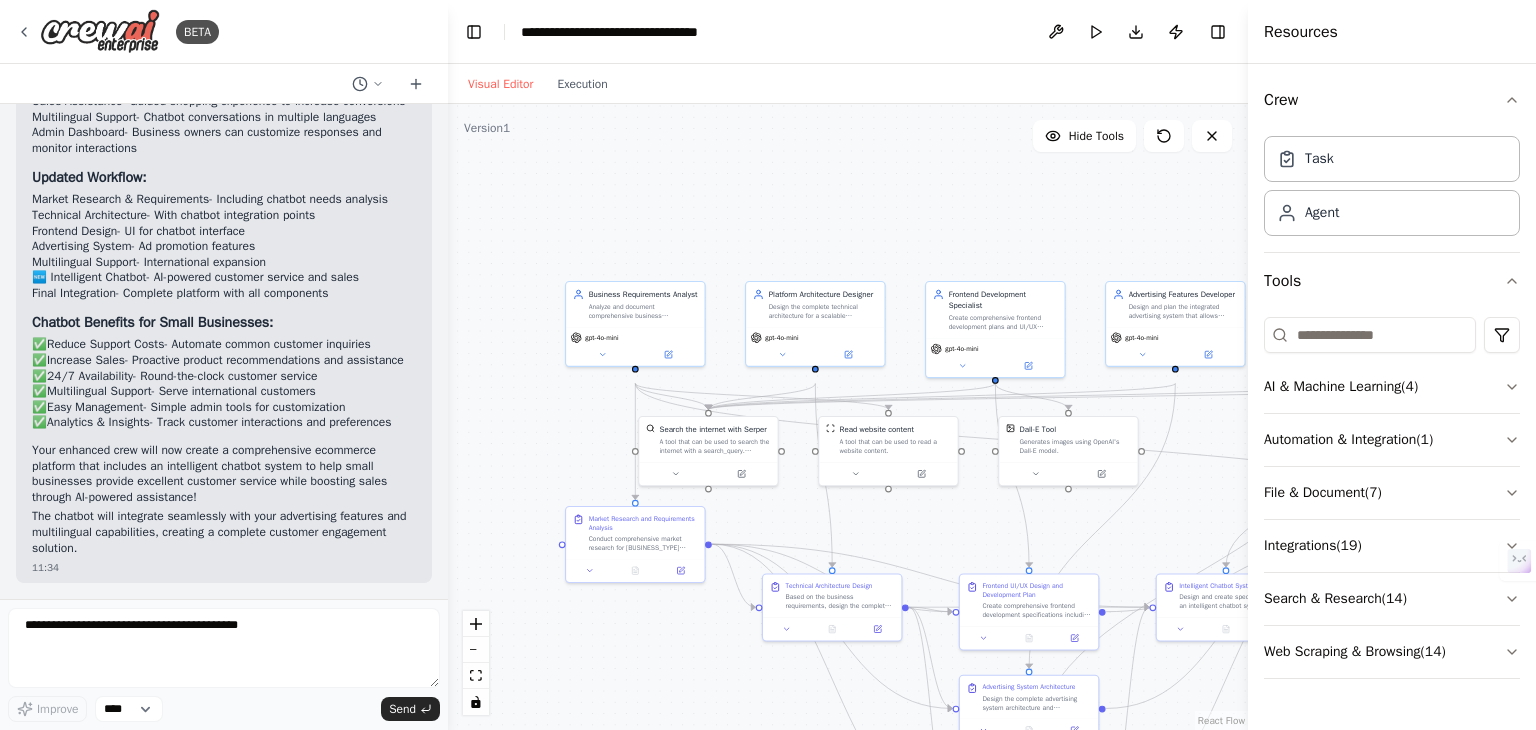 scroll, scrollTop: 3472, scrollLeft: 0, axis: vertical 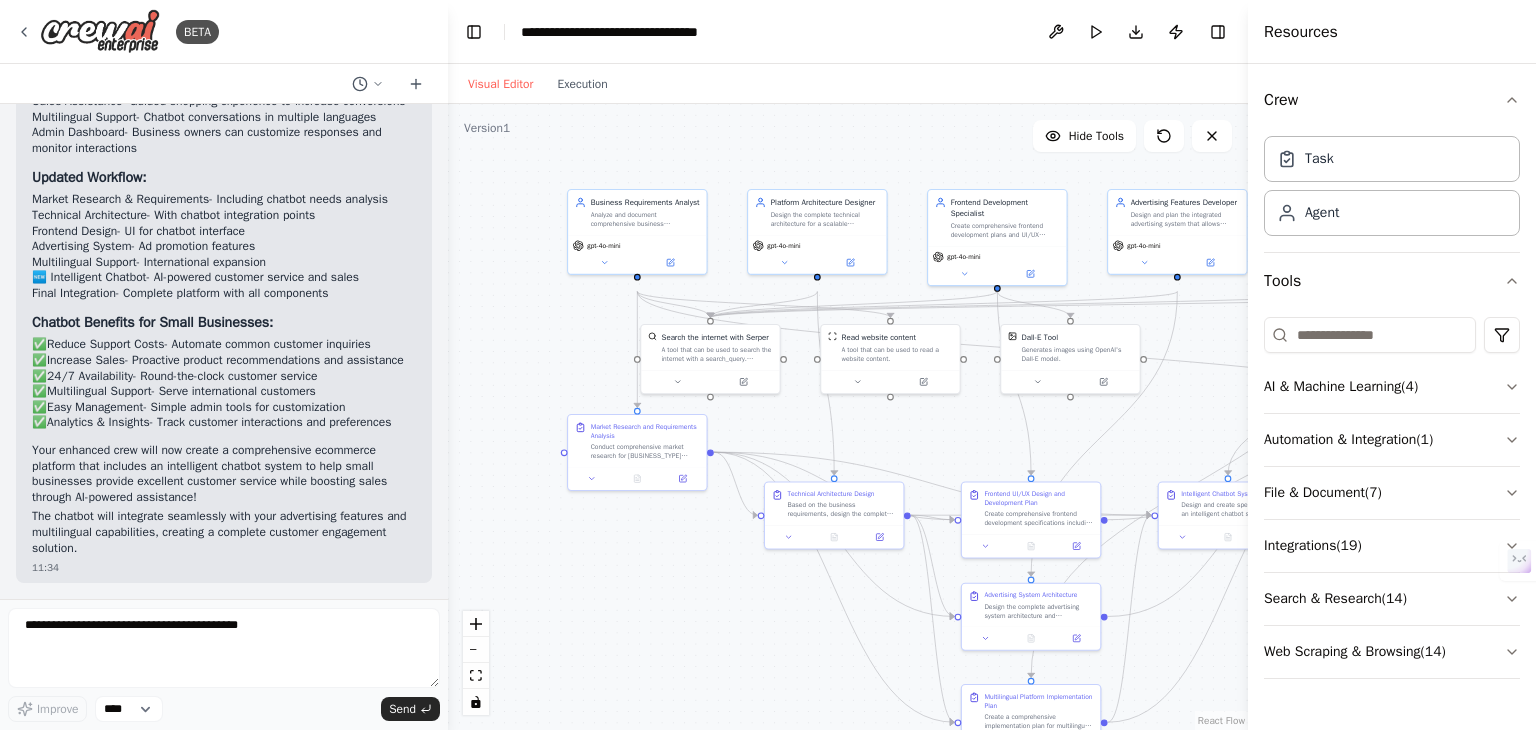 drag, startPoint x: 909, startPoint y: 213, endPoint x: 911, endPoint y: 121, distance: 92.021736 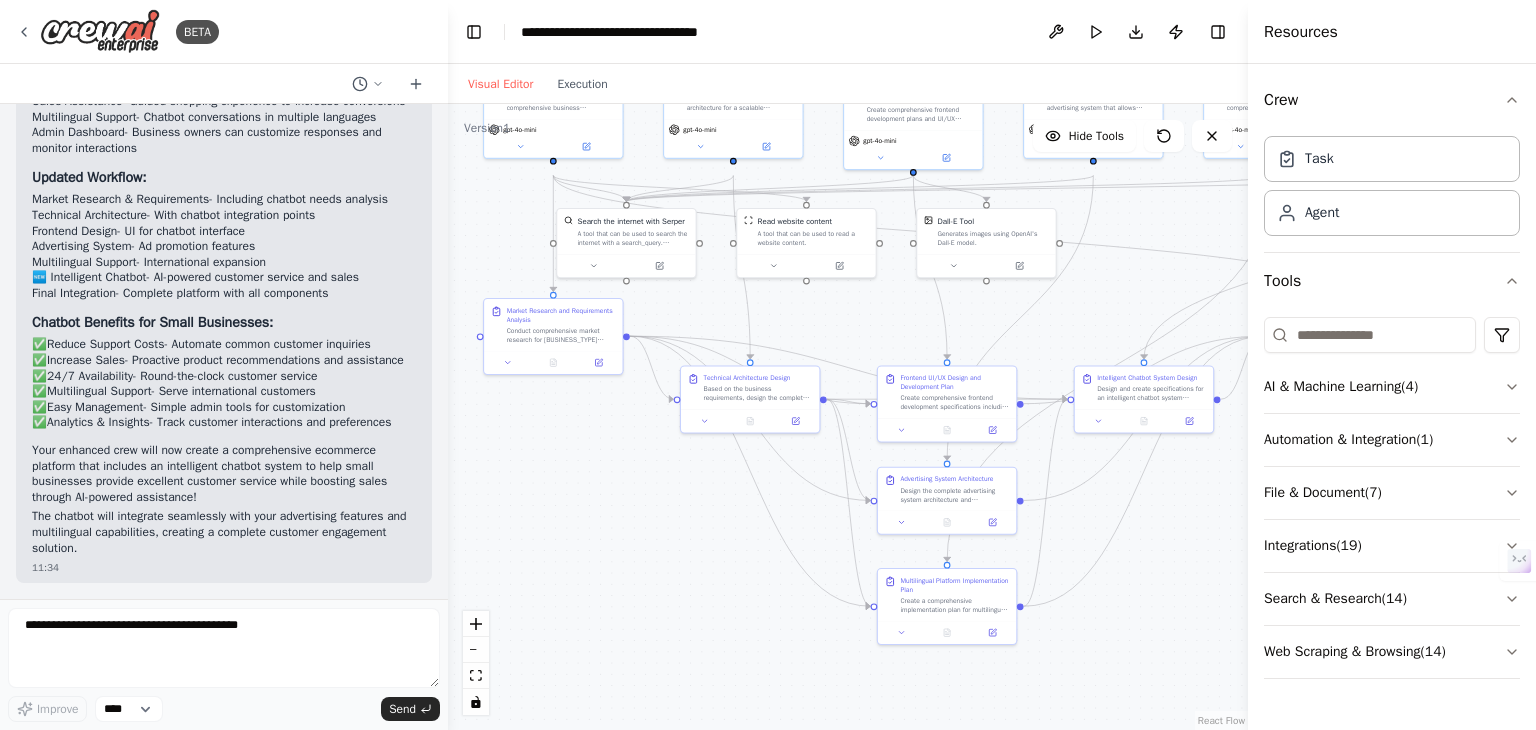 drag, startPoint x: 692, startPoint y: 602, endPoint x: 608, endPoint y: 486, distance: 143.22011 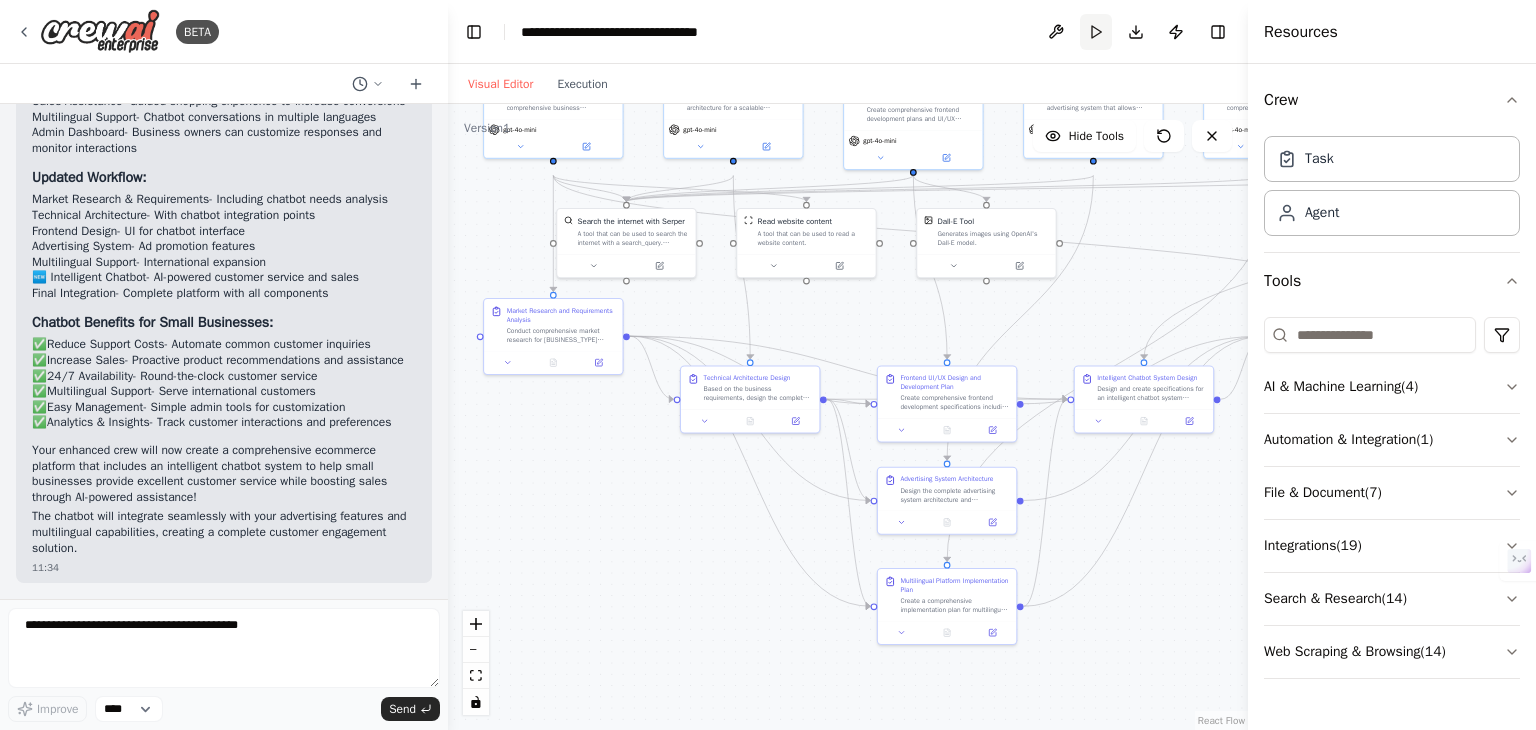 click on "Run" at bounding box center (1096, 32) 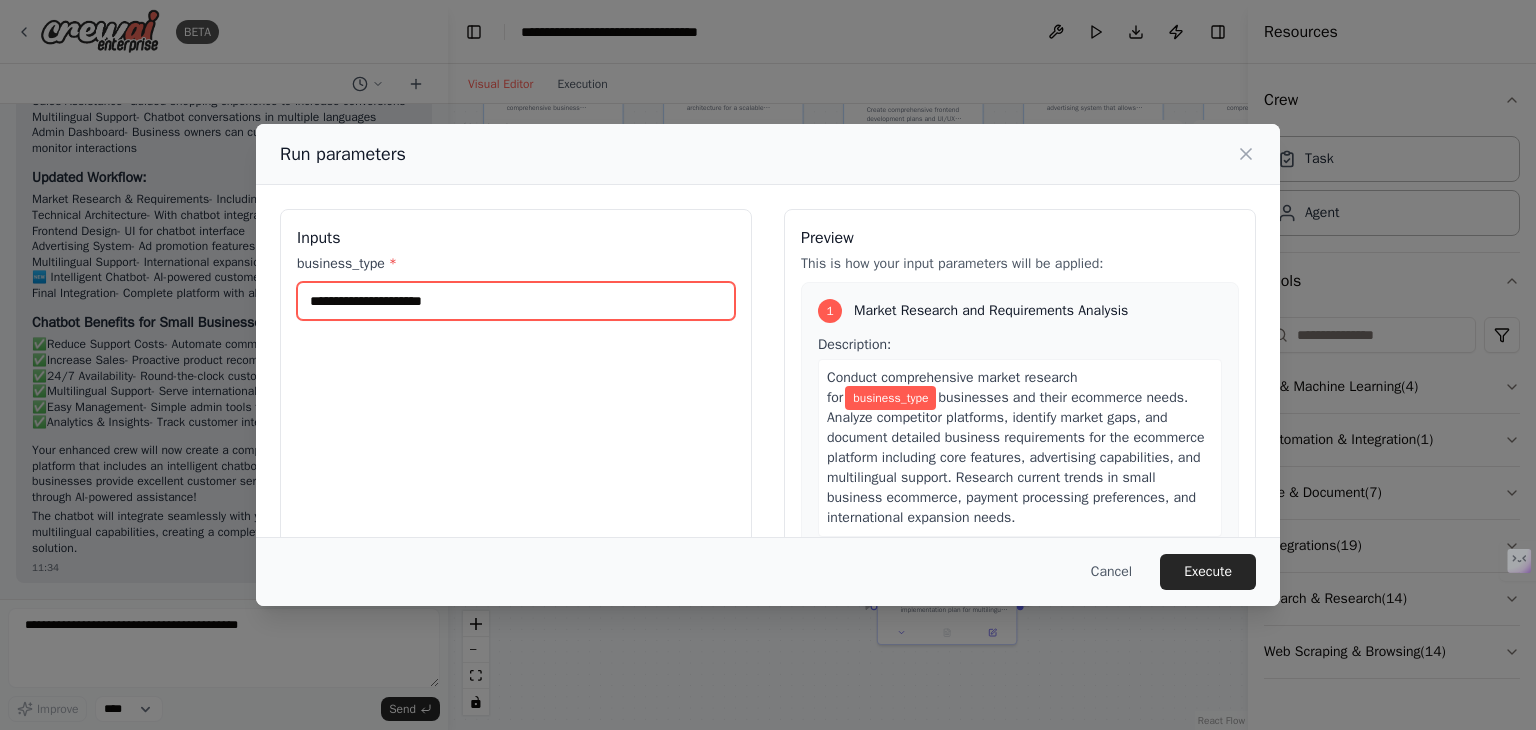 click on "business_type *" at bounding box center [516, 301] 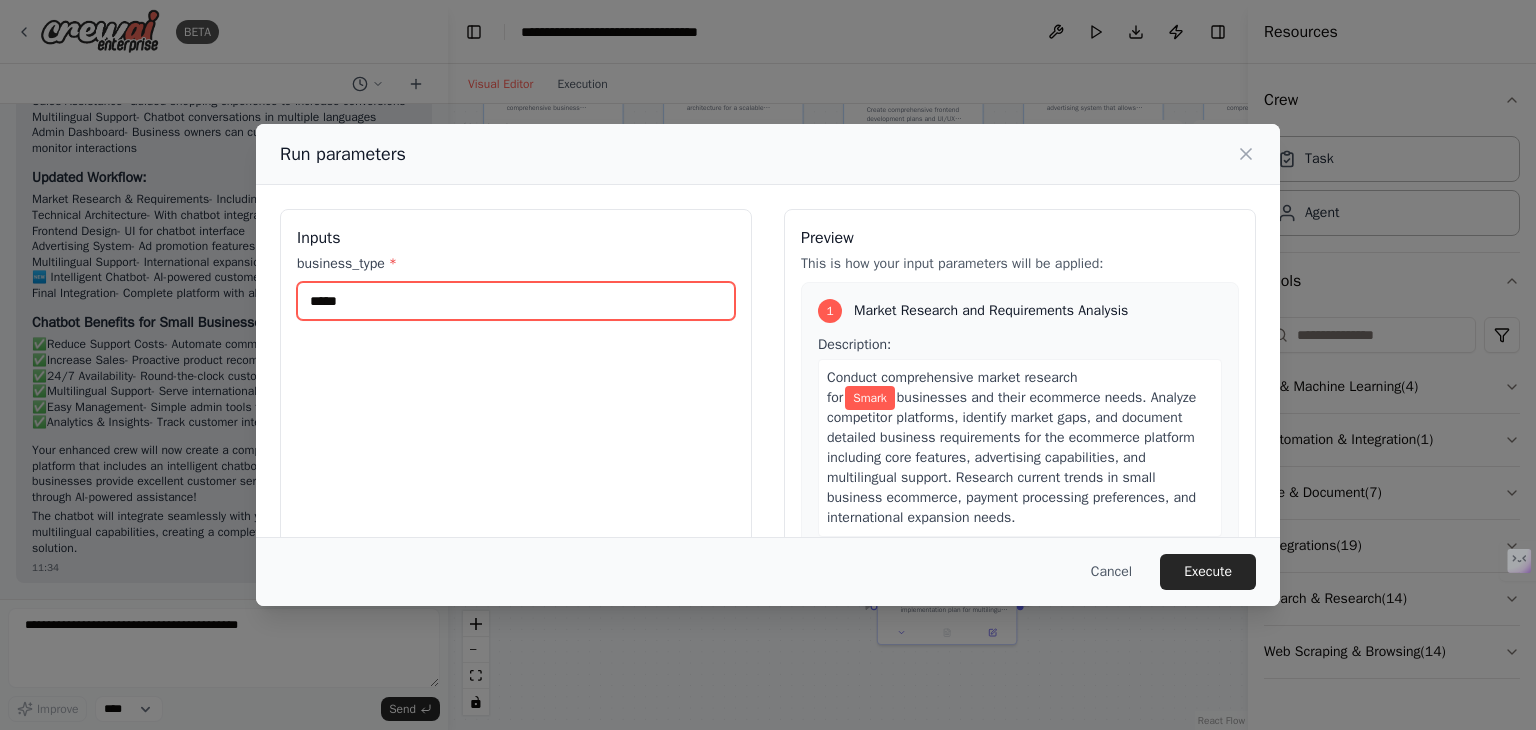 type on "*****" 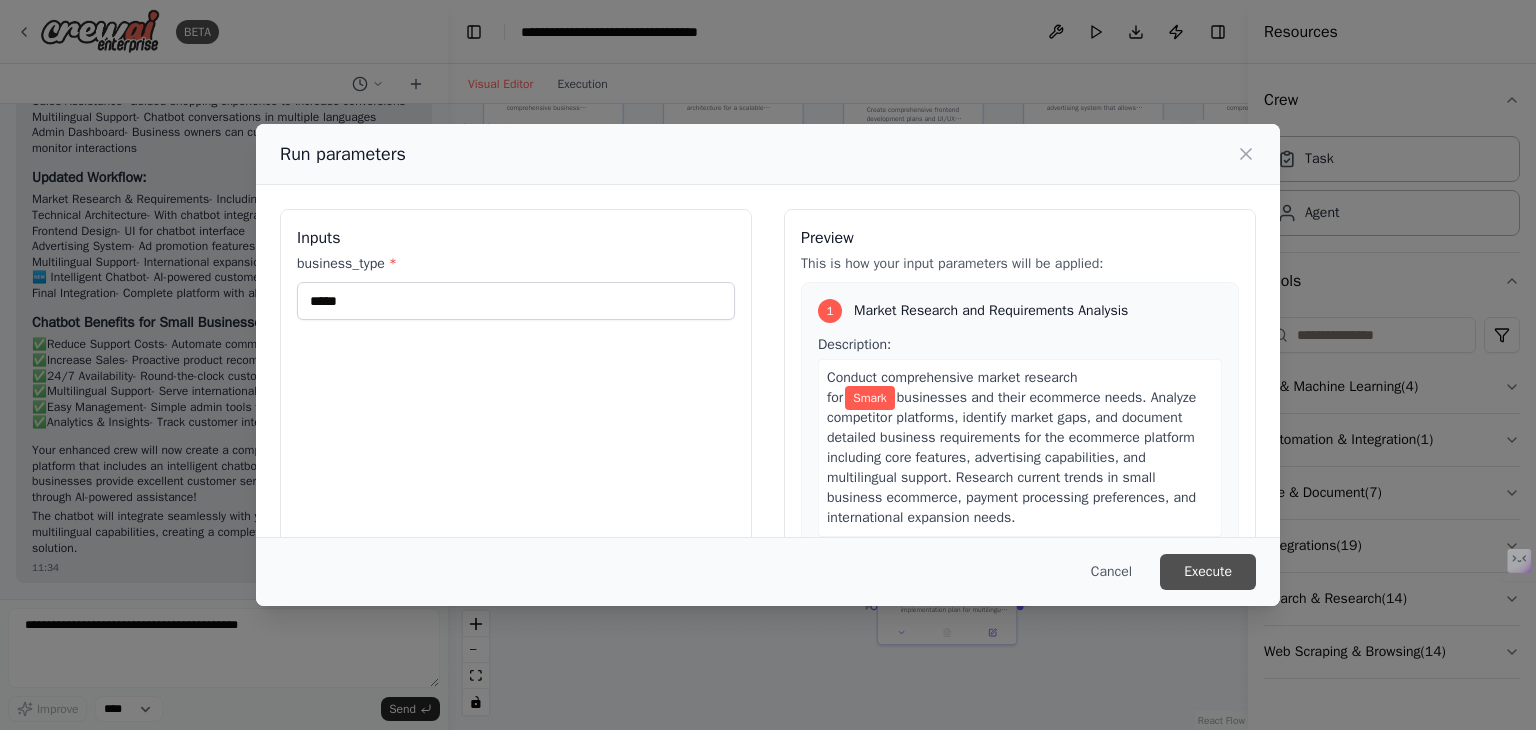 click on "Execute" at bounding box center (1208, 572) 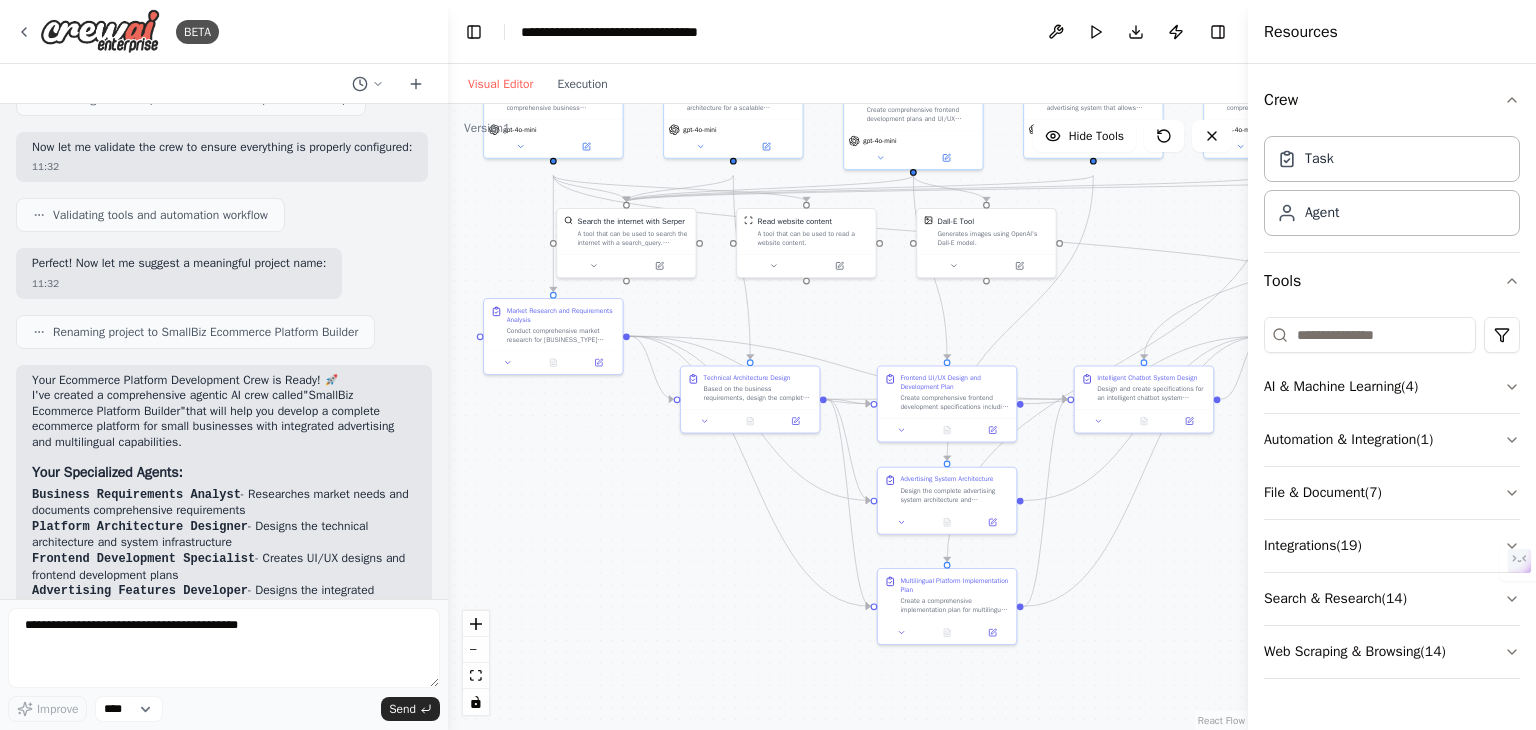 scroll, scrollTop: 1074, scrollLeft: 0, axis: vertical 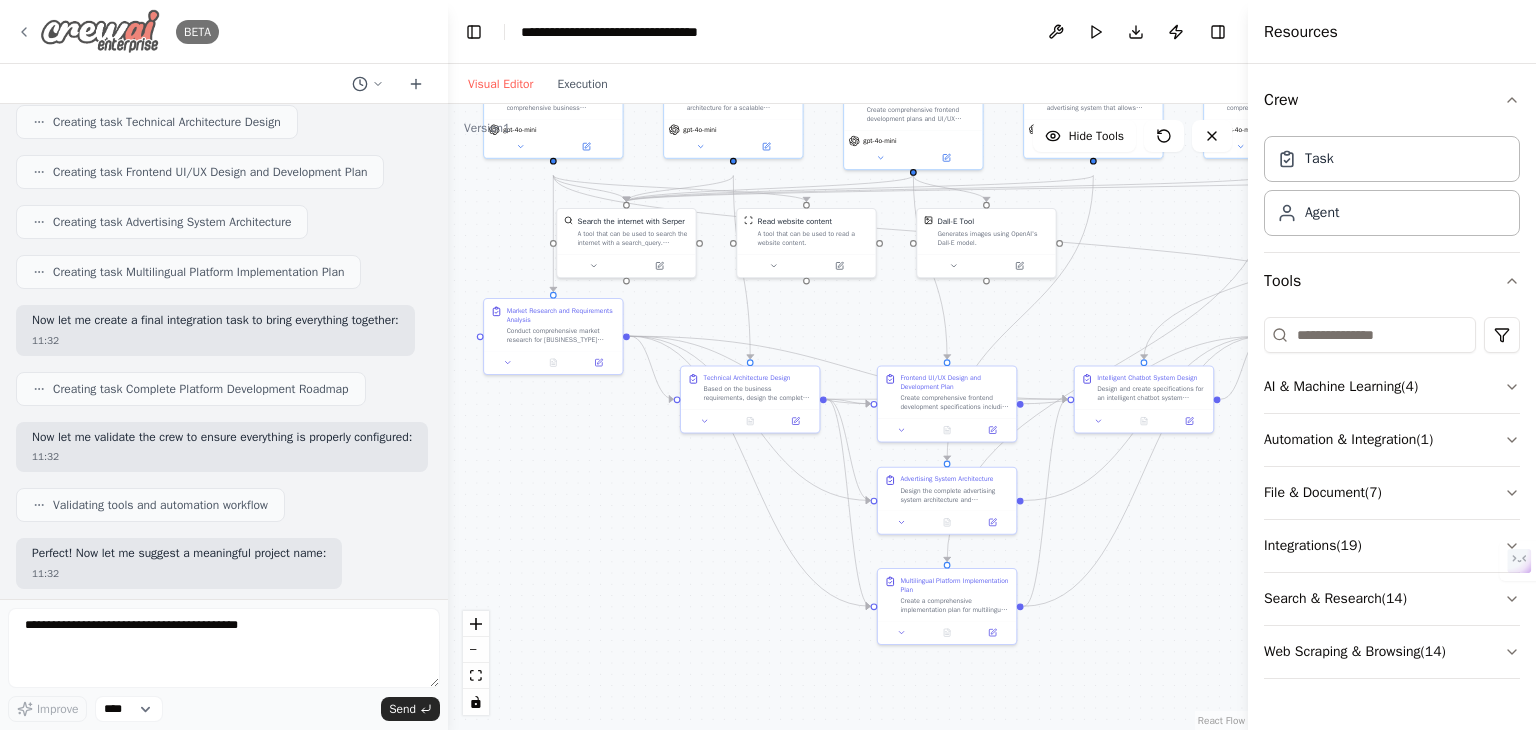 click at bounding box center (100, 31) 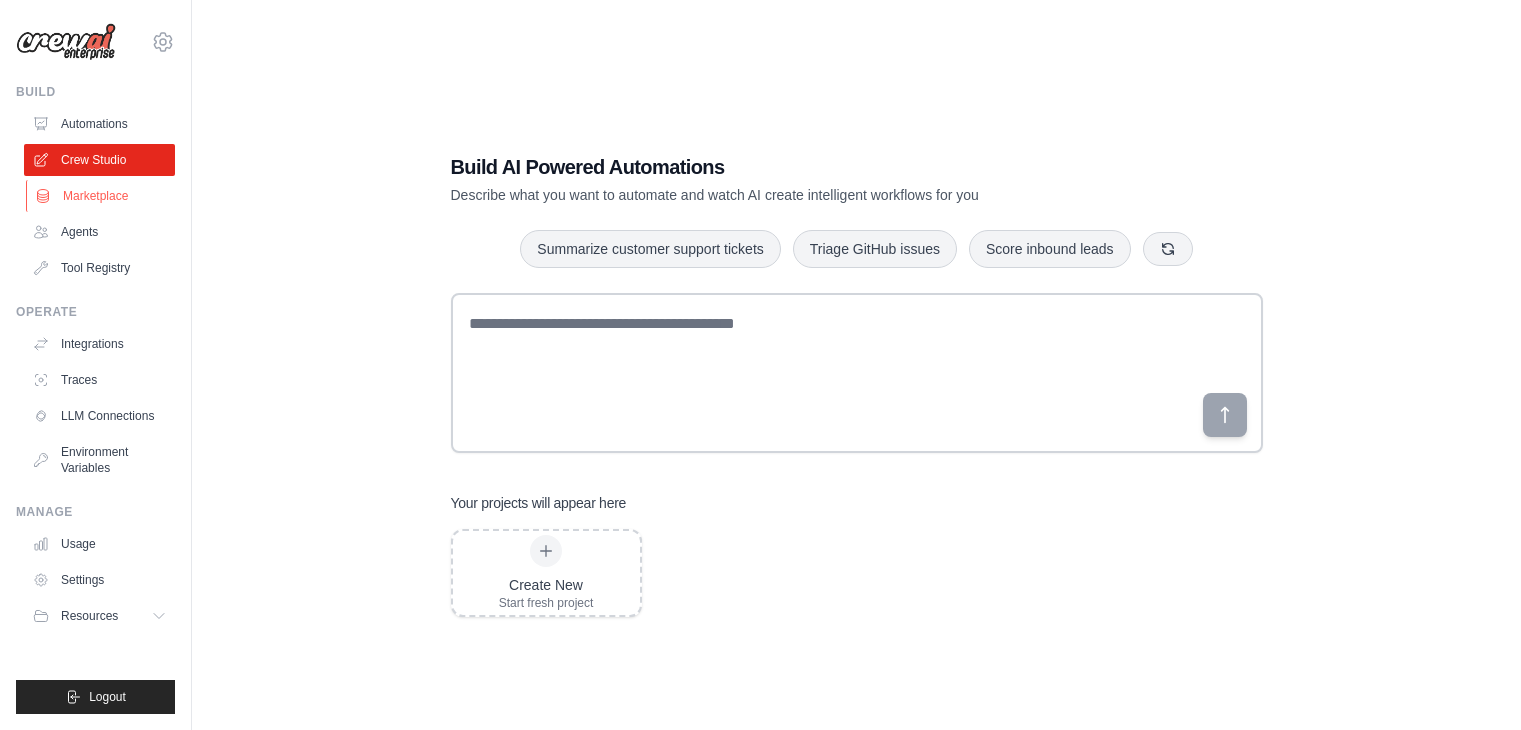 scroll, scrollTop: 0, scrollLeft: 0, axis: both 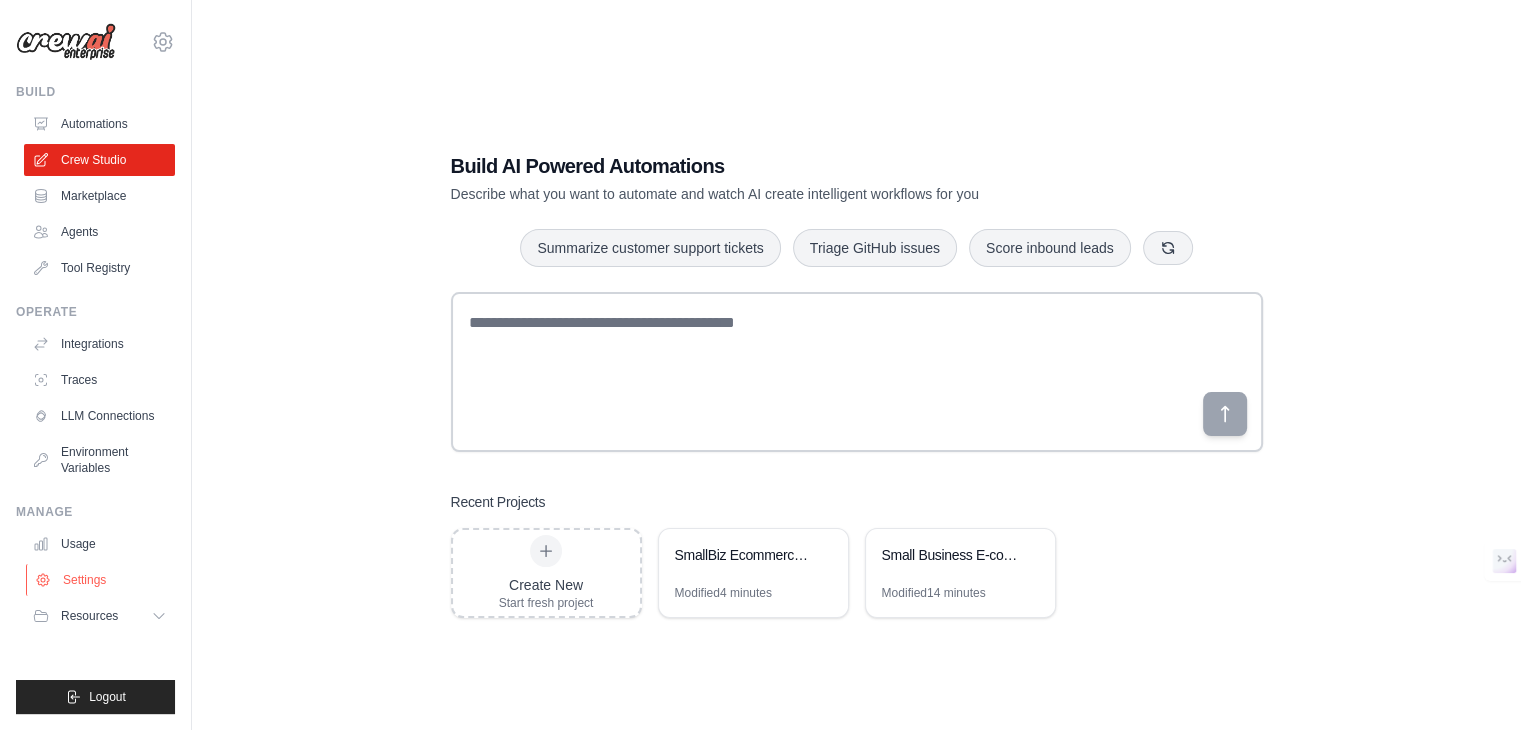 click on "Settings" at bounding box center [101, 580] 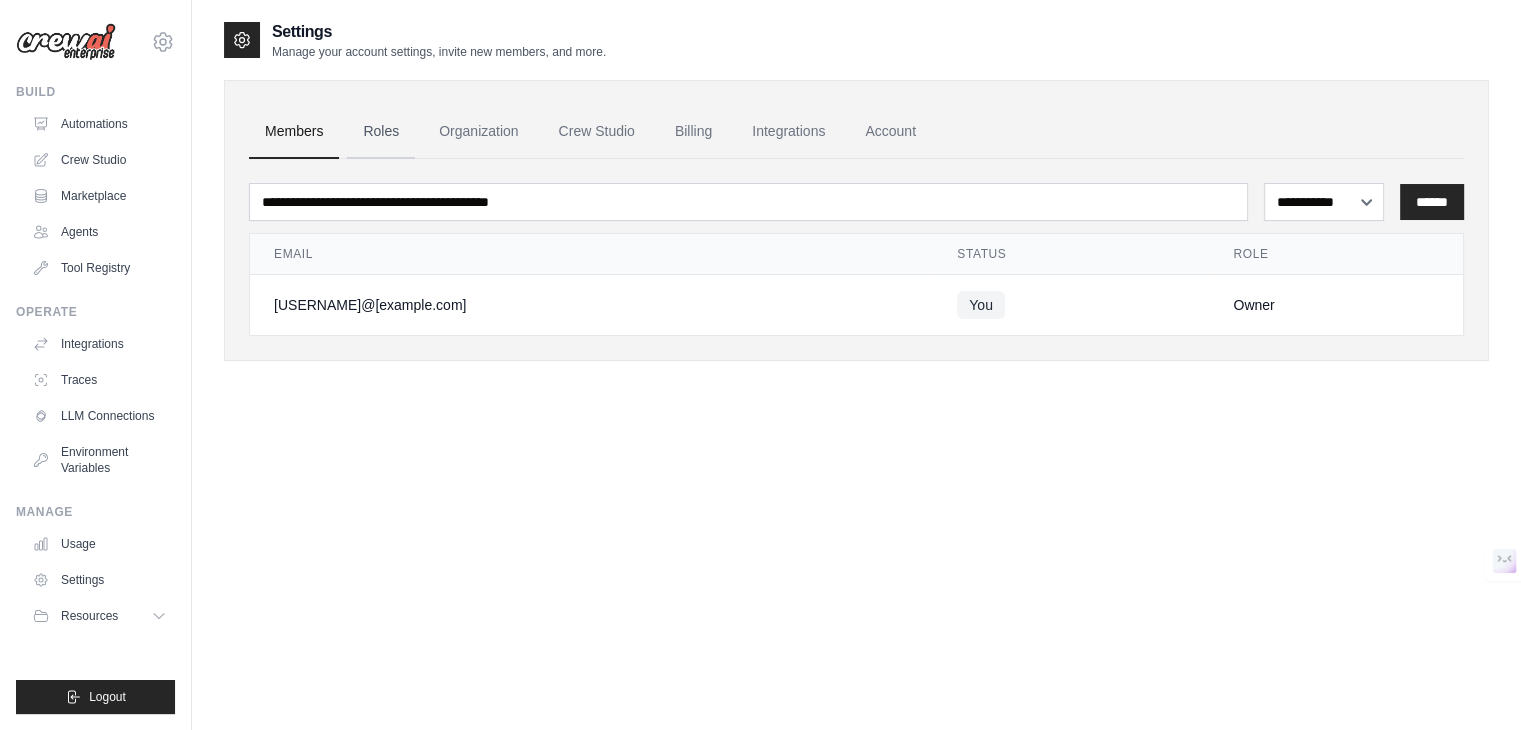 click on "Roles" at bounding box center (381, 132) 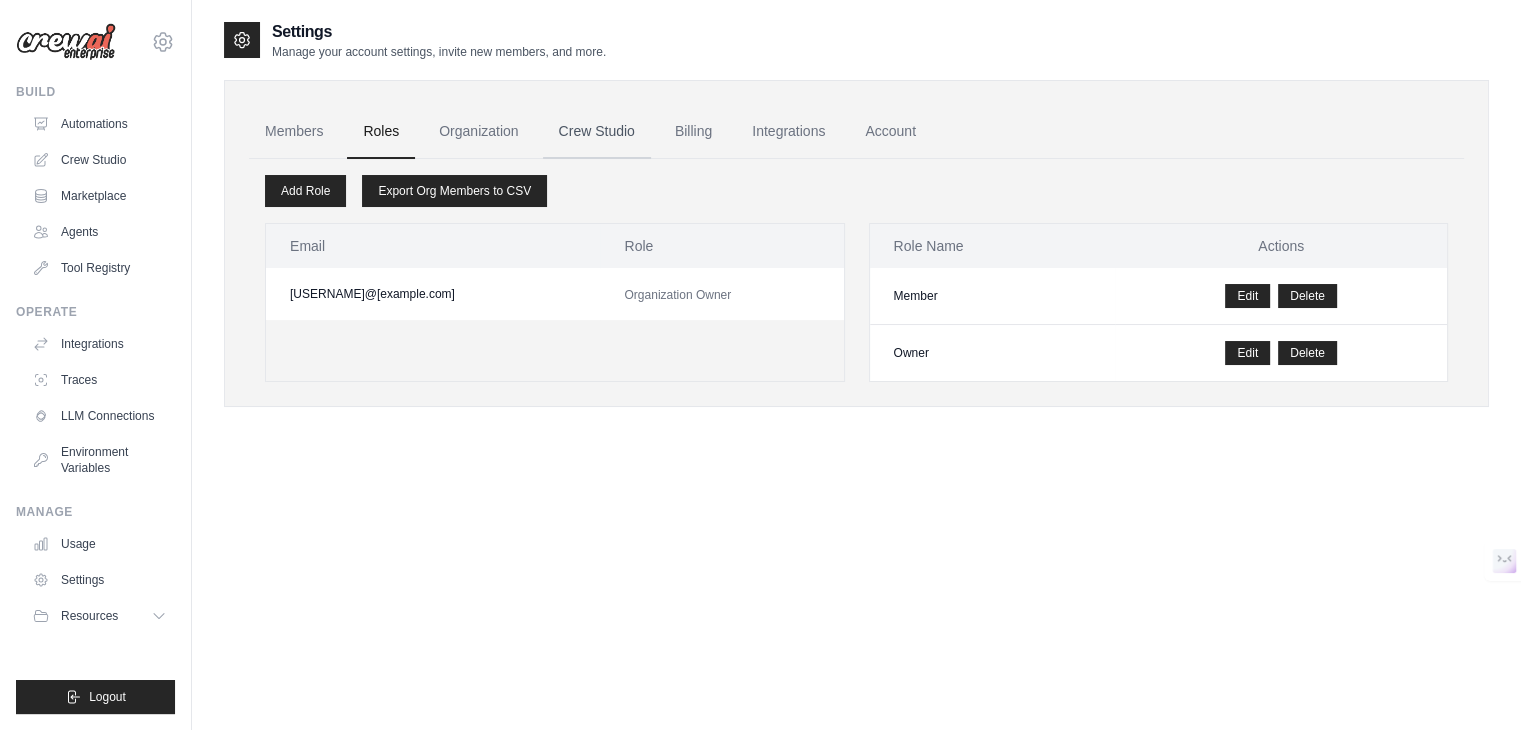 click on "Crew Studio" at bounding box center [597, 132] 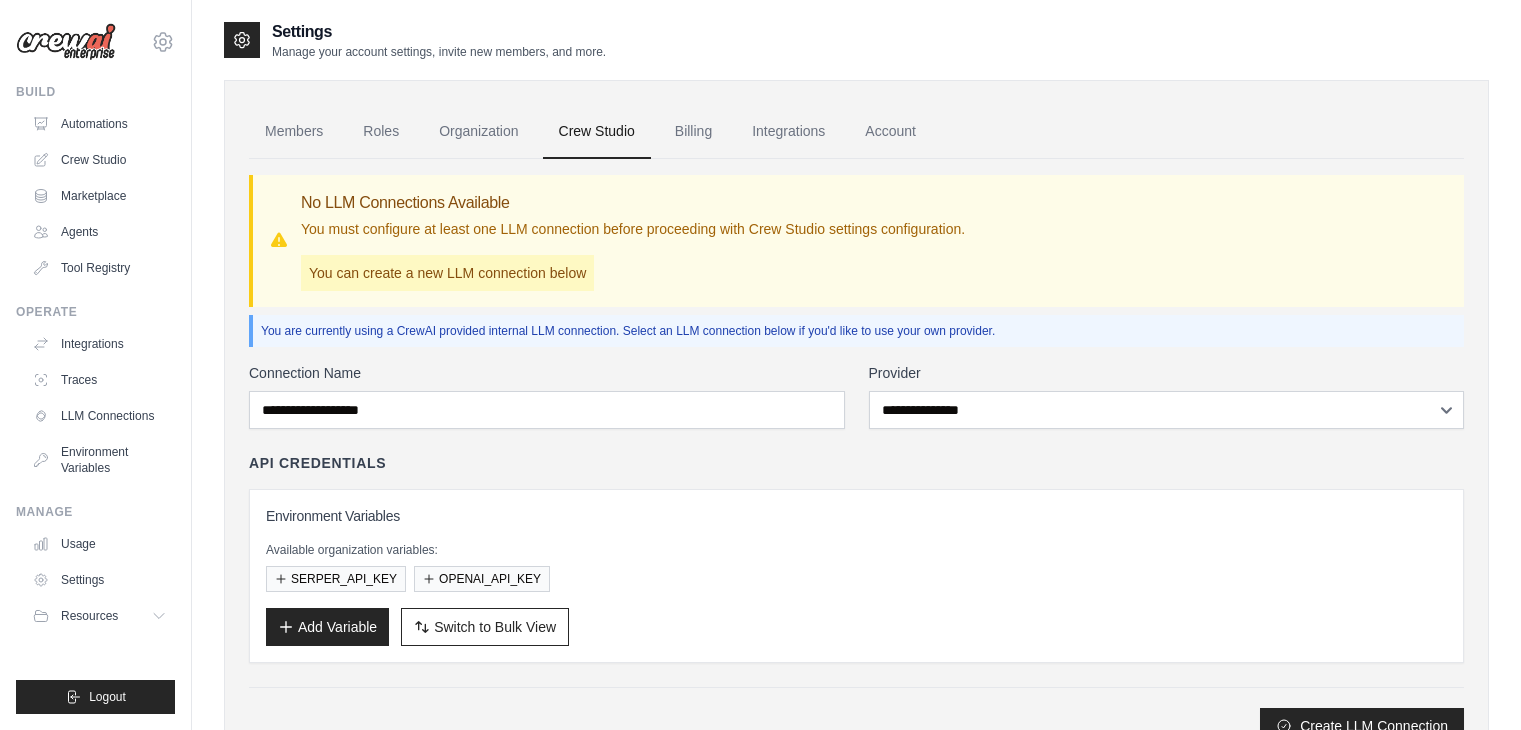 scroll, scrollTop: 0, scrollLeft: 0, axis: both 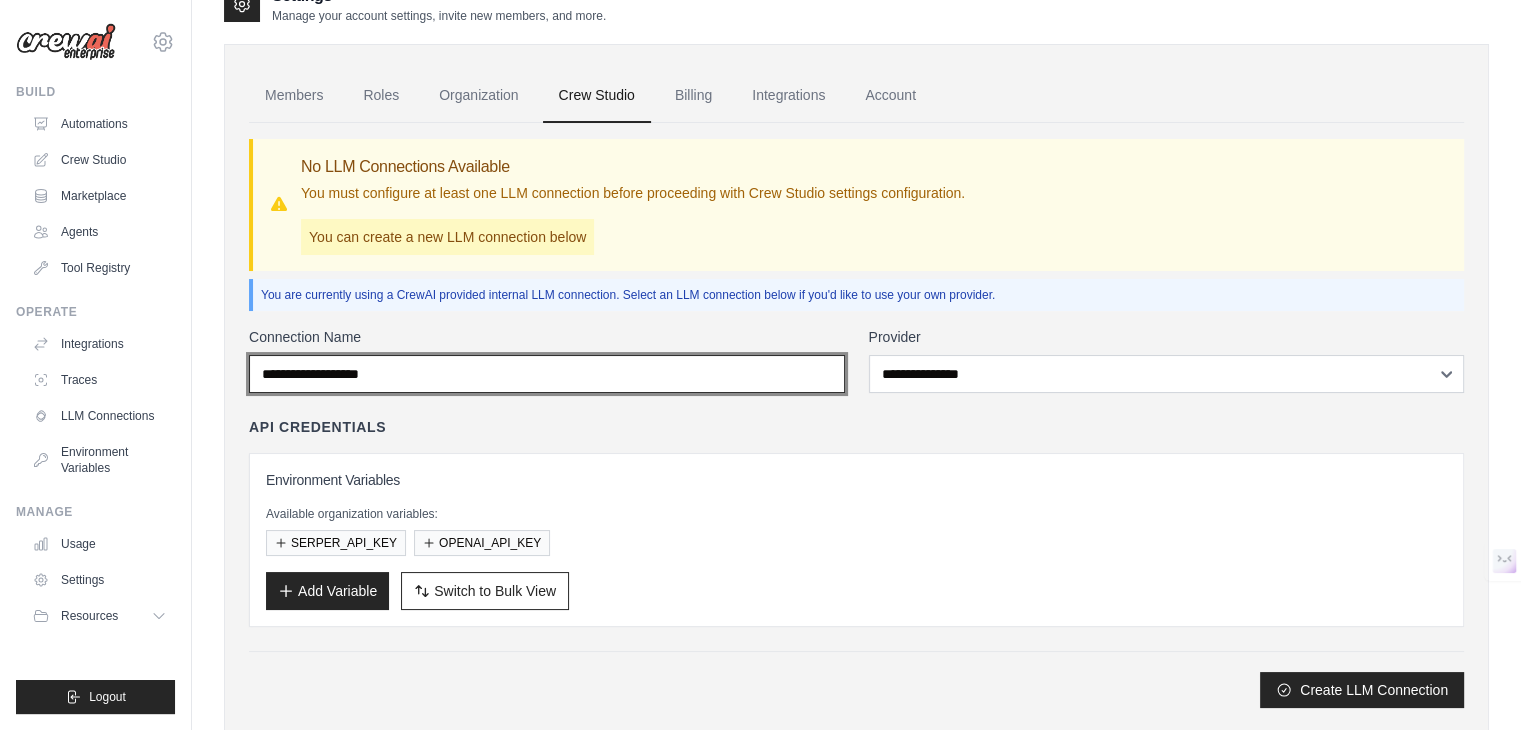 click on "Connection Name" at bounding box center [547, 374] 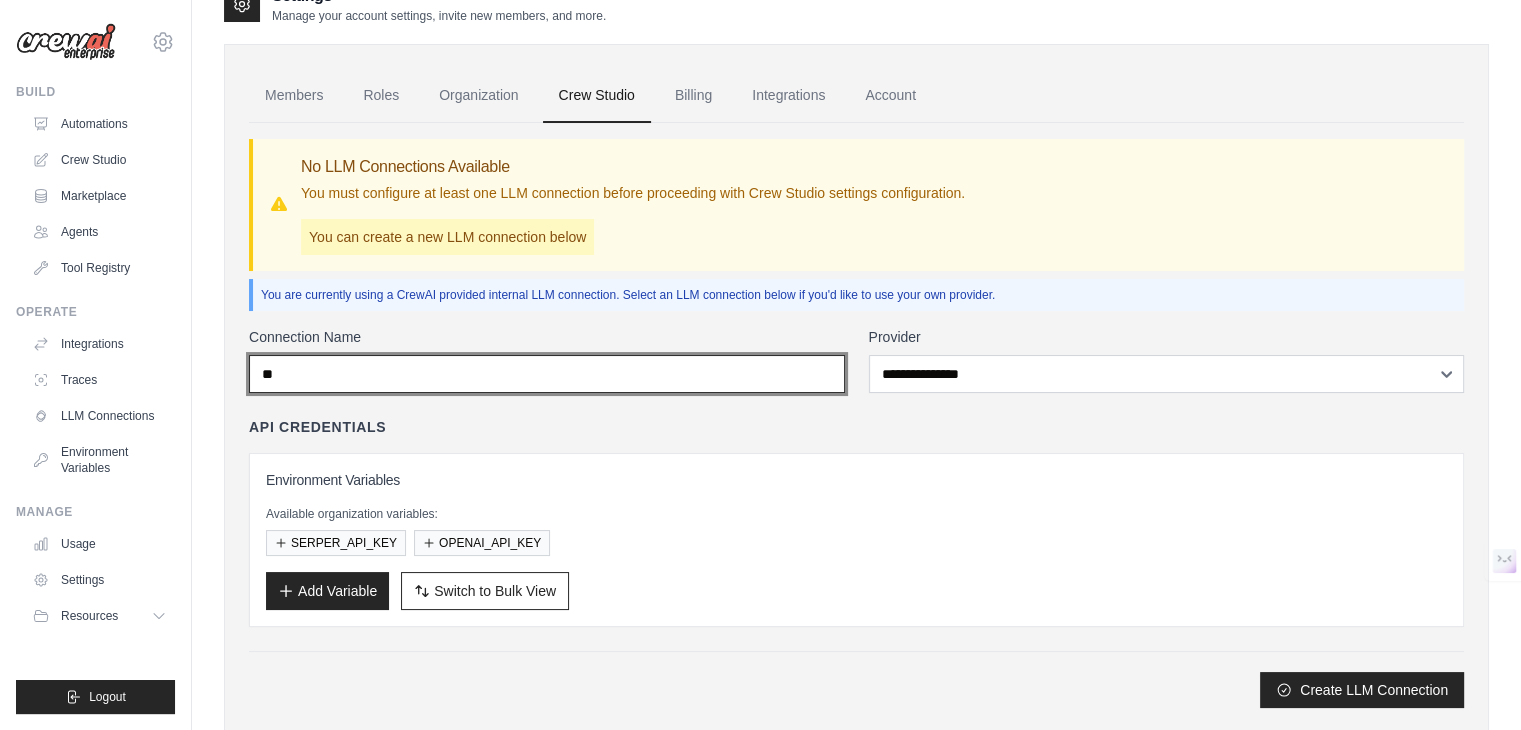 type on "*" 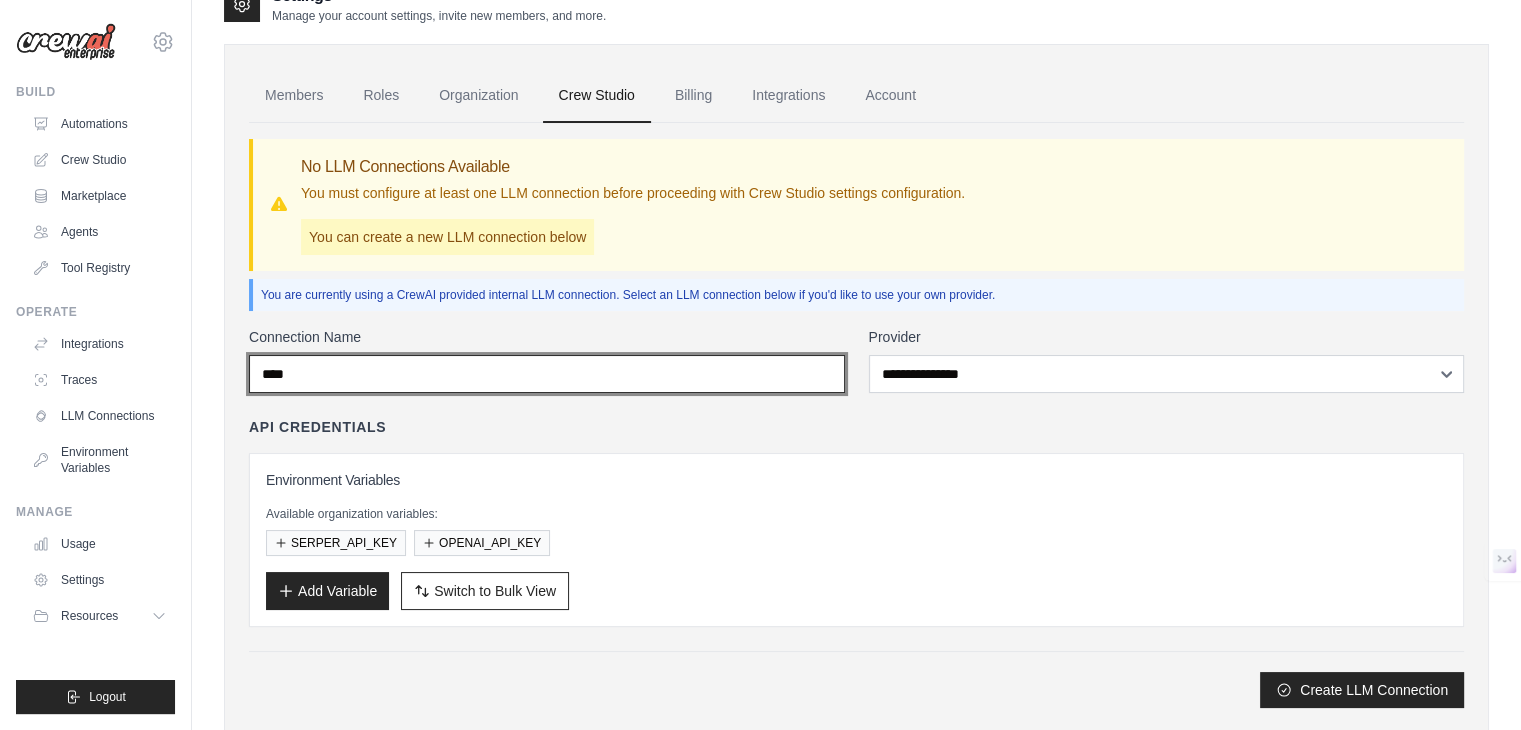 type on "****" 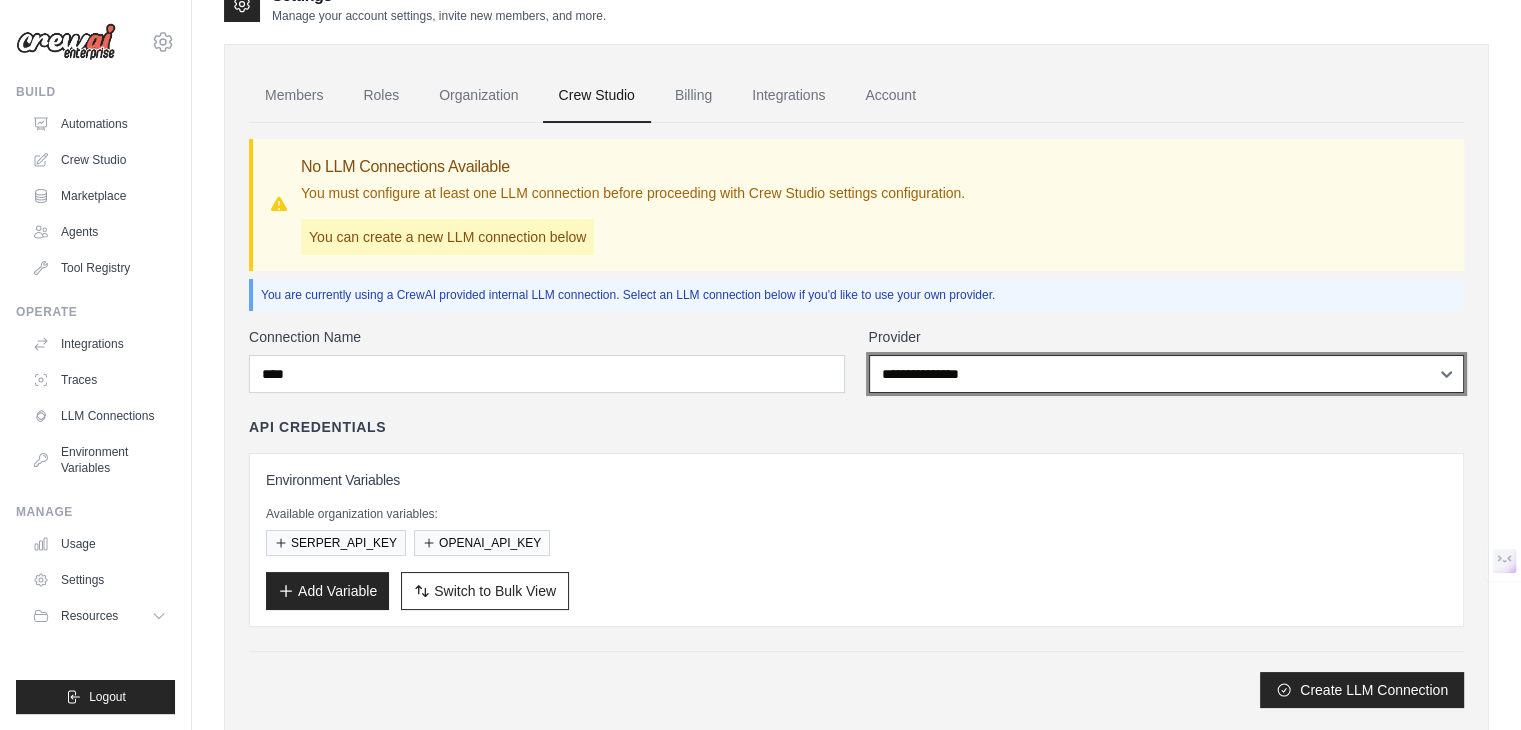 click on "**********" at bounding box center [1167, 374] 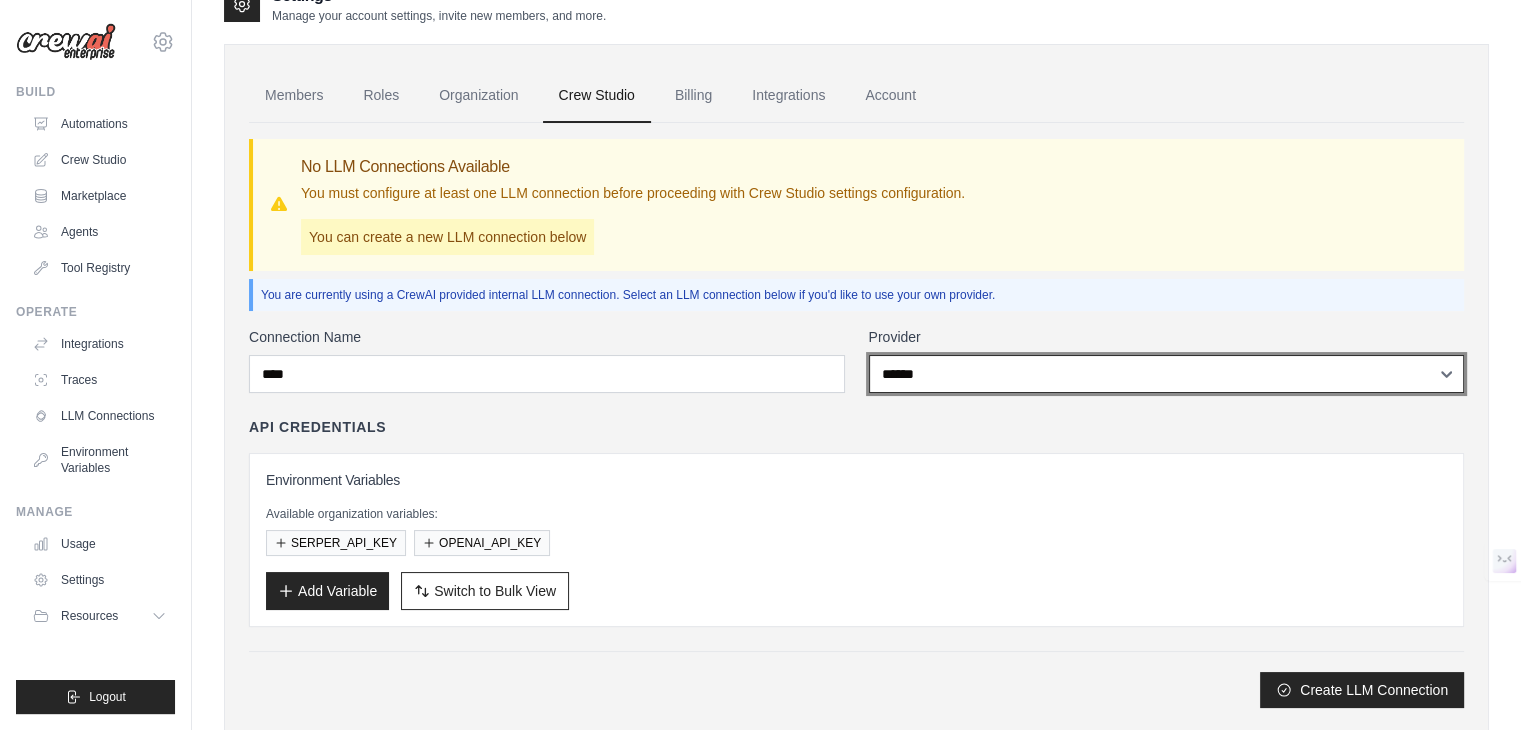 click on "**********" at bounding box center [1167, 374] 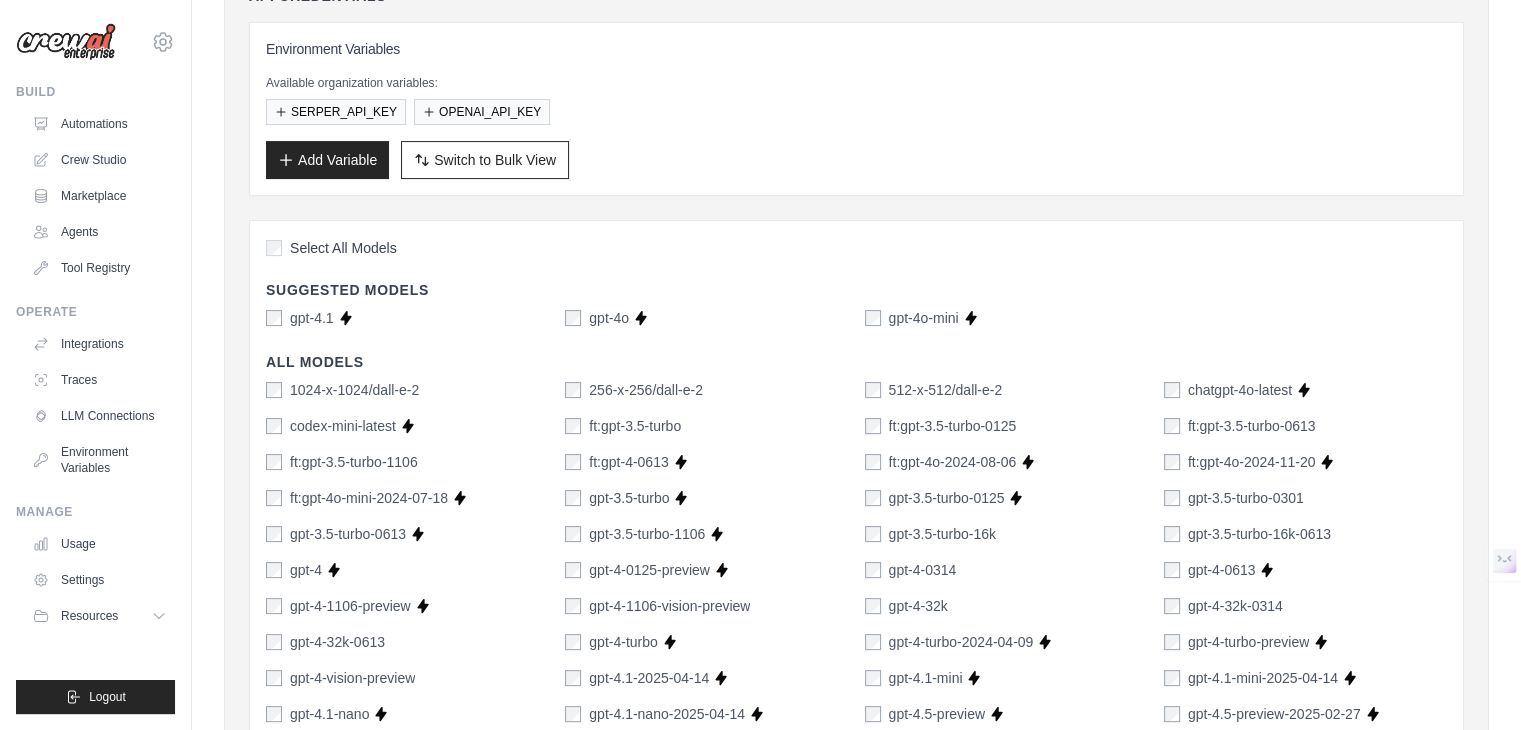 scroll, scrollTop: 463, scrollLeft: 0, axis: vertical 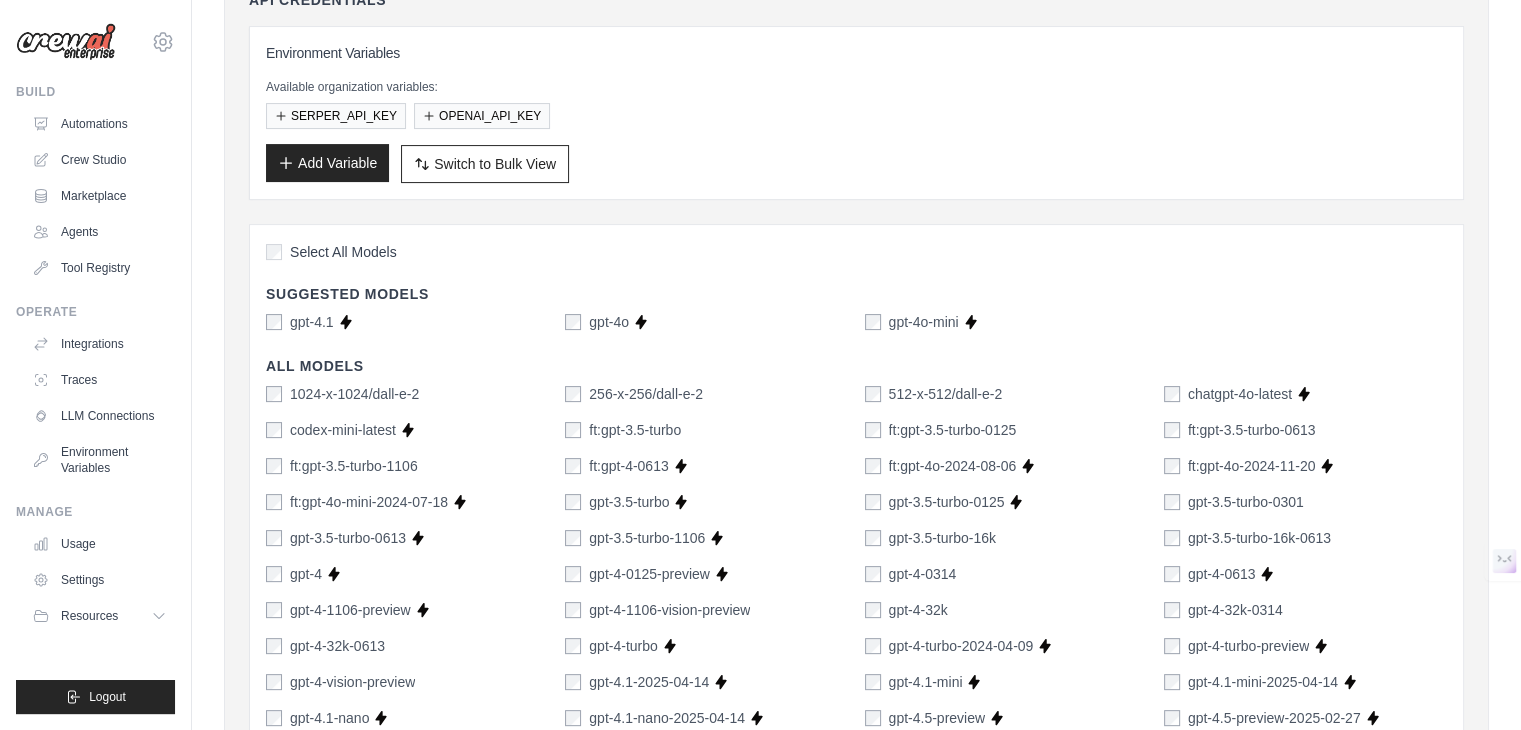 click on "Add Variable" at bounding box center [327, 163] 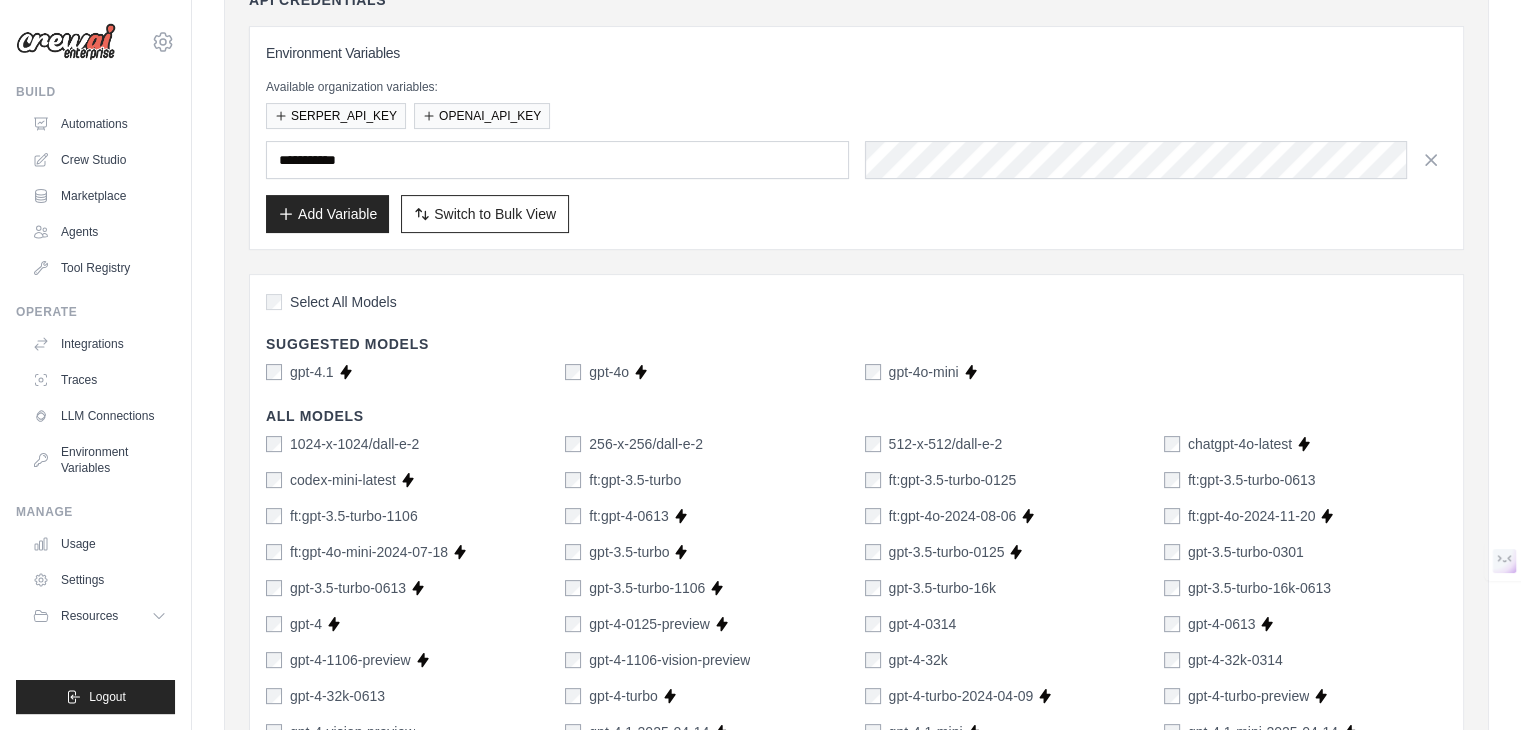 scroll, scrollTop: 567, scrollLeft: 0, axis: vertical 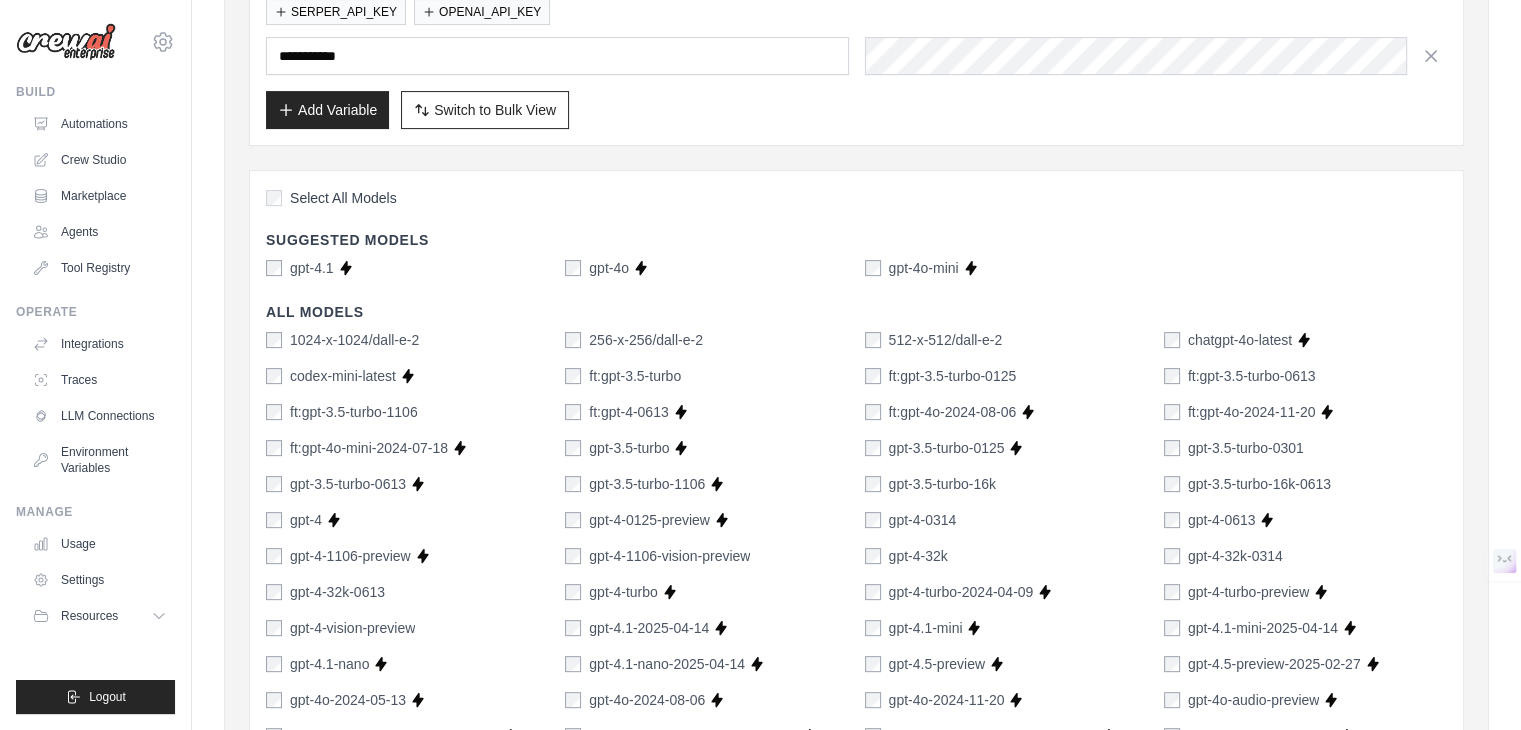 click on "gpt-4.1" at bounding box center [300, 268] 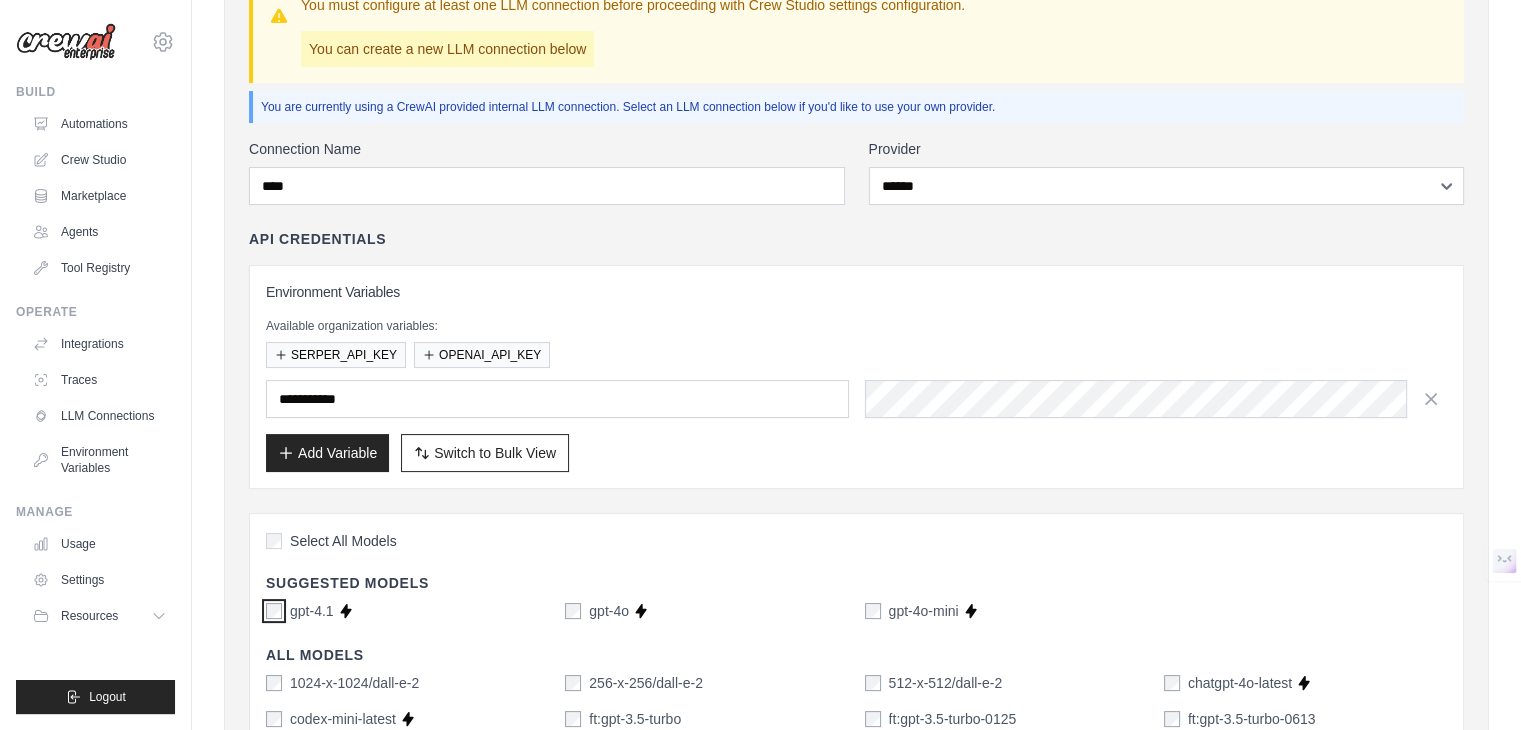 scroll, scrollTop: 216, scrollLeft: 0, axis: vertical 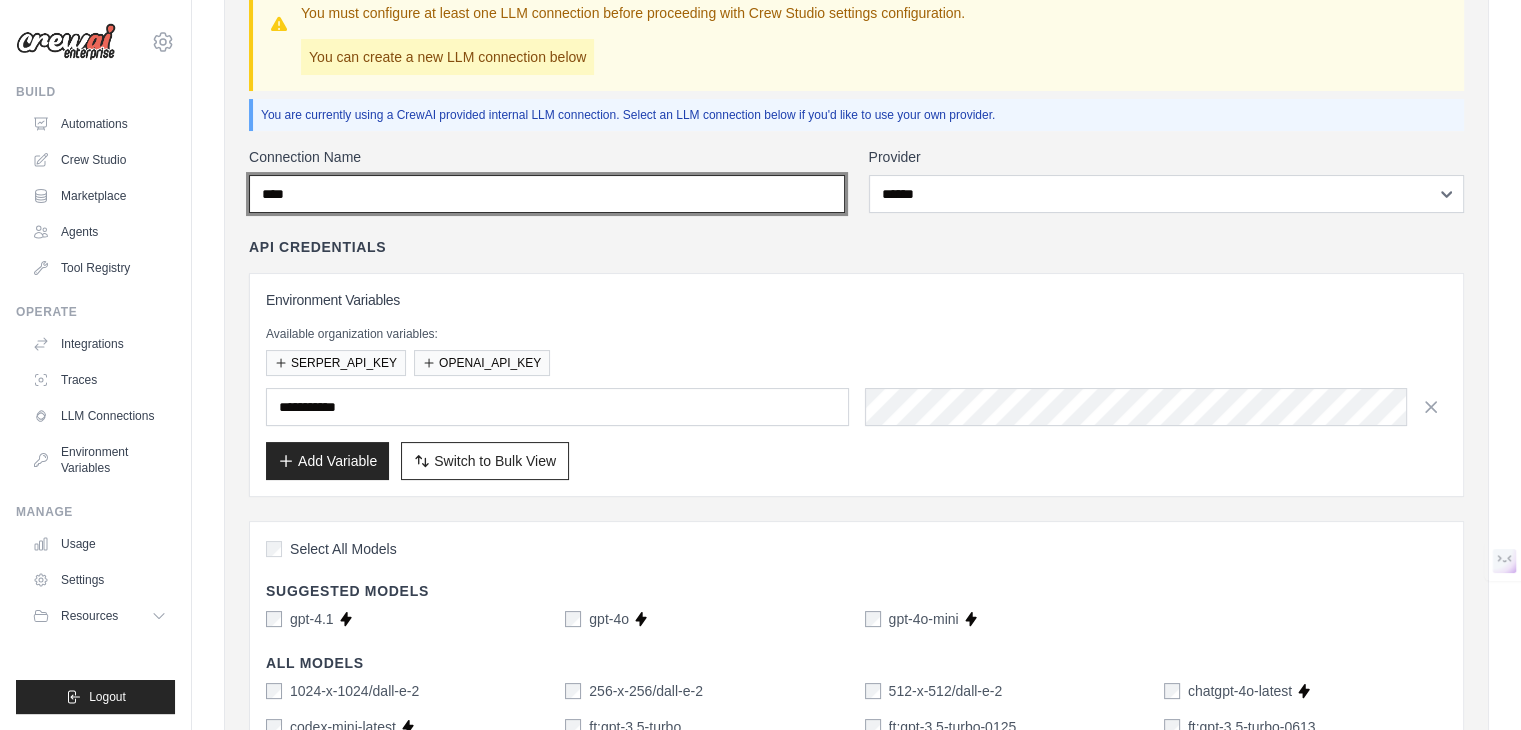 click on "****" at bounding box center [547, 194] 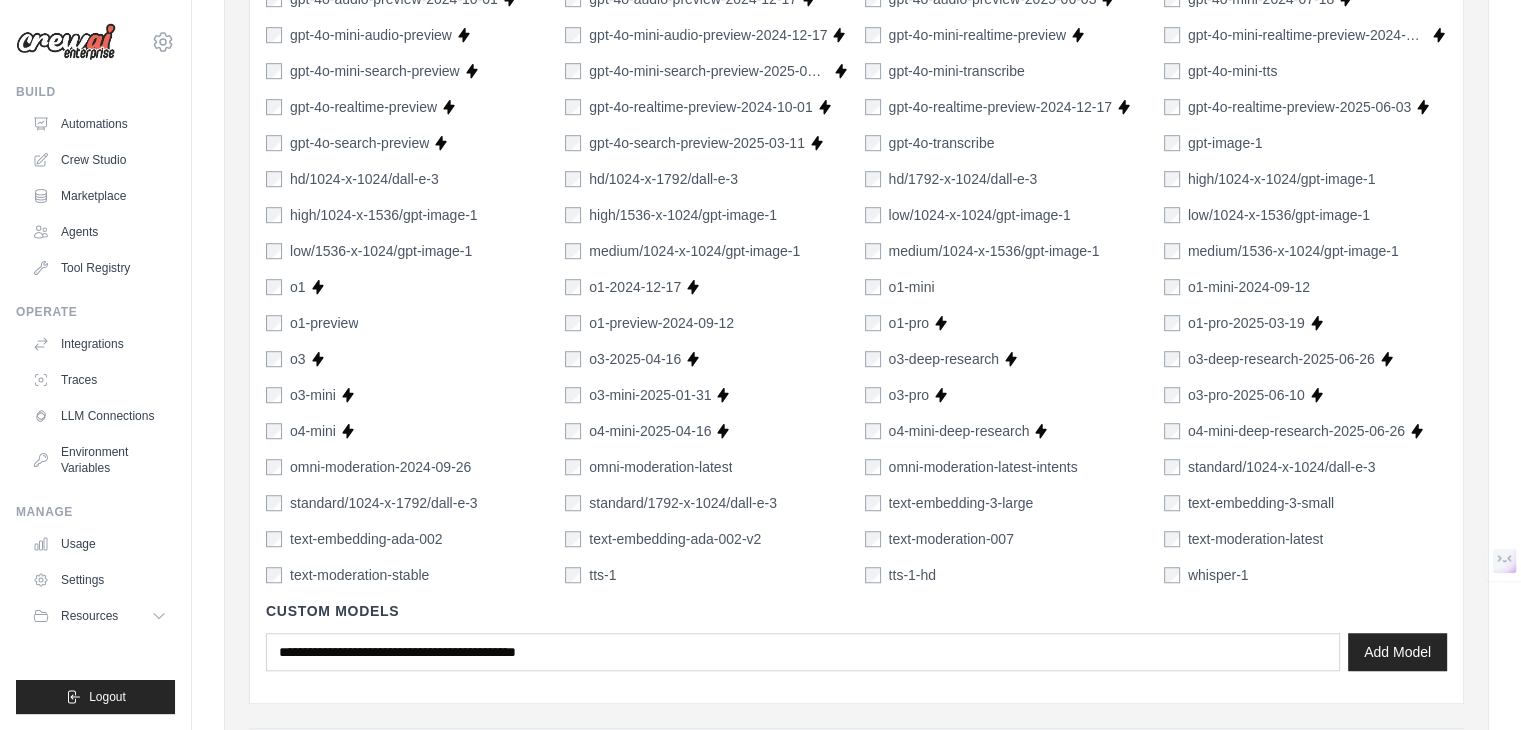 scroll, scrollTop: 1432, scrollLeft: 0, axis: vertical 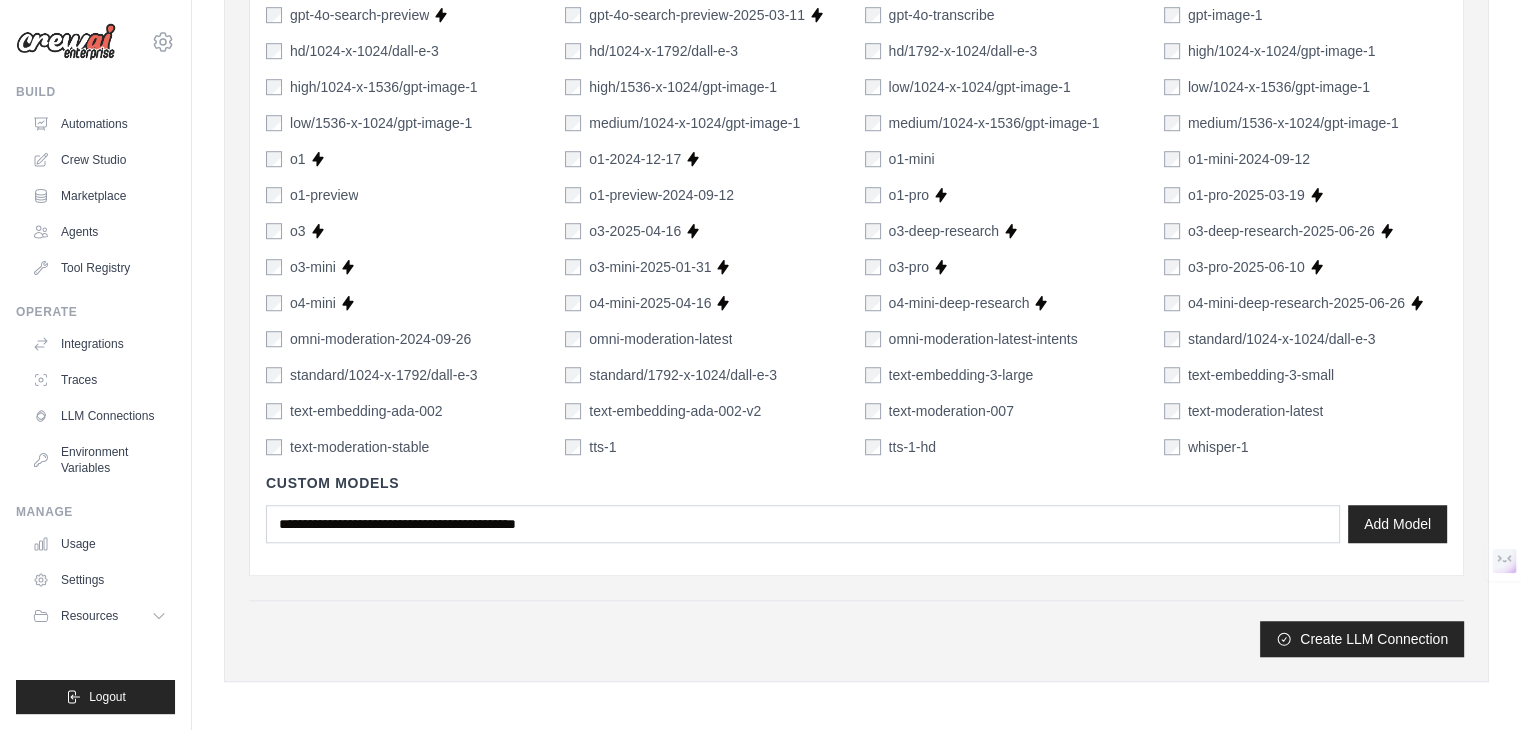 type on "*******" 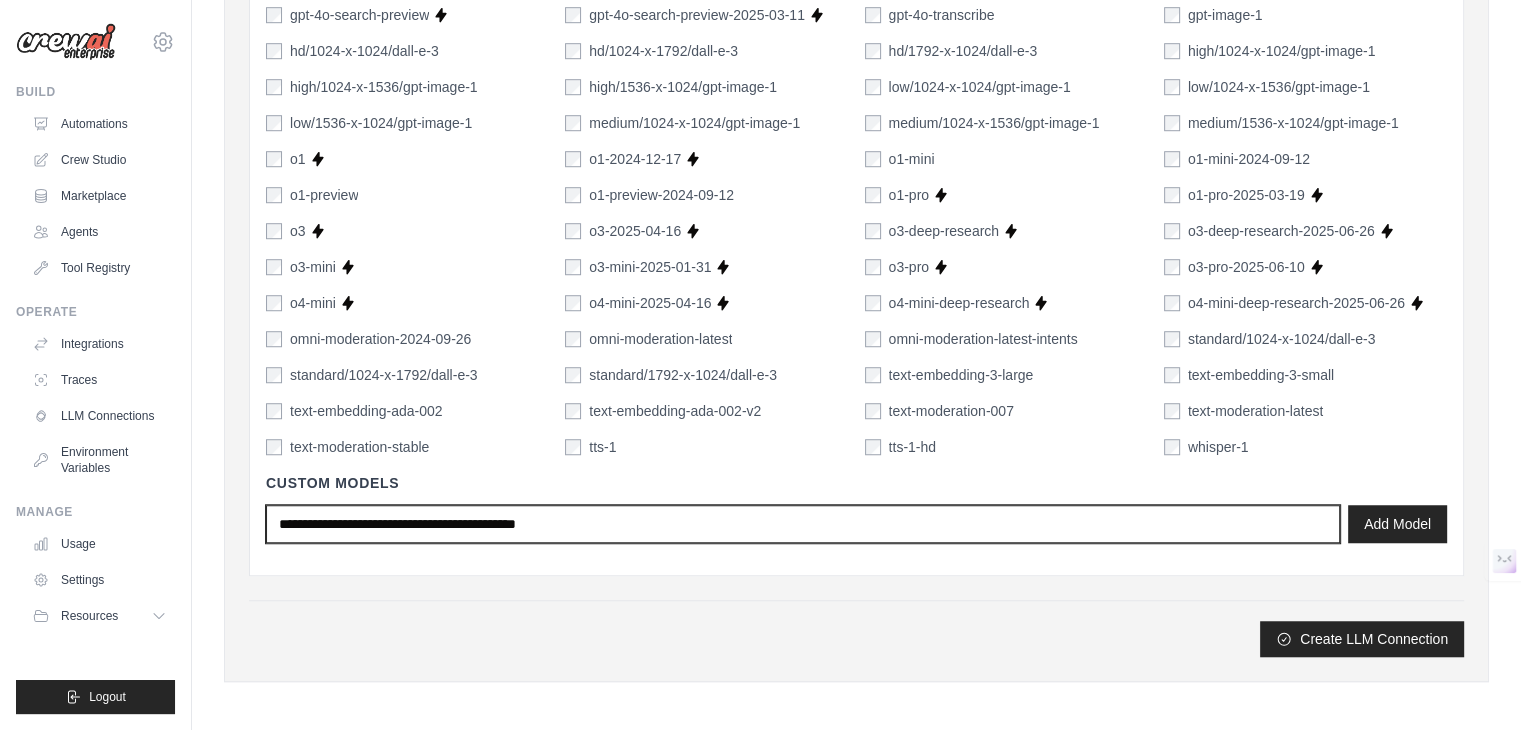 click at bounding box center [803, 524] 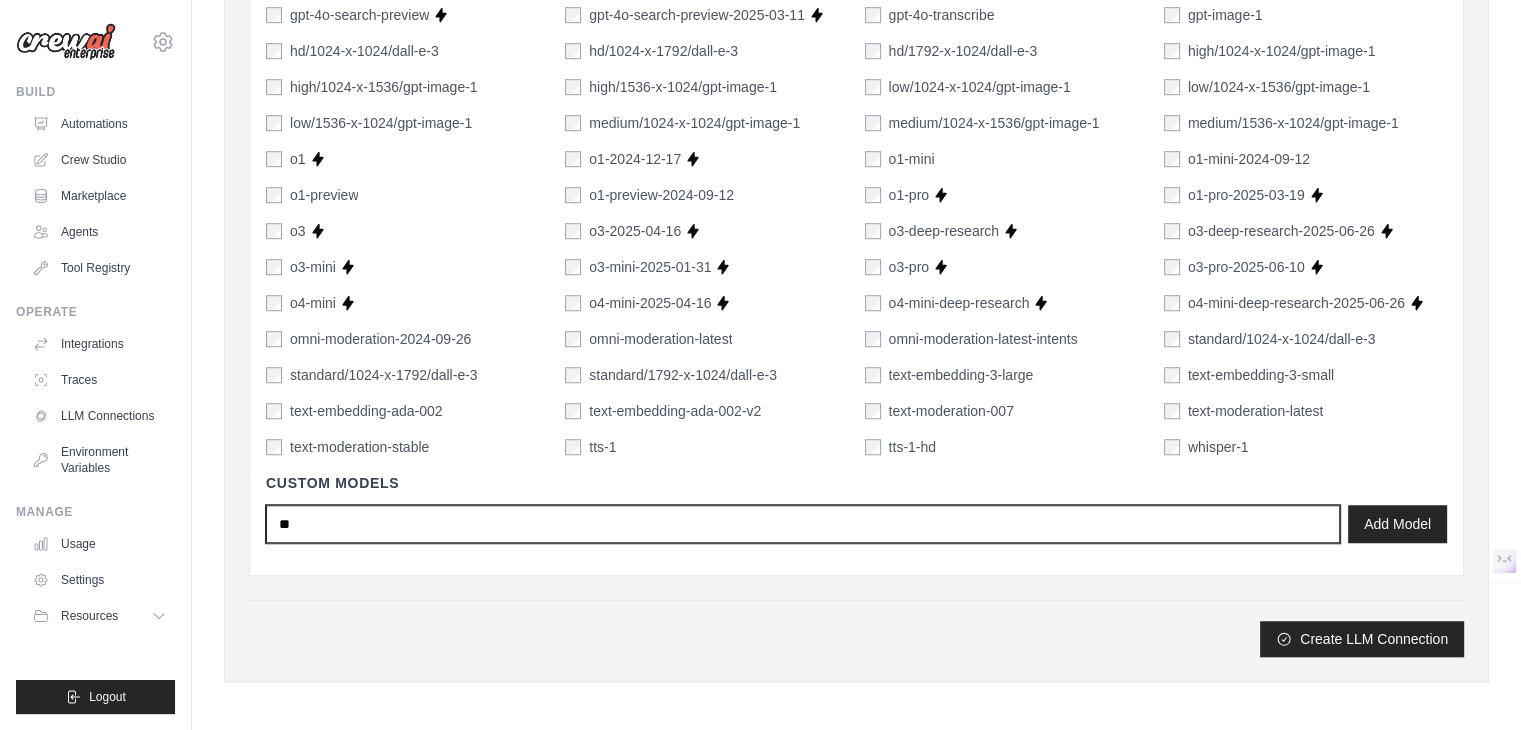 type on "*" 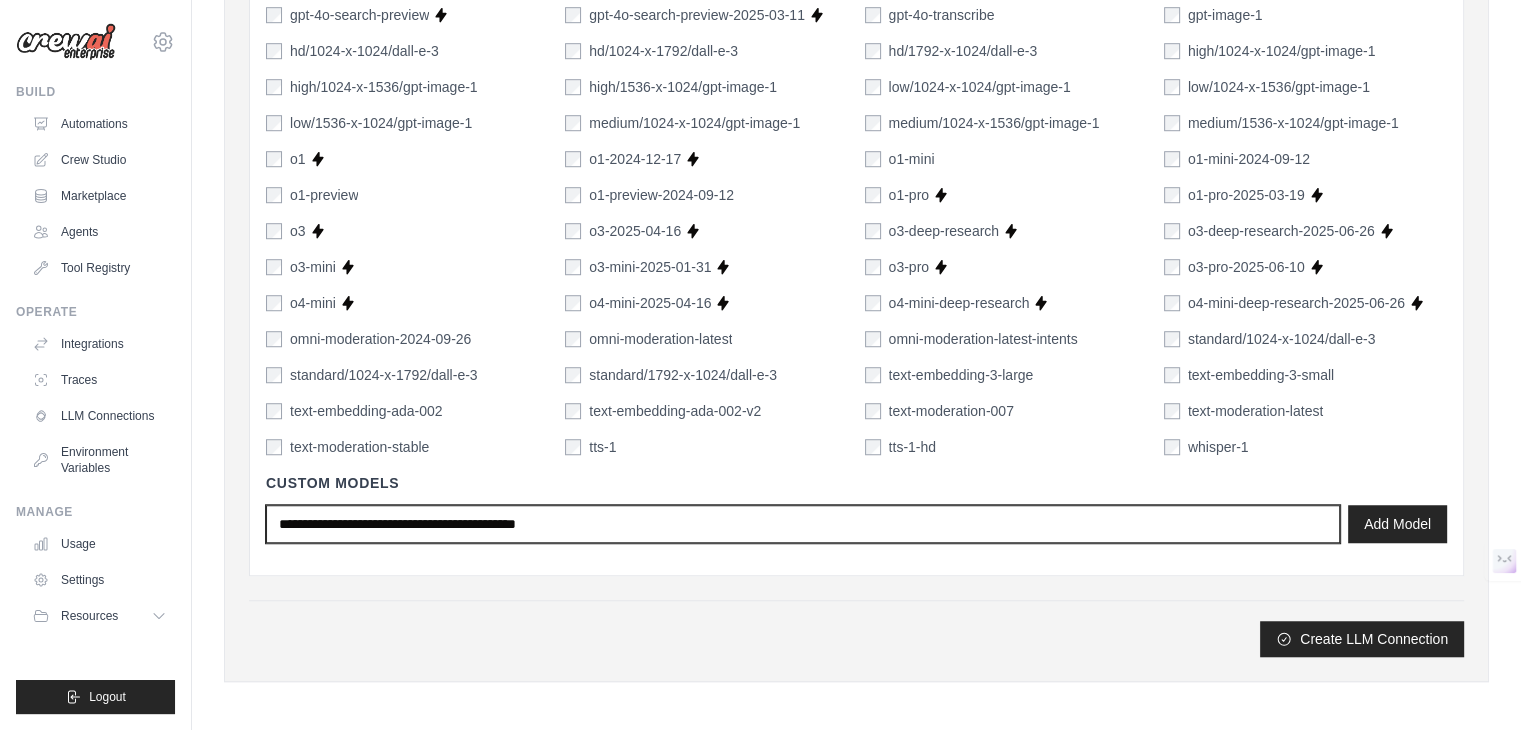 type on "*" 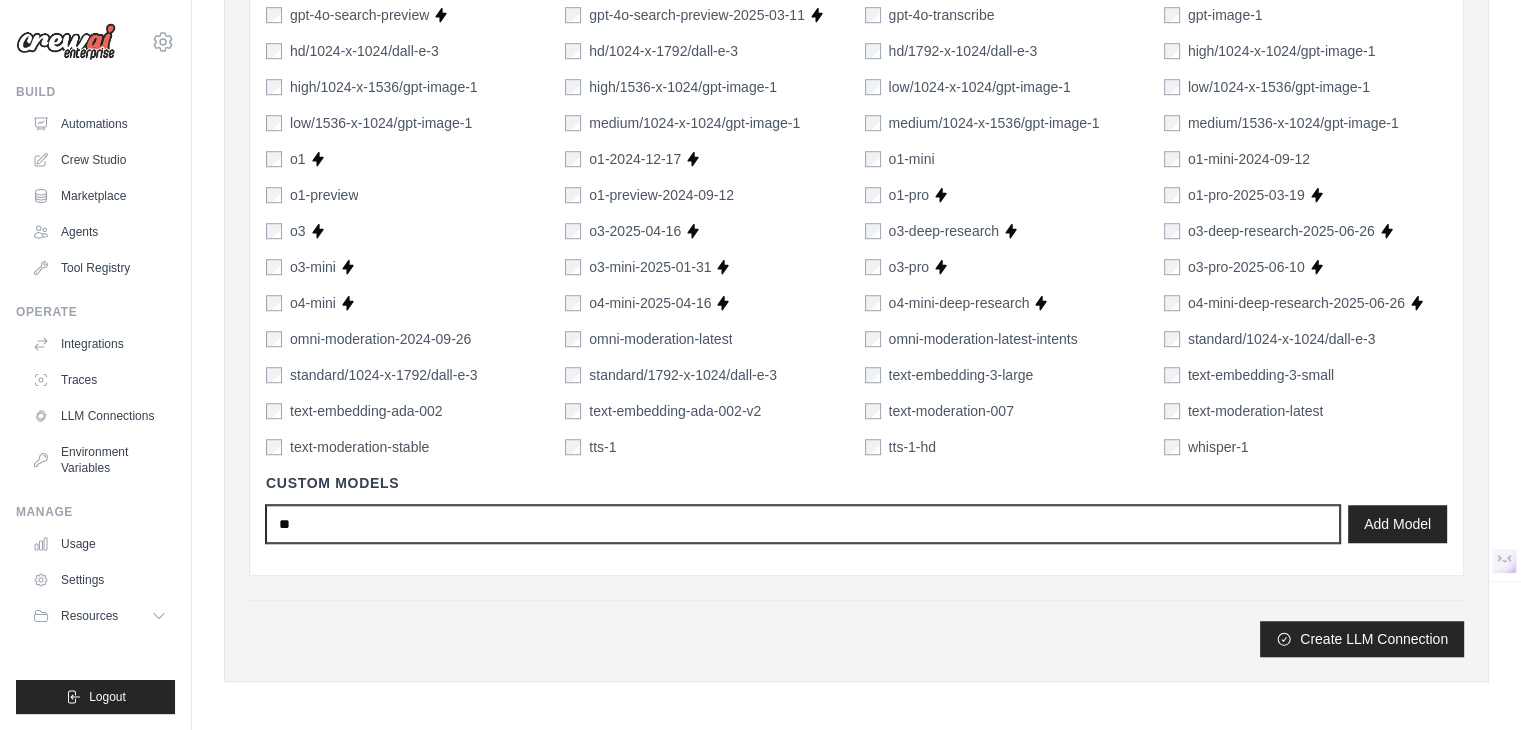 type on "*" 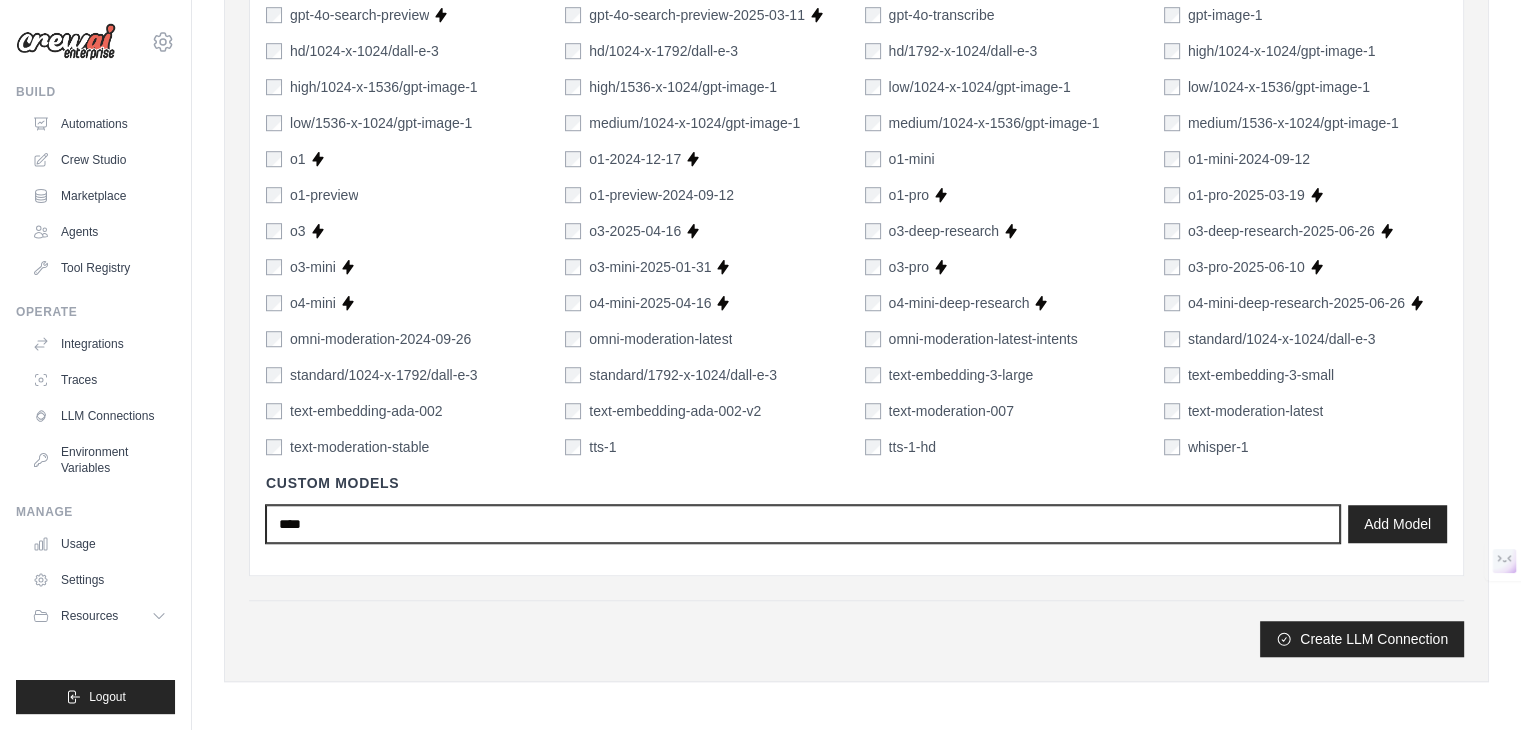 type on "*****" 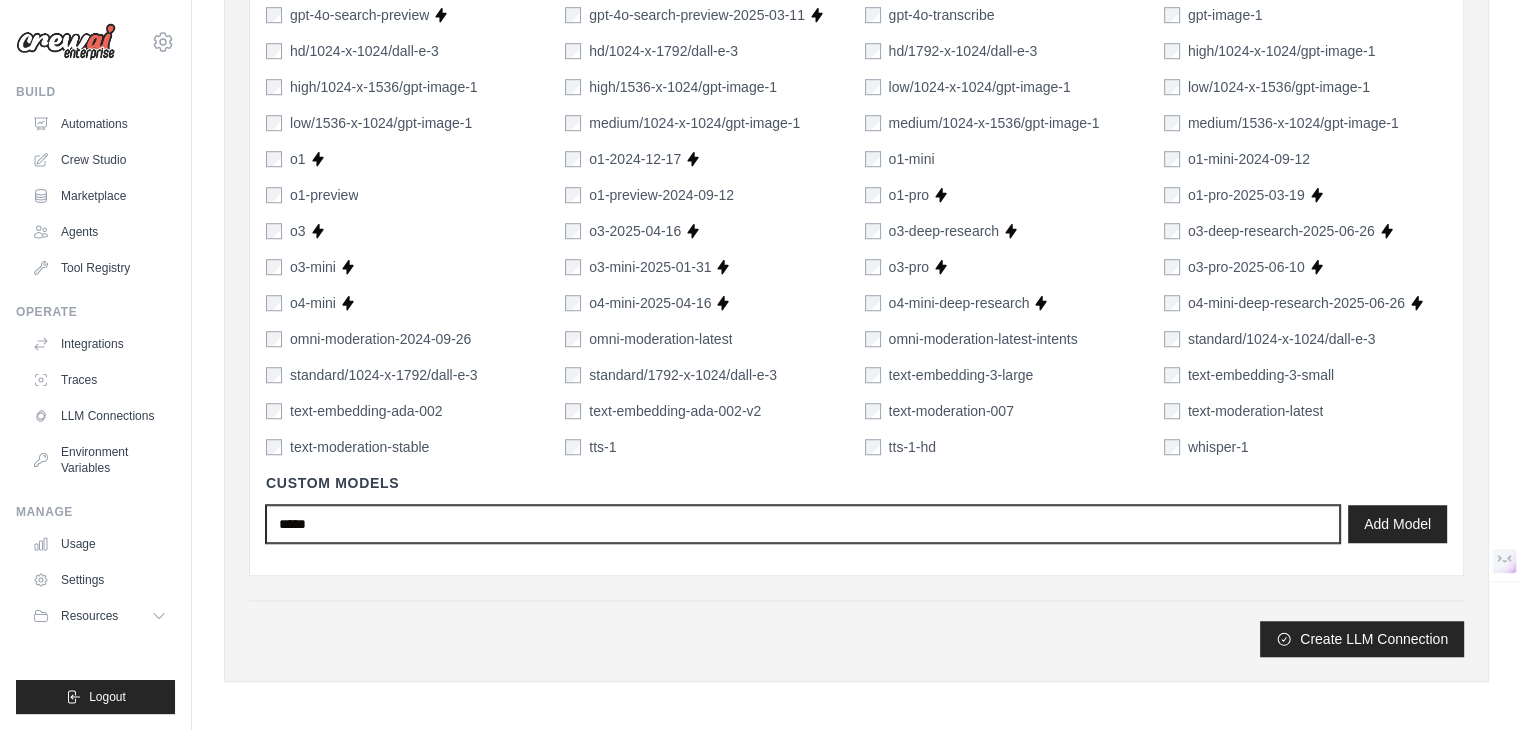 type 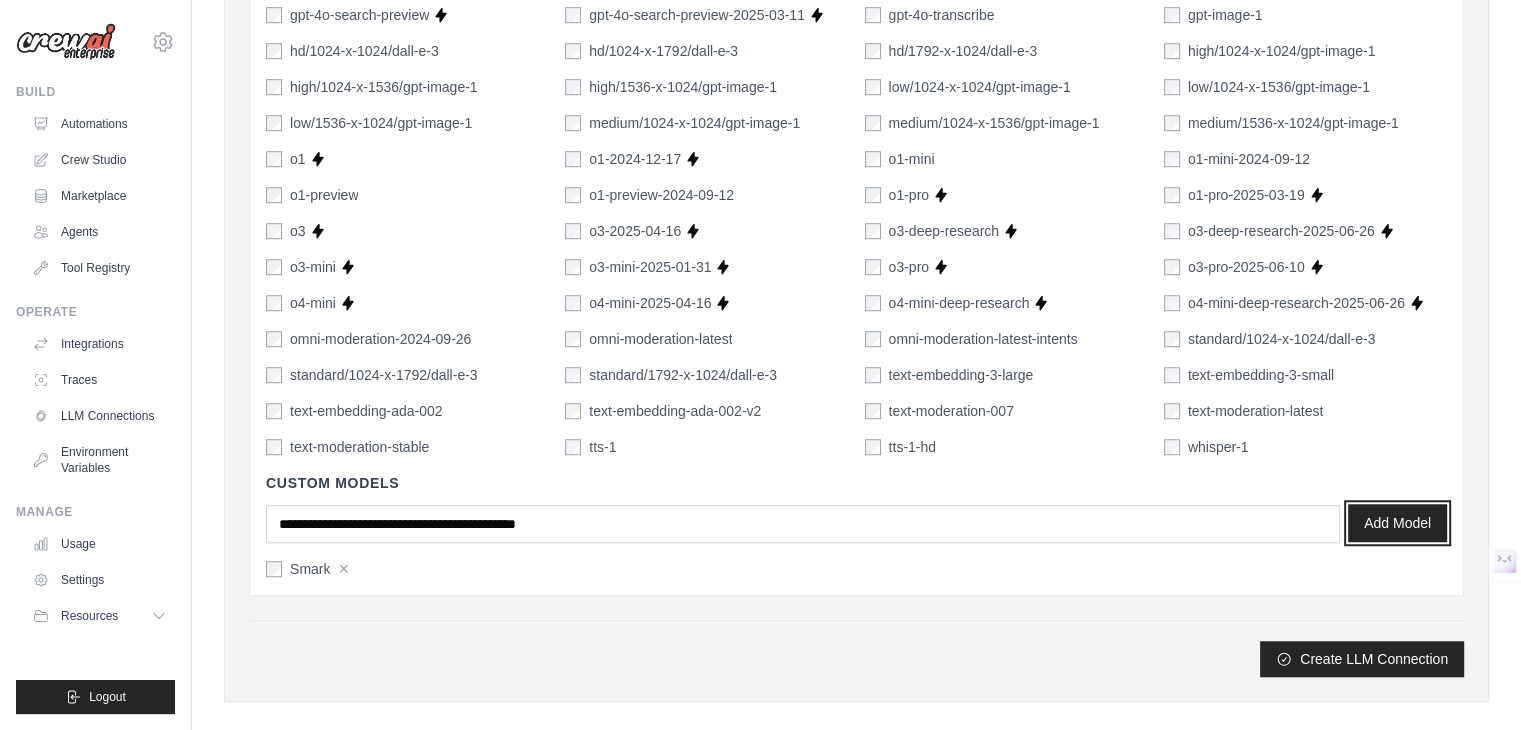 click on "Add Model" at bounding box center [1397, 523] 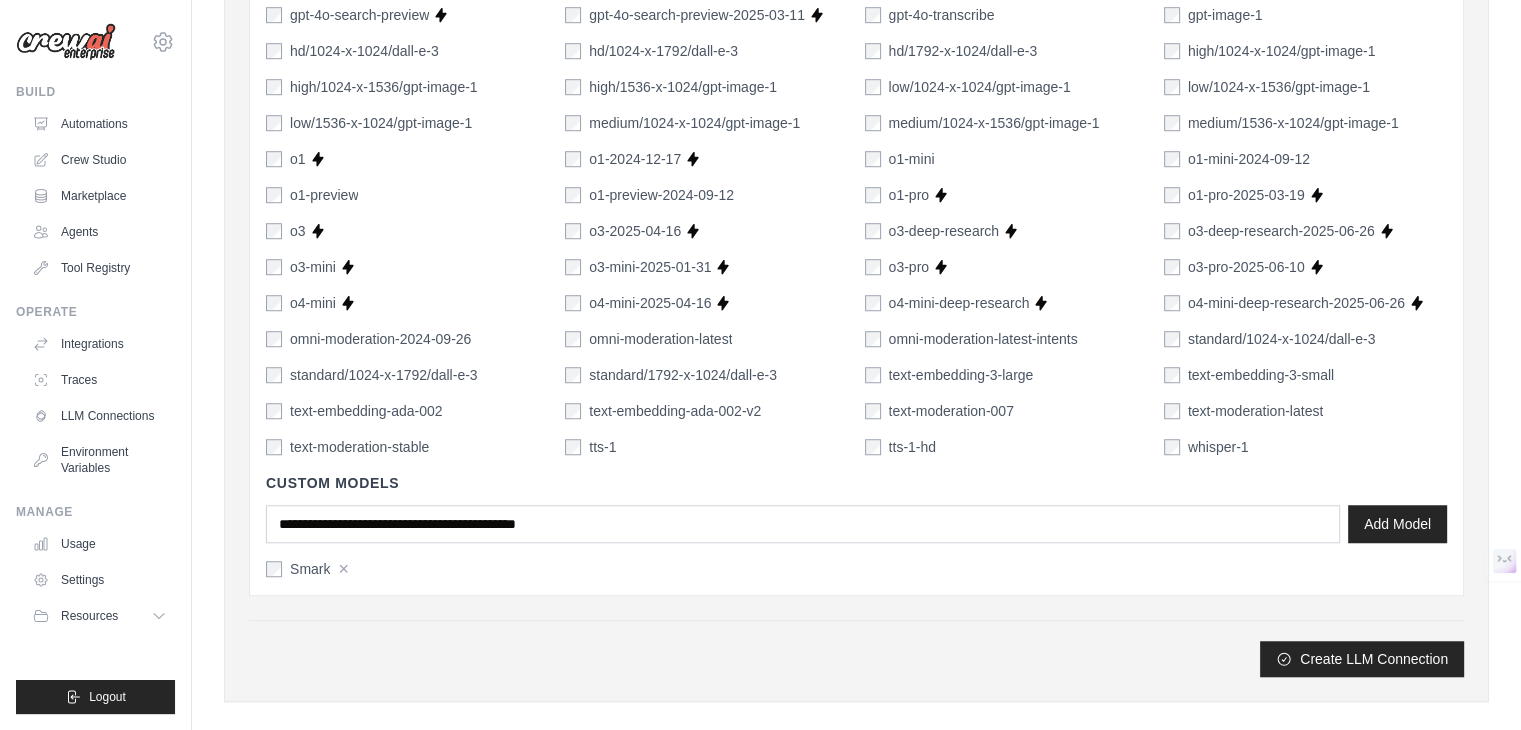 click on "Smark" at bounding box center [310, 569] 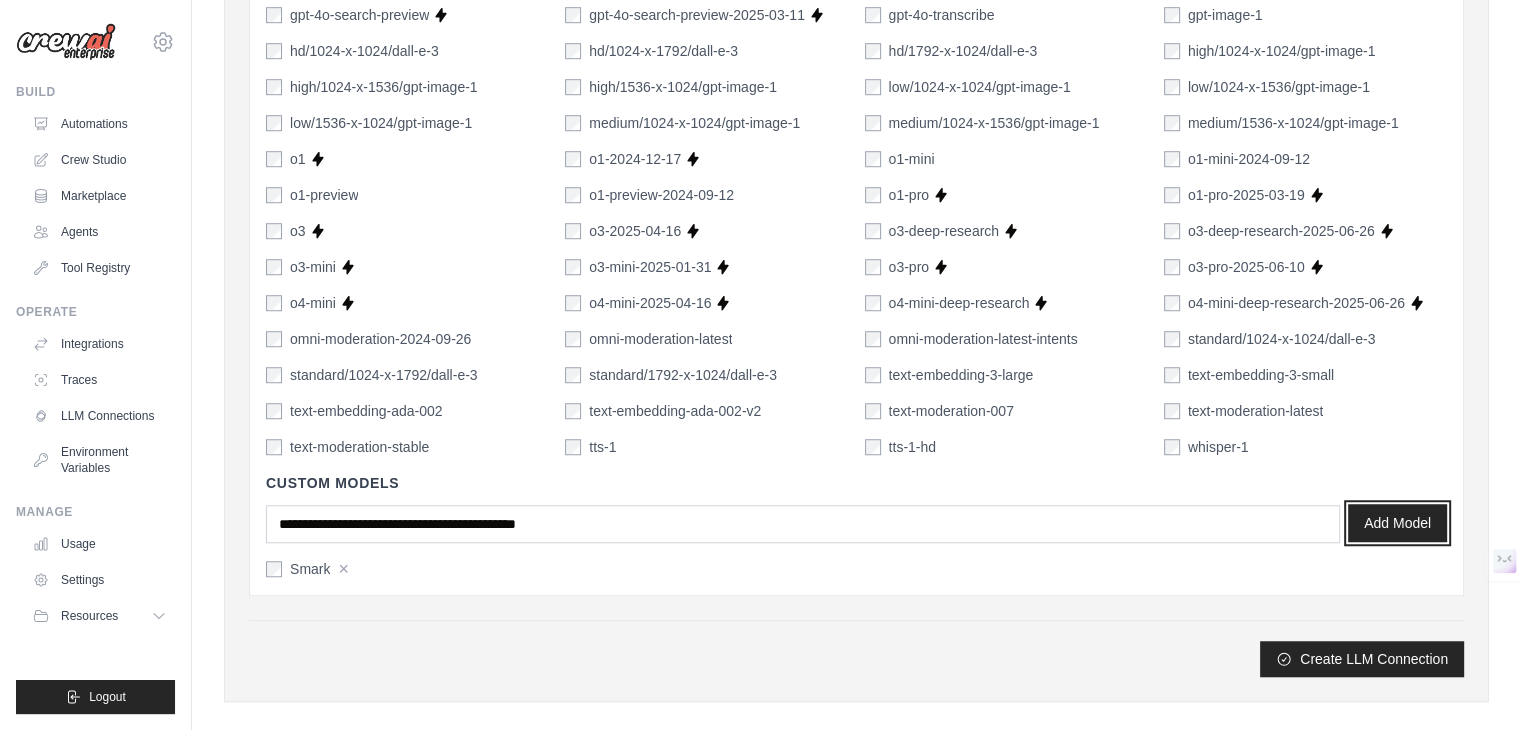 click on "Add Model" at bounding box center [1397, 523] 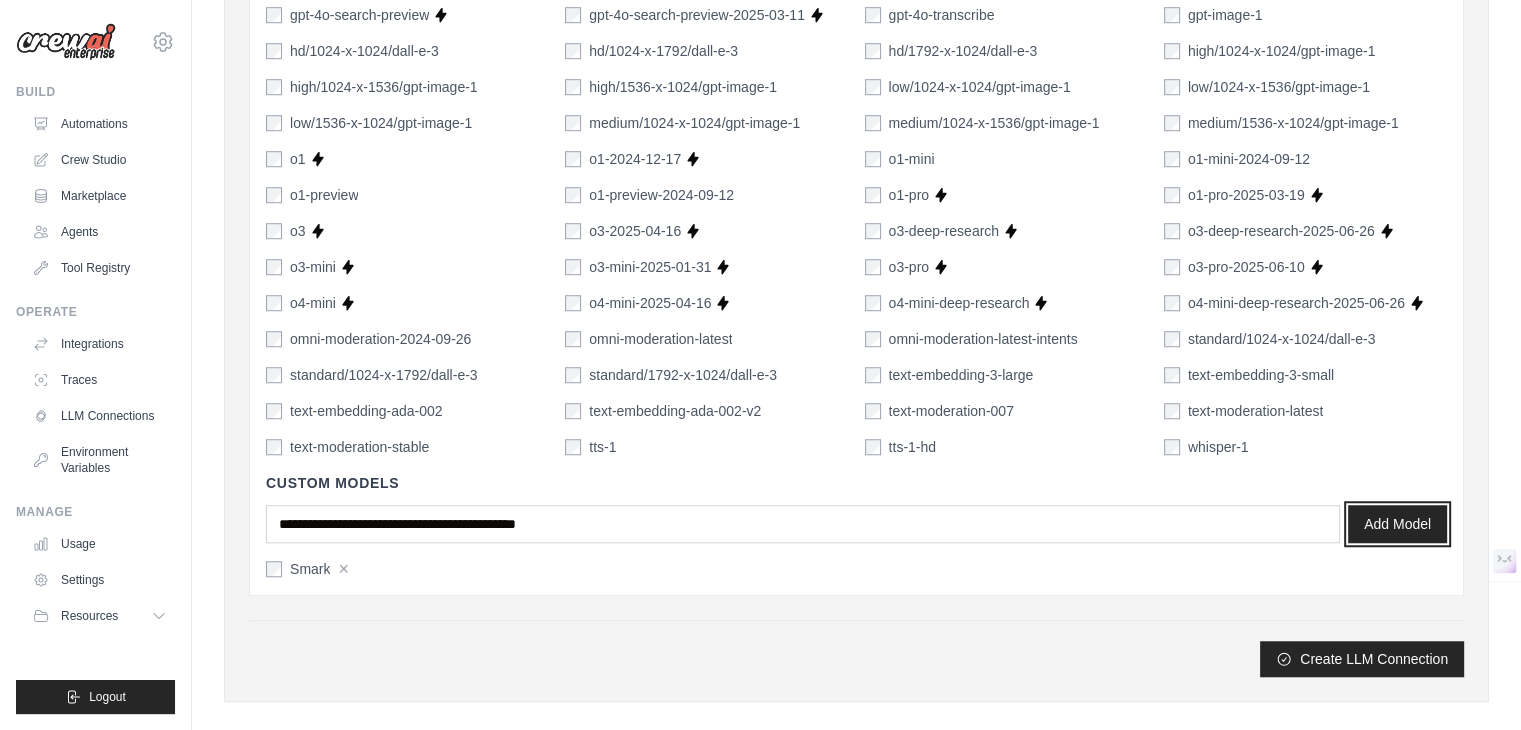 scroll, scrollTop: 1452, scrollLeft: 0, axis: vertical 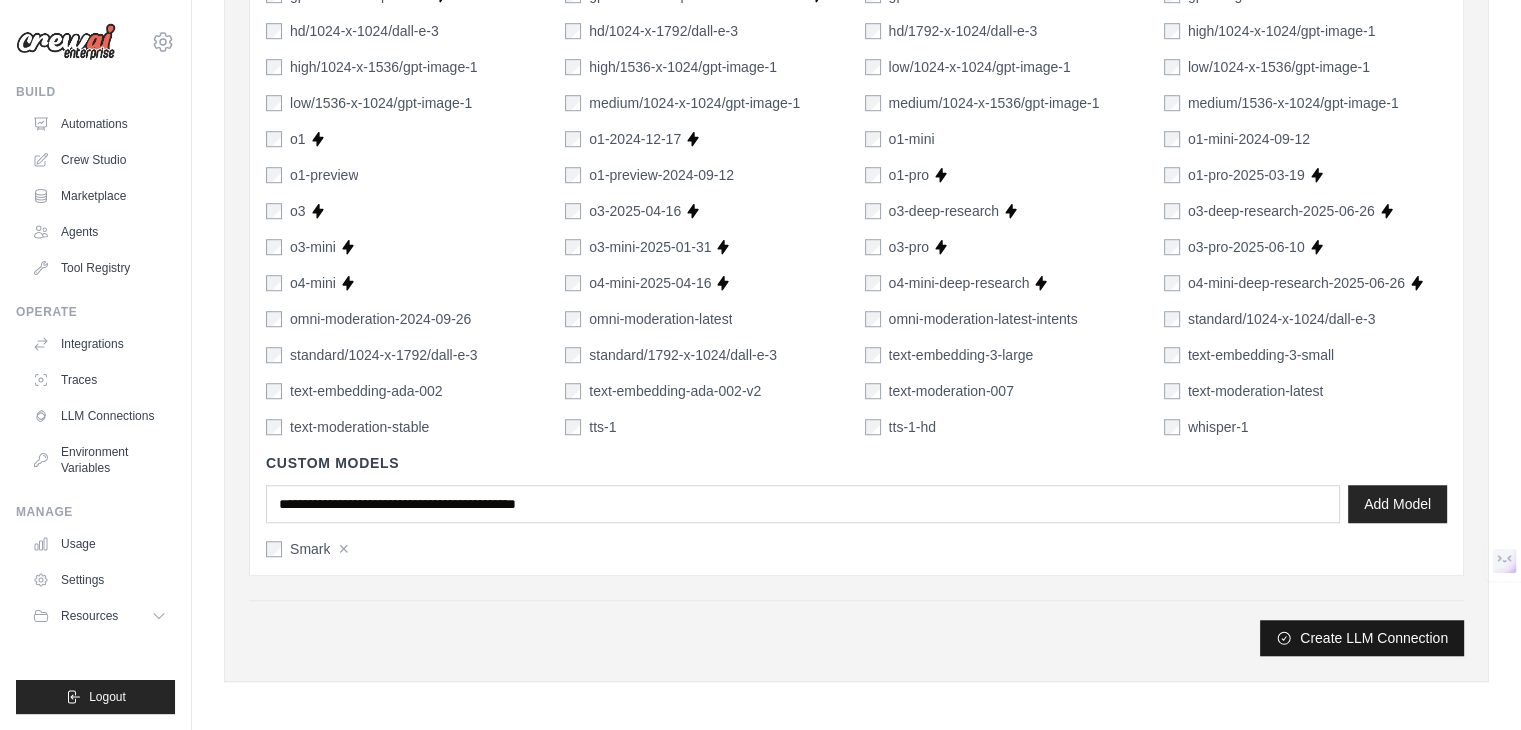 click 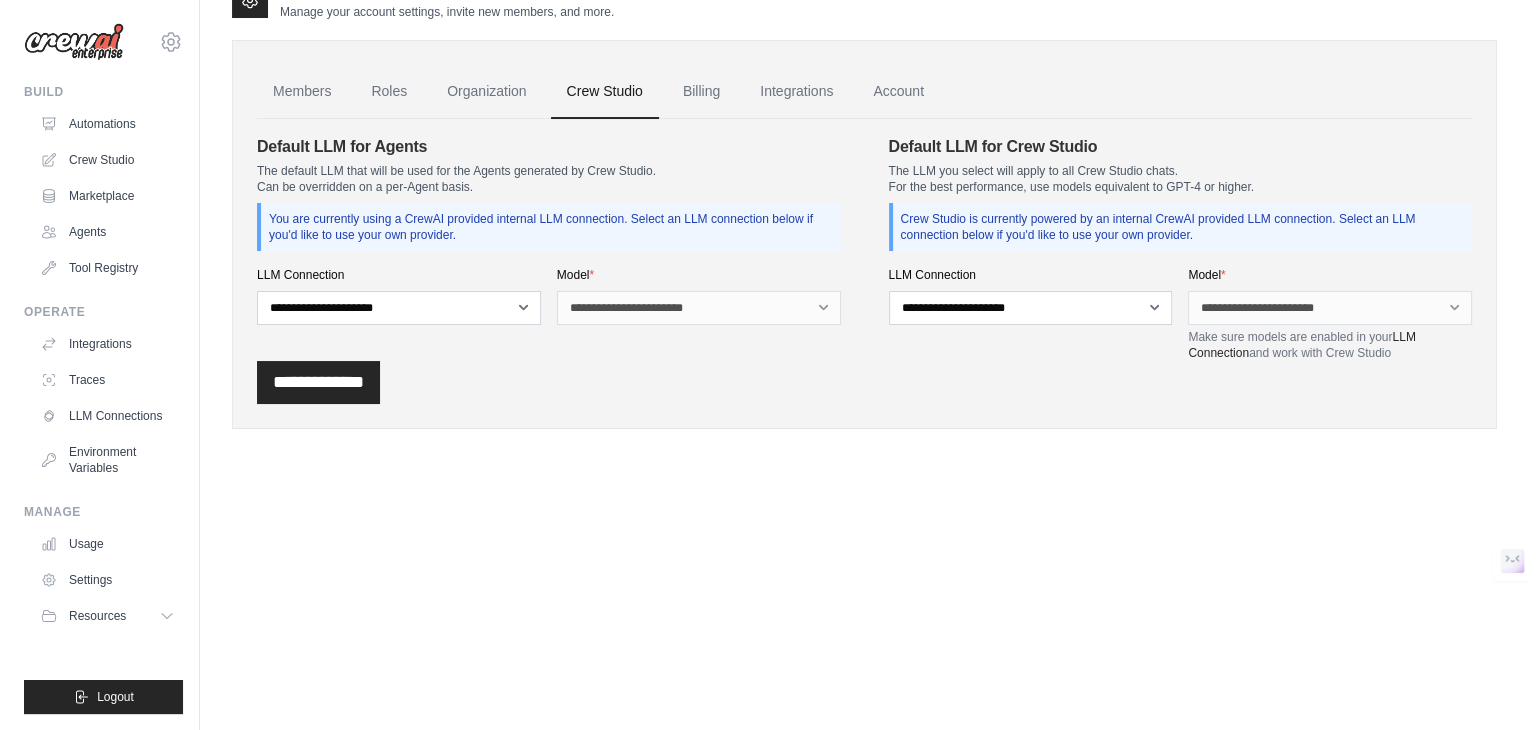 scroll, scrollTop: 0, scrollLeft: 0, axis: both 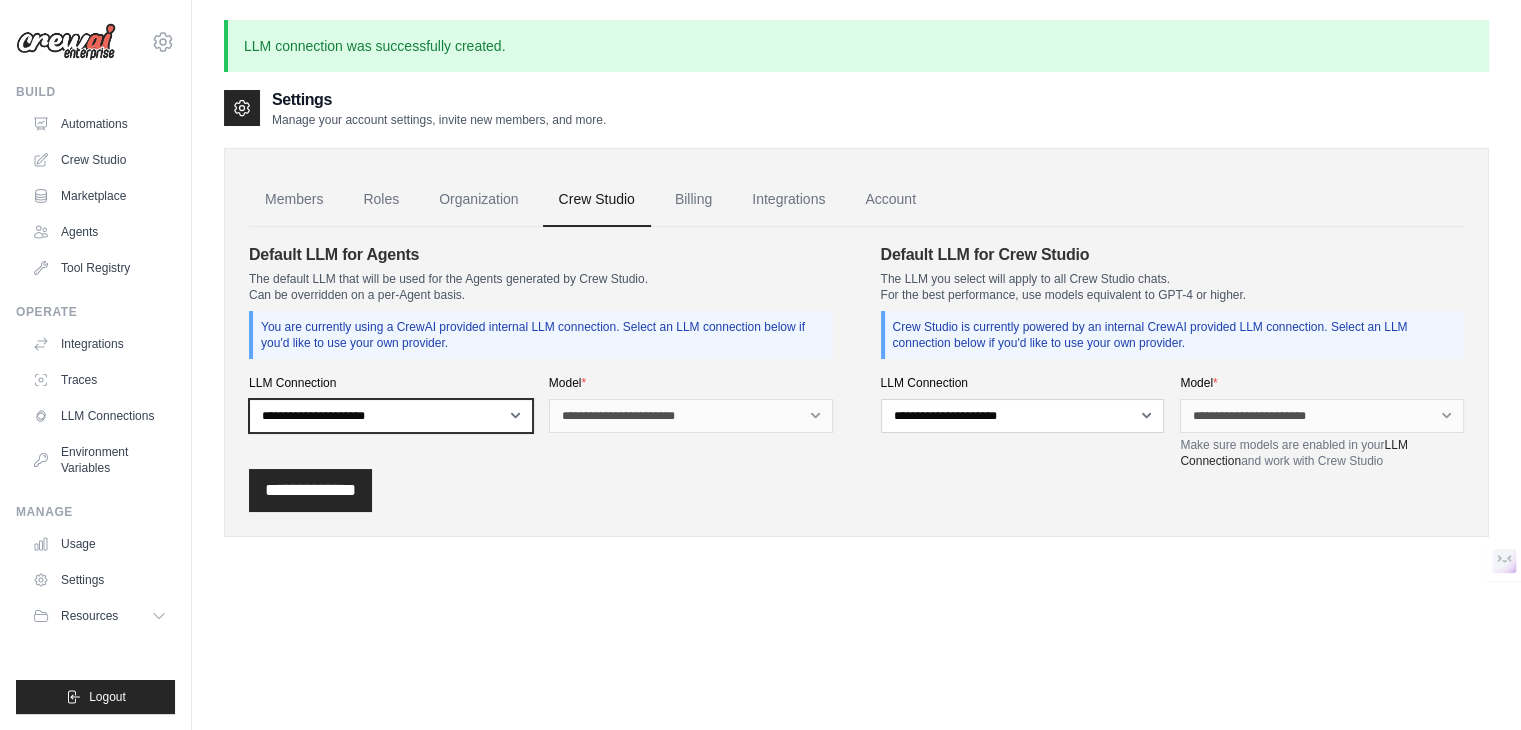 click on "**********" at bounding box center [391, 416] 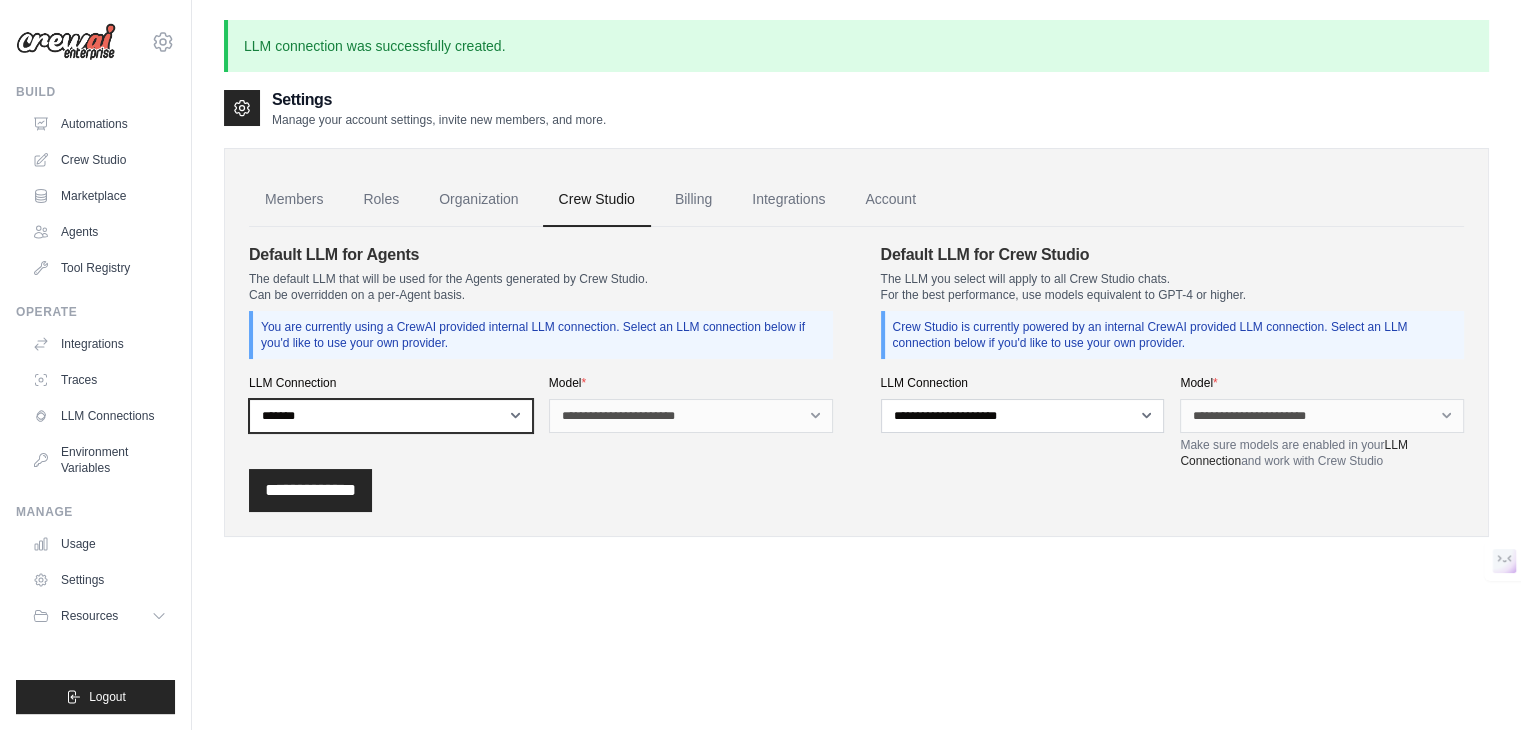 click on "**********" at bounding box center (391, 416) 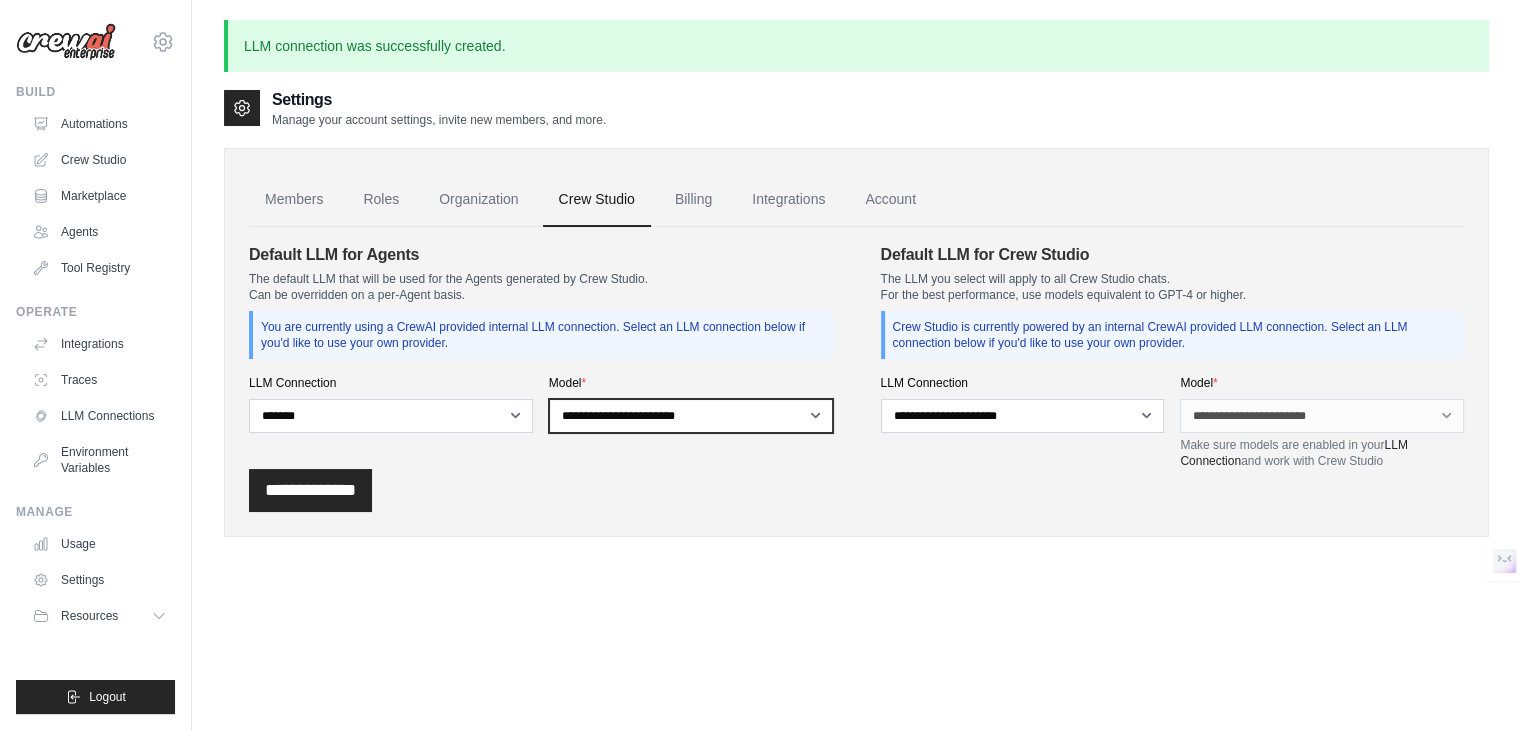 click on "**********" at bounding box center [691, 416] 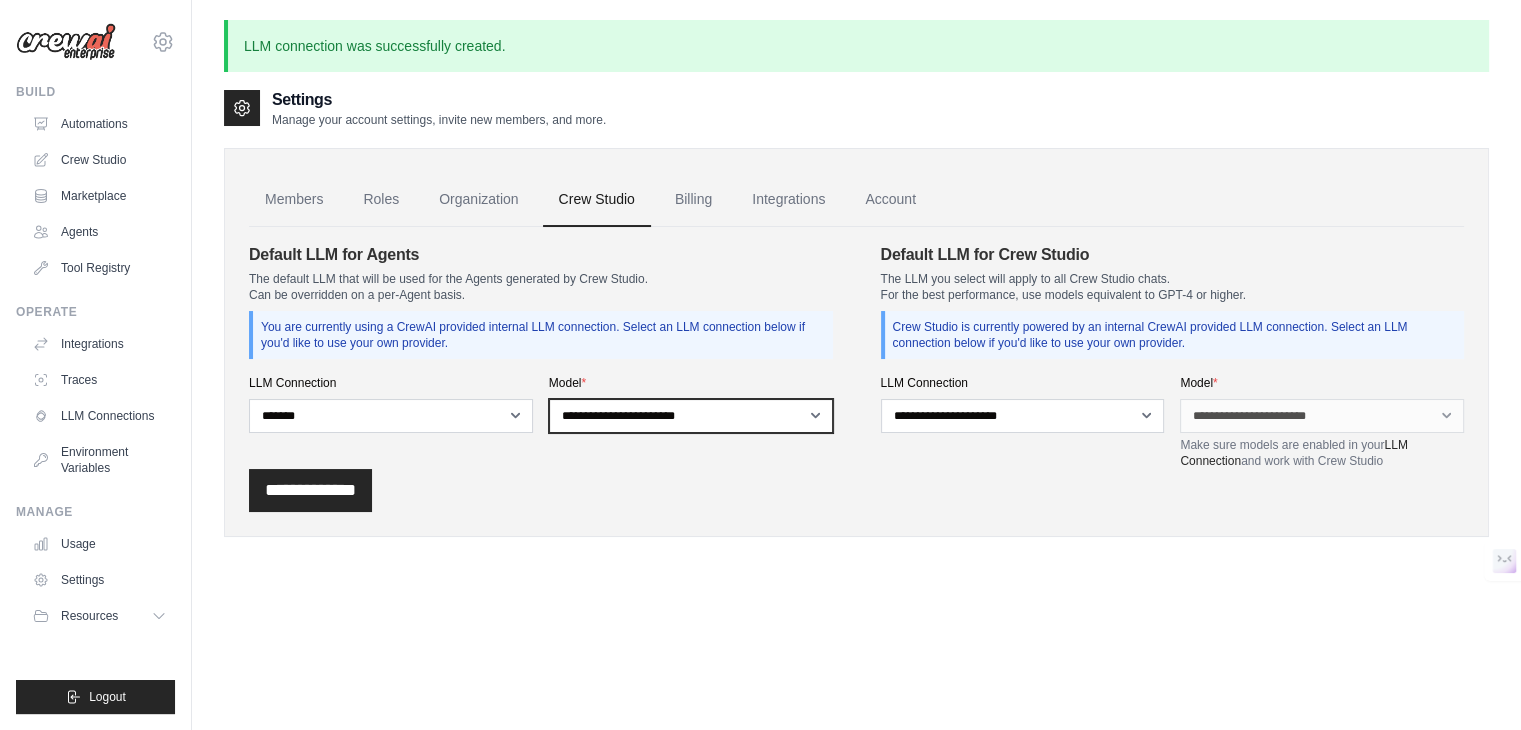 select on "*******" 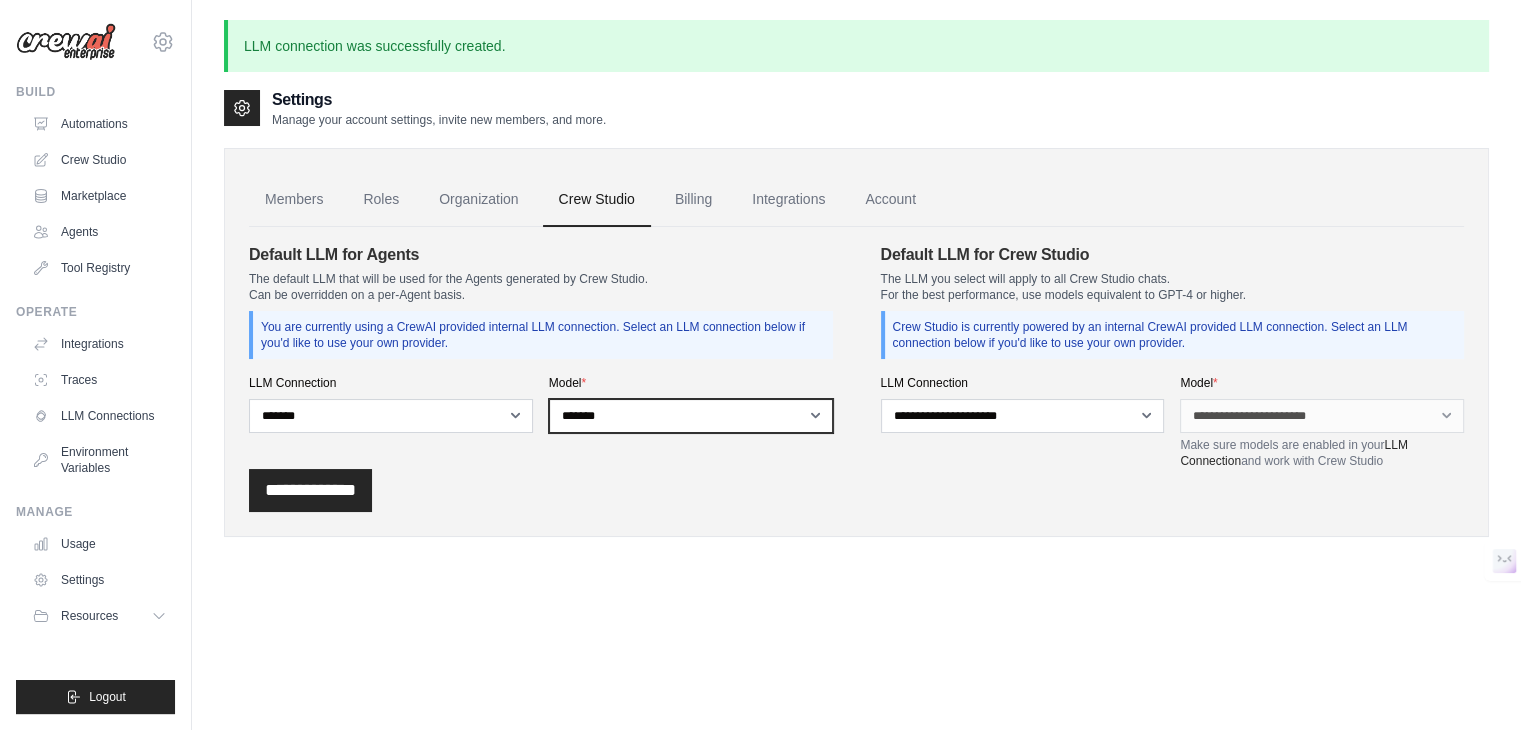 click on "**********" at bounding box center (691, 416) 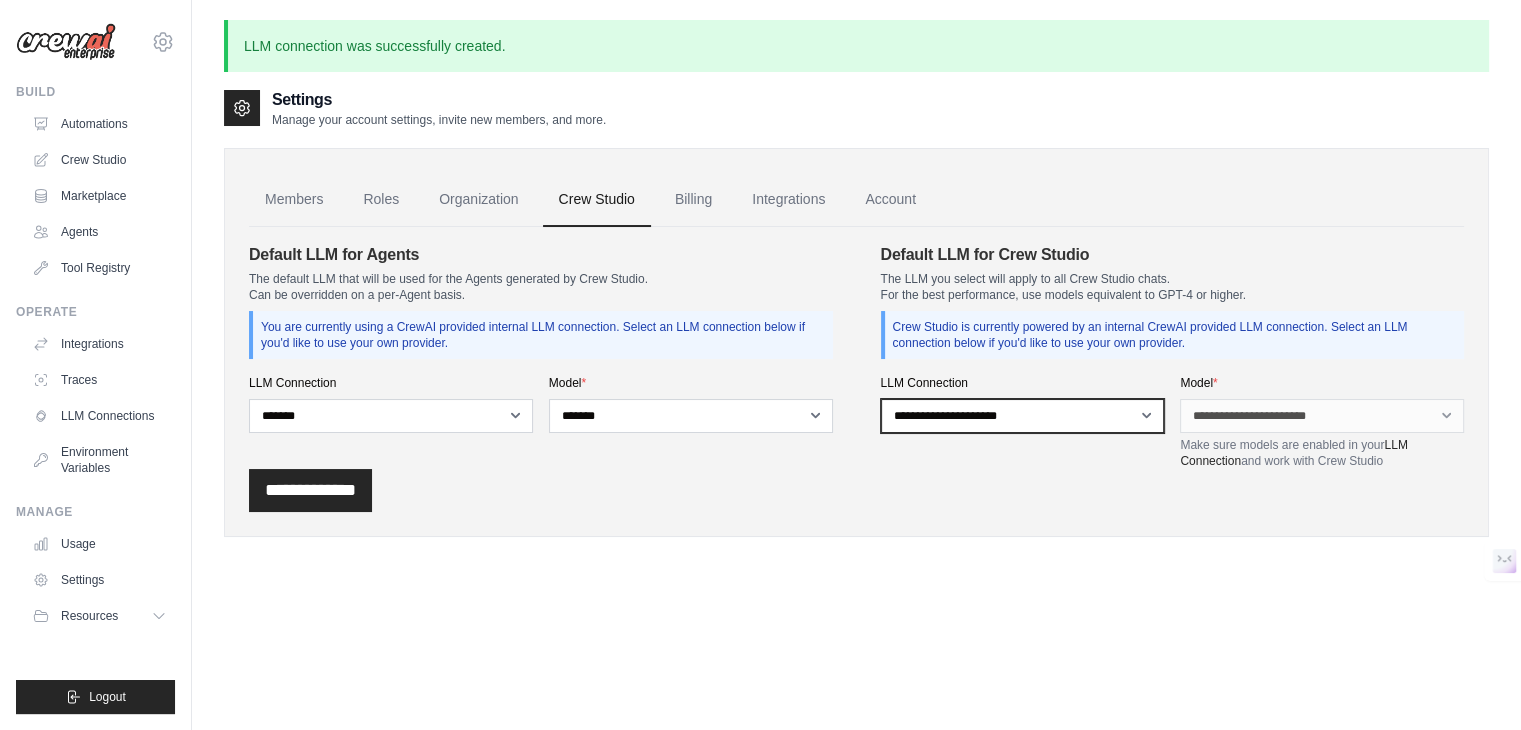 click on "**********" at bounding box center (1023, 416) 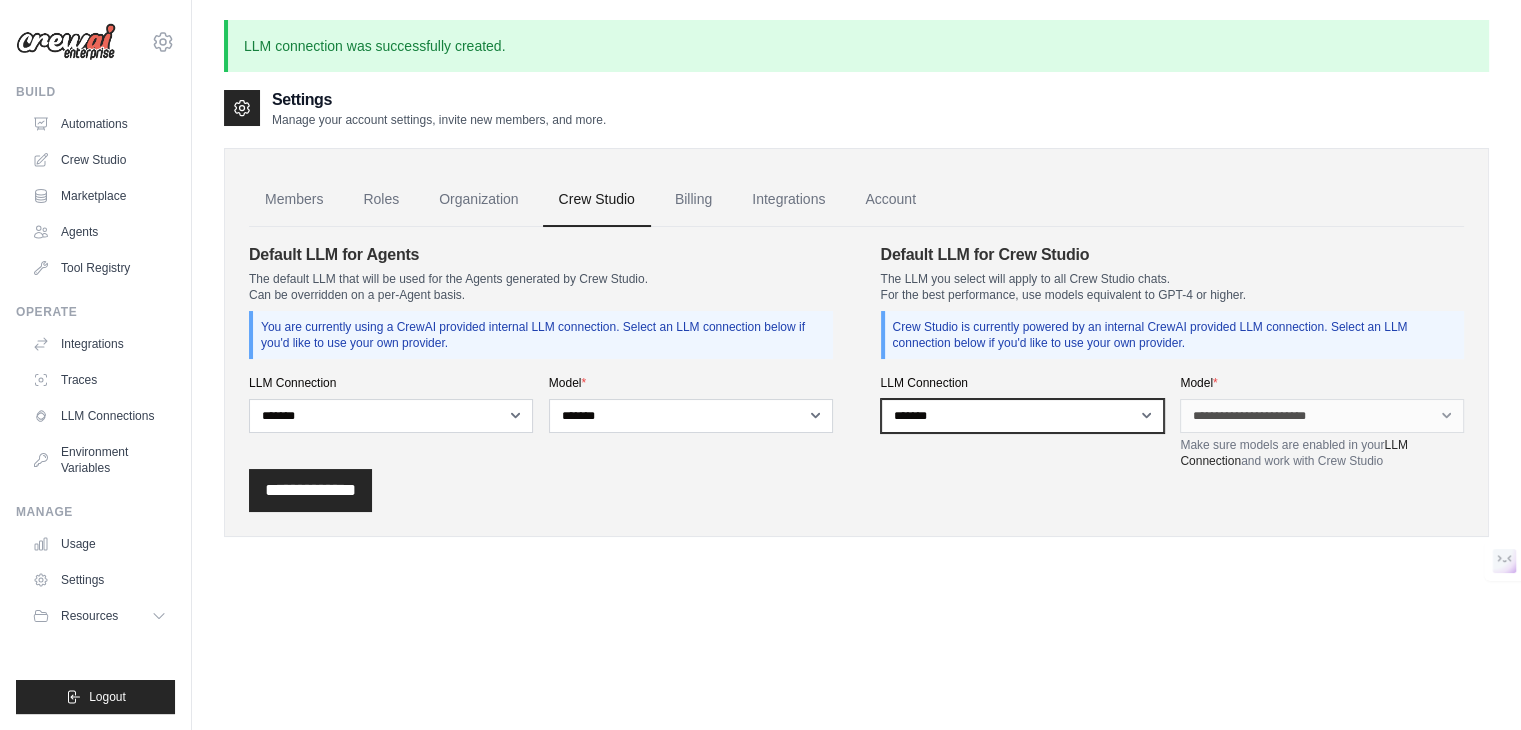 click on "**********" at bounding box center (1023, 416) 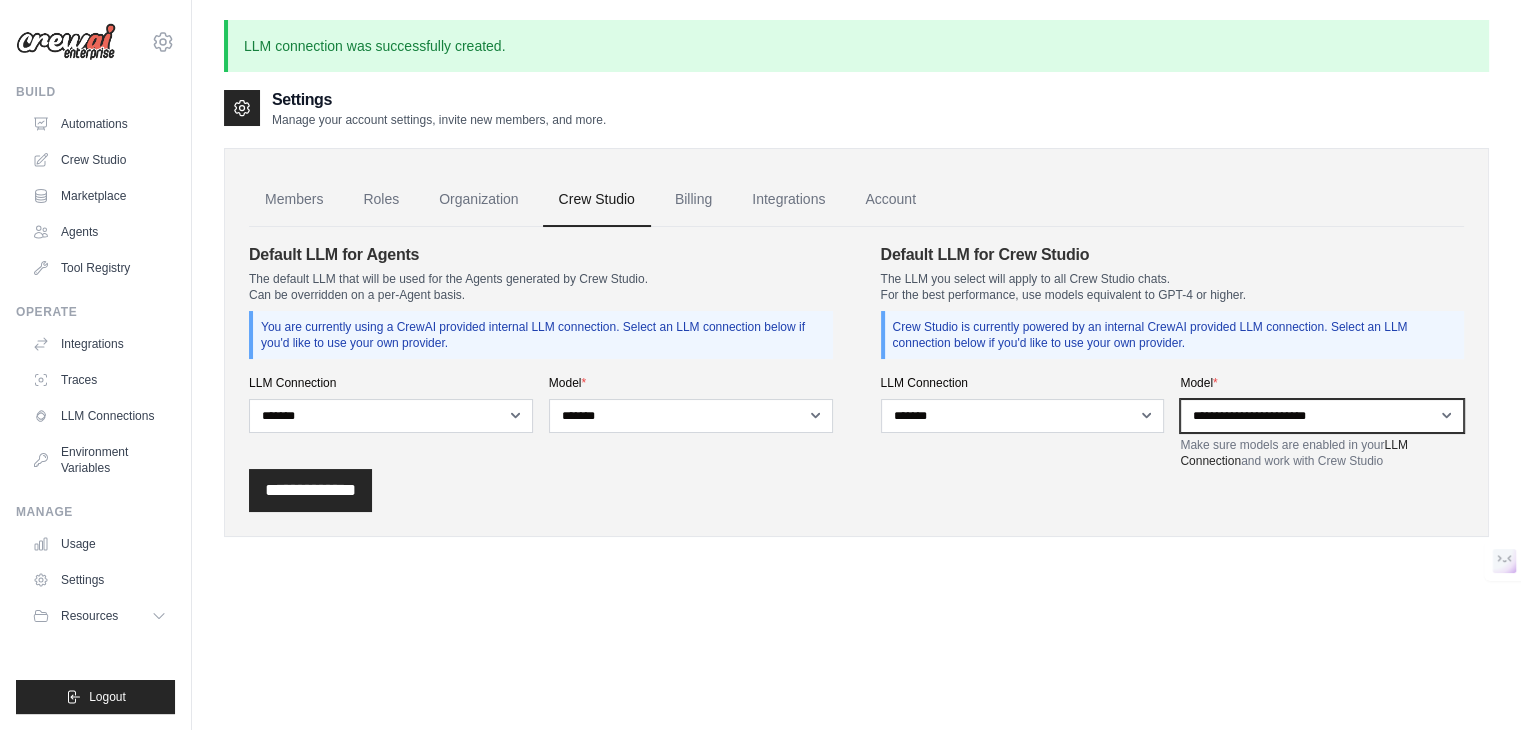 click on "**********" at bounding box center (1322, 416) 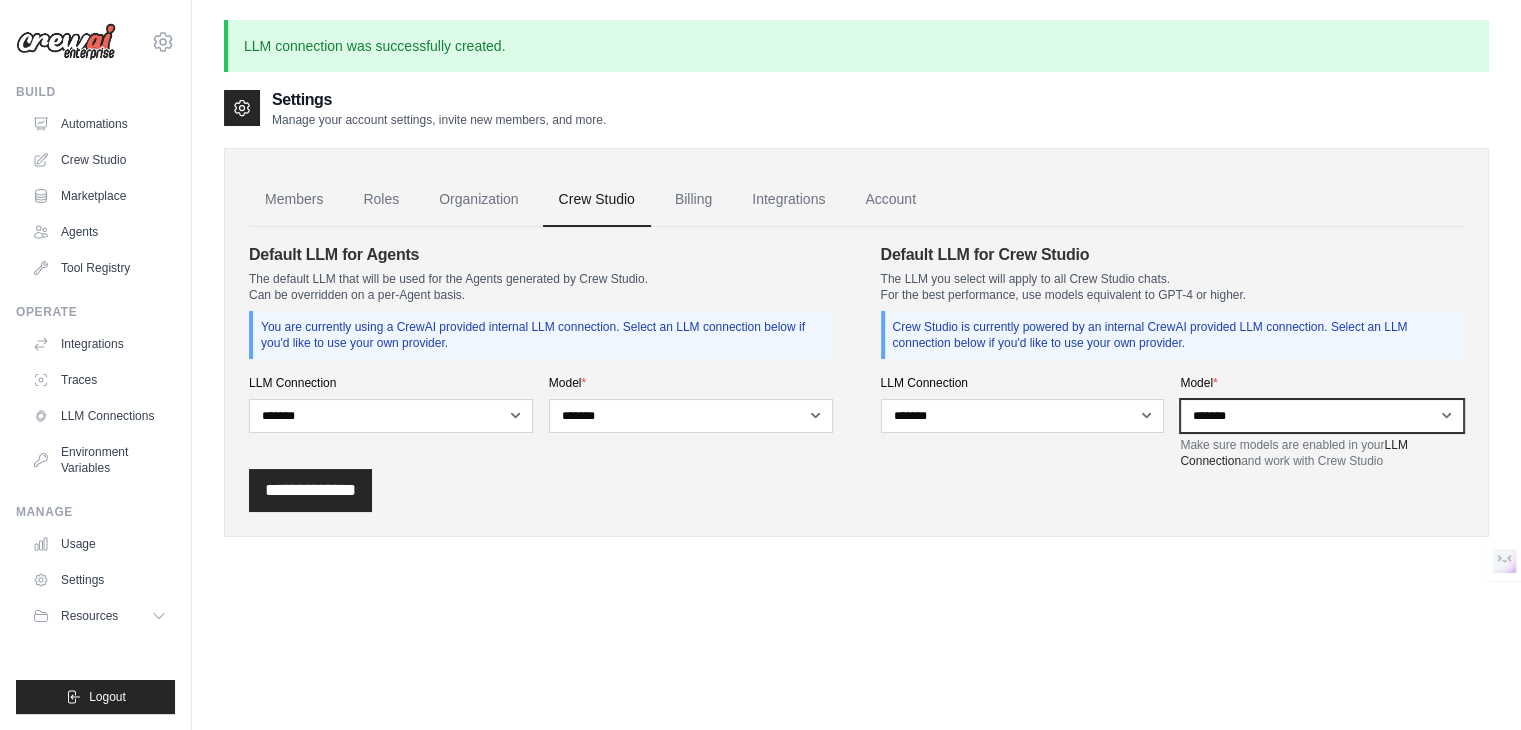 click on "**********" at bounding box center [1322, 416] 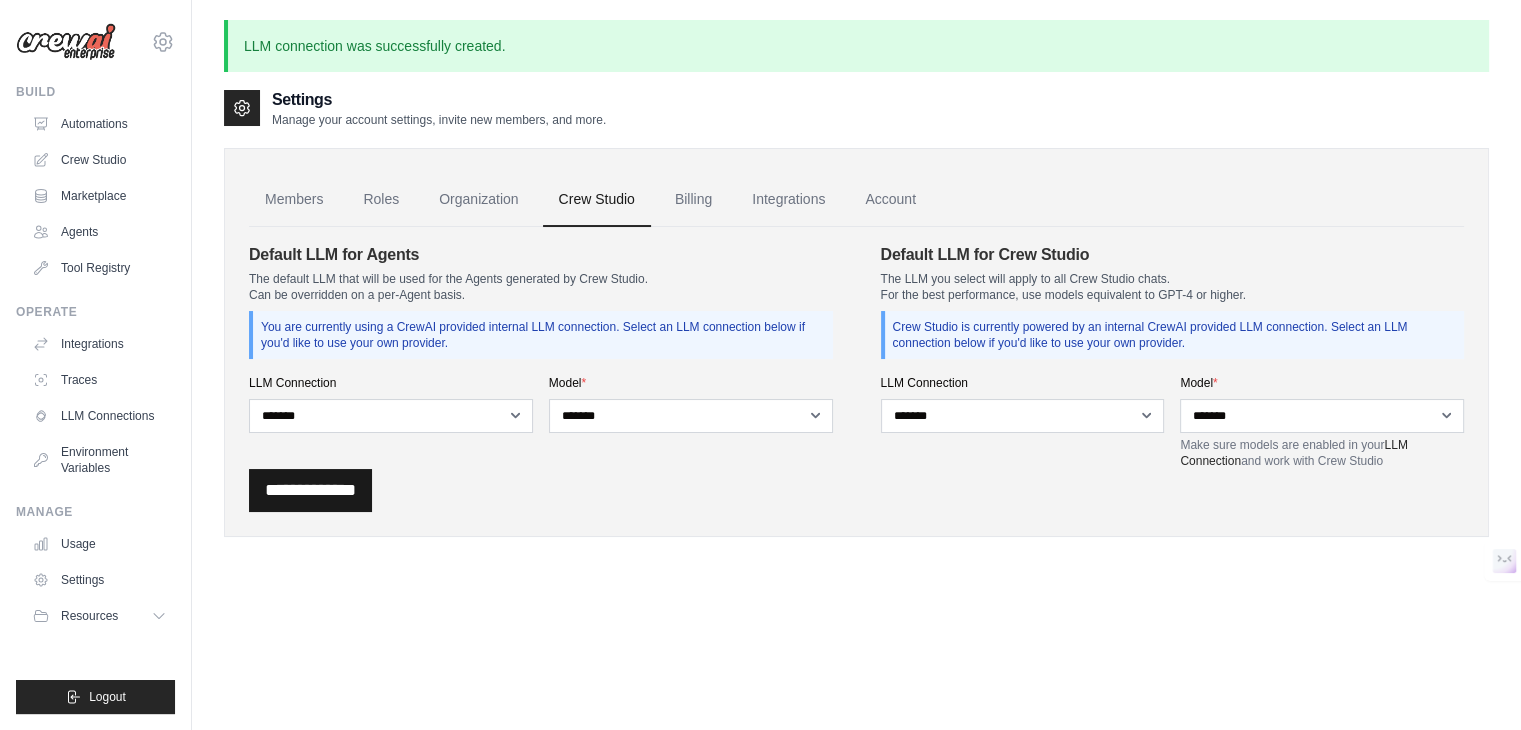 click on "**********" at bounding box center [310, 490] 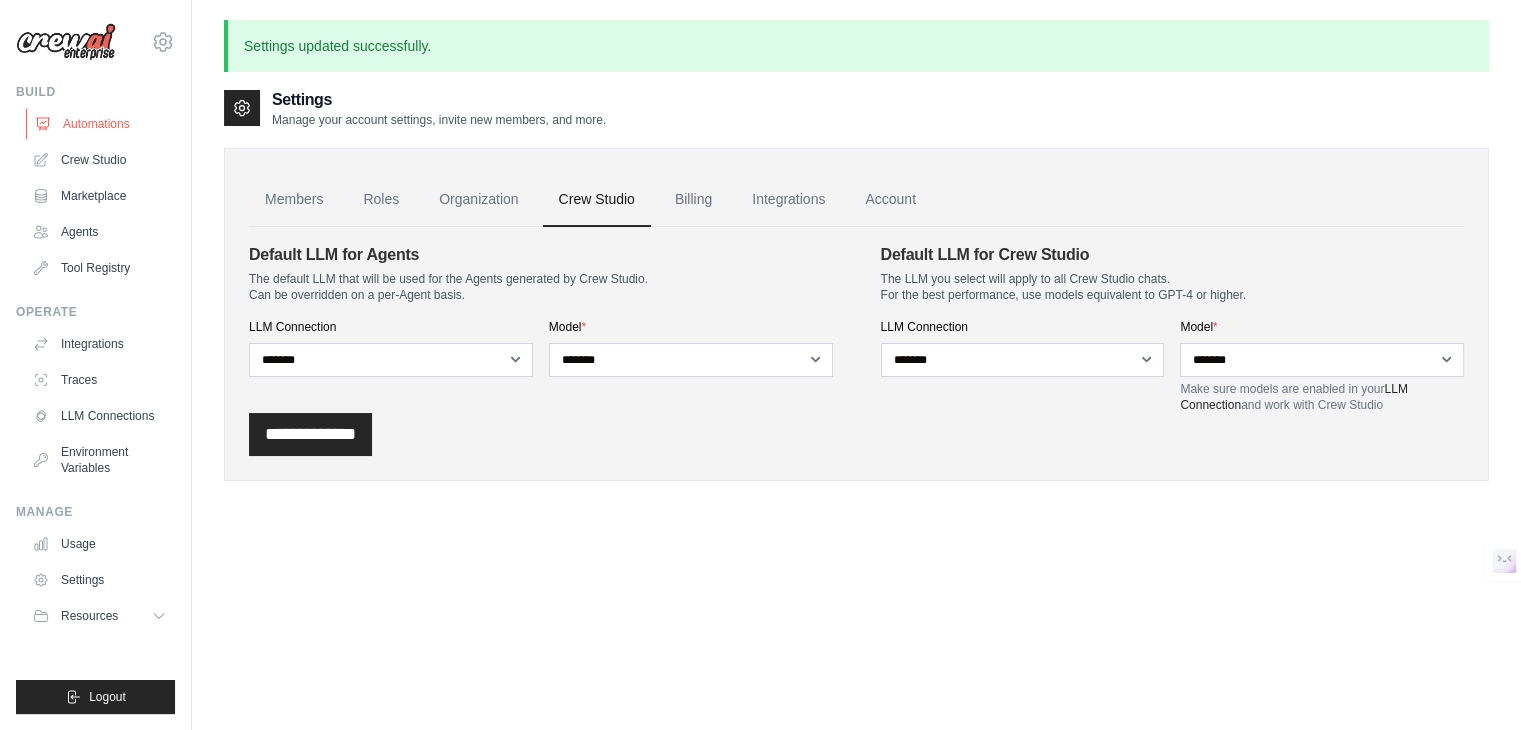 click on "Automations" at bounding box center [101, 124] 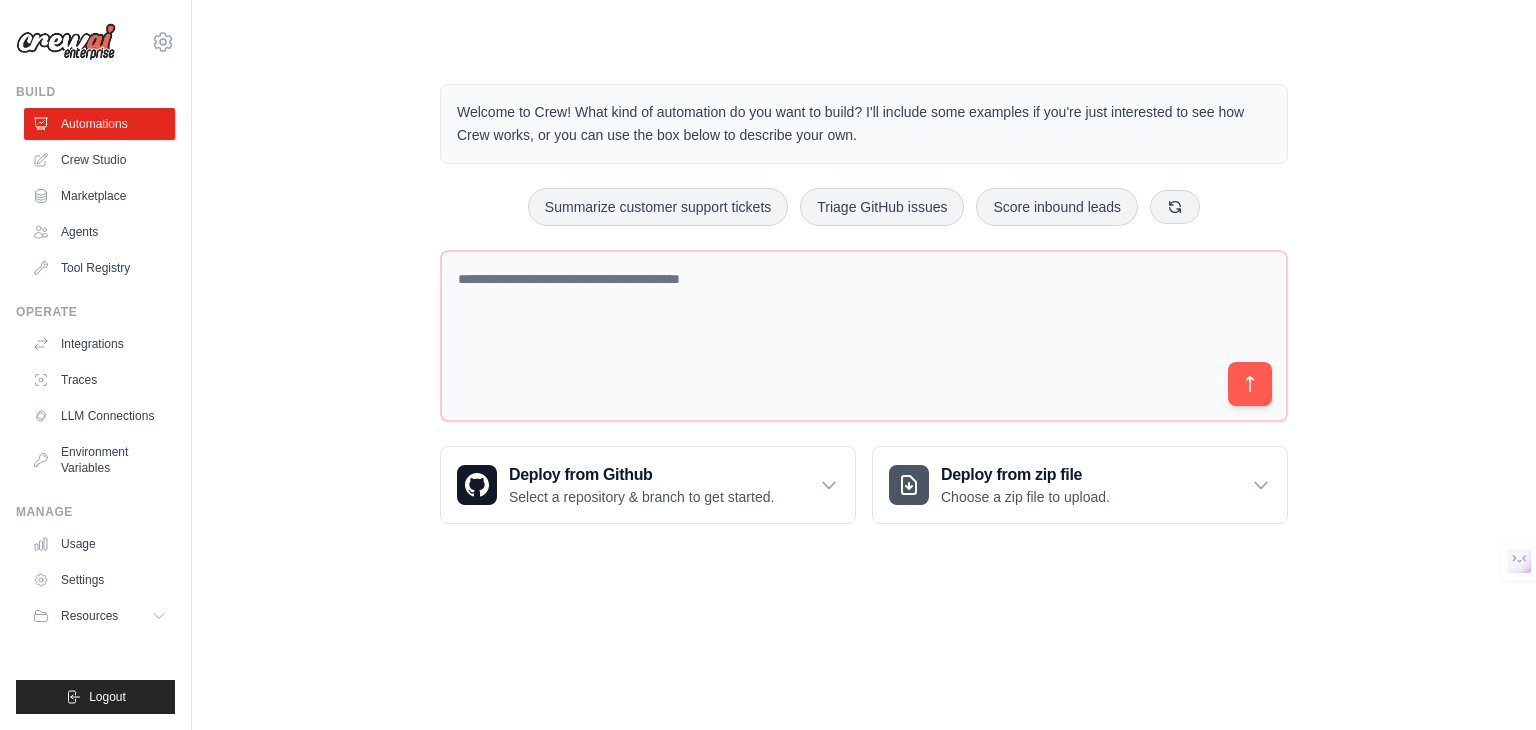 click at bounding box center [66, 42] 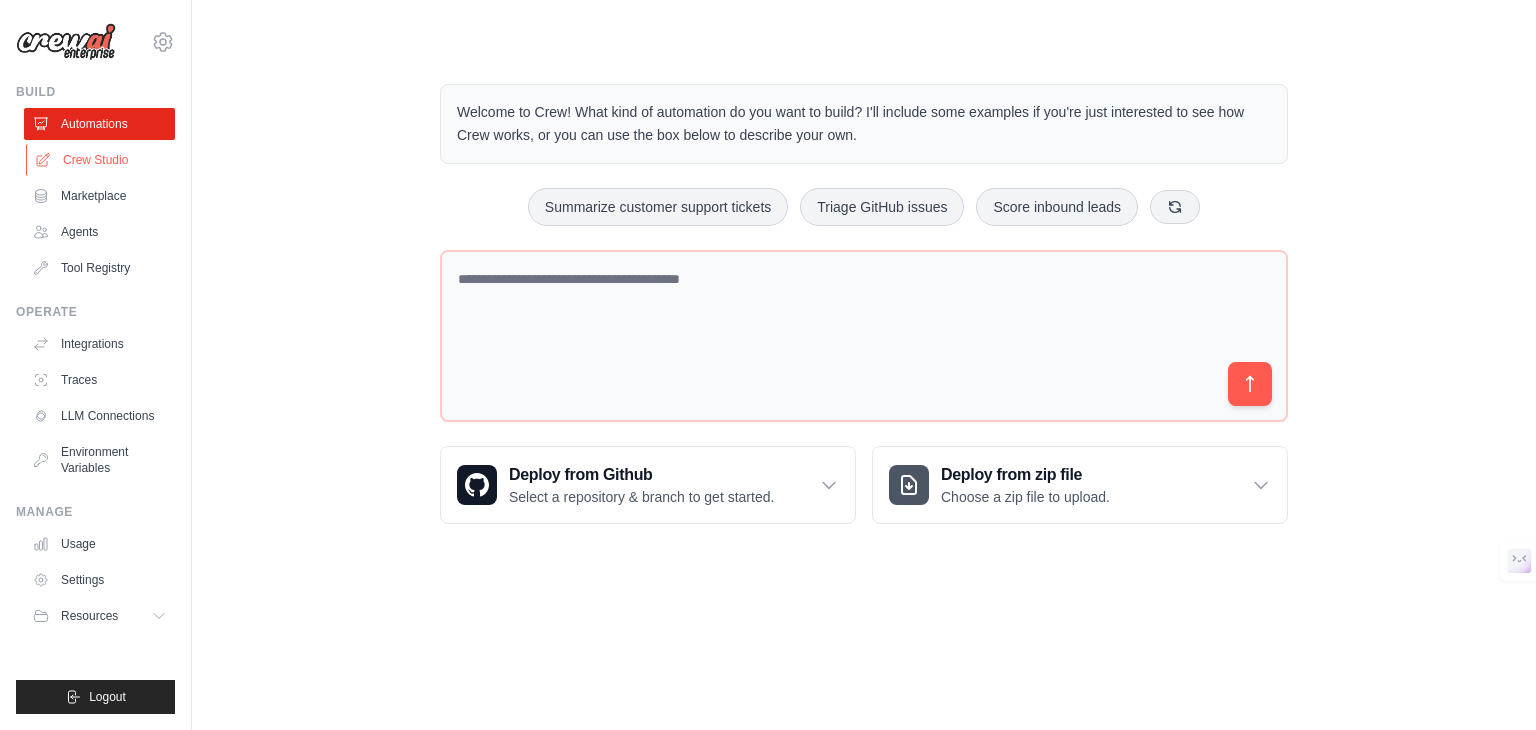 click on "Crew Studio" at bounding box center (101, 160) 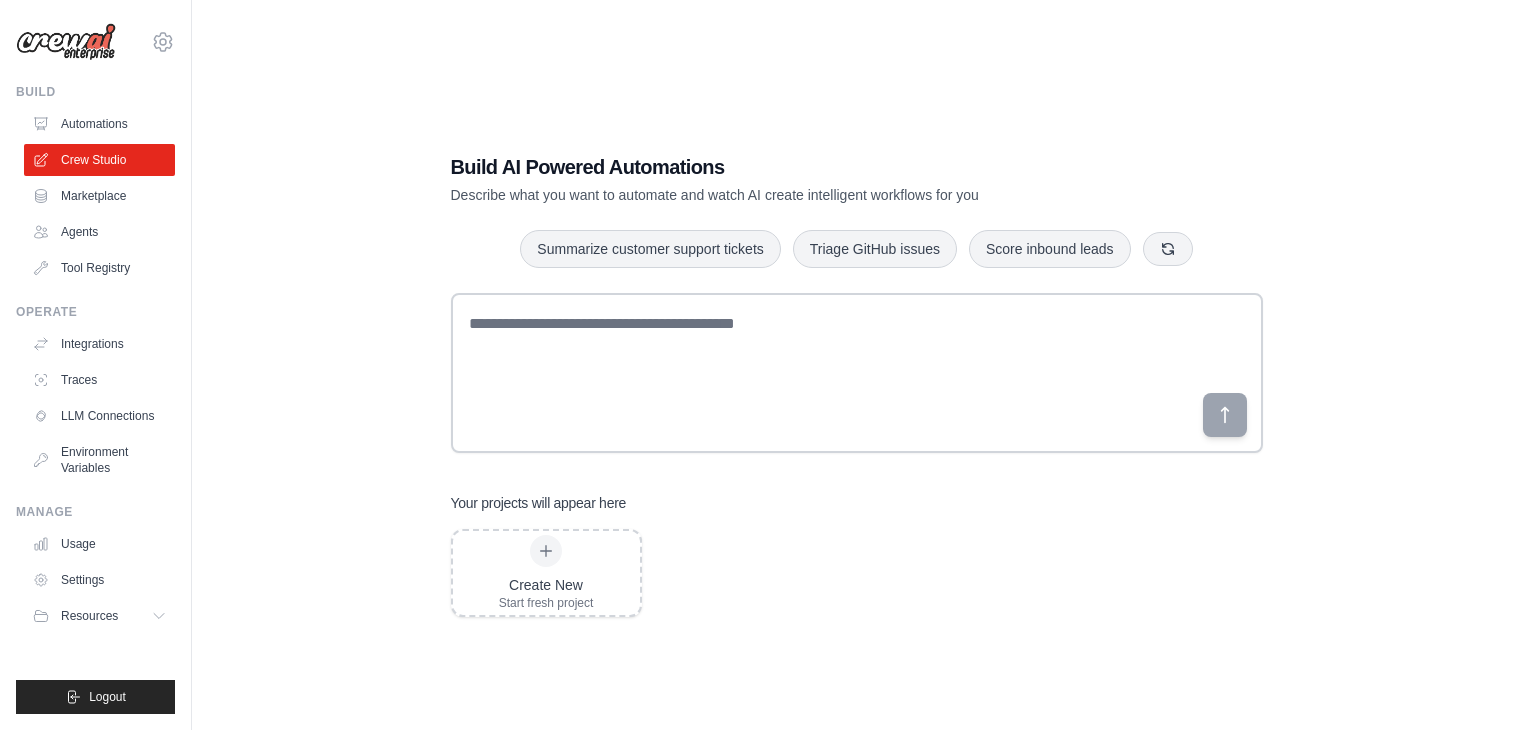 scroll, scrollTop: 0, scrollLeft: 0, axis: both 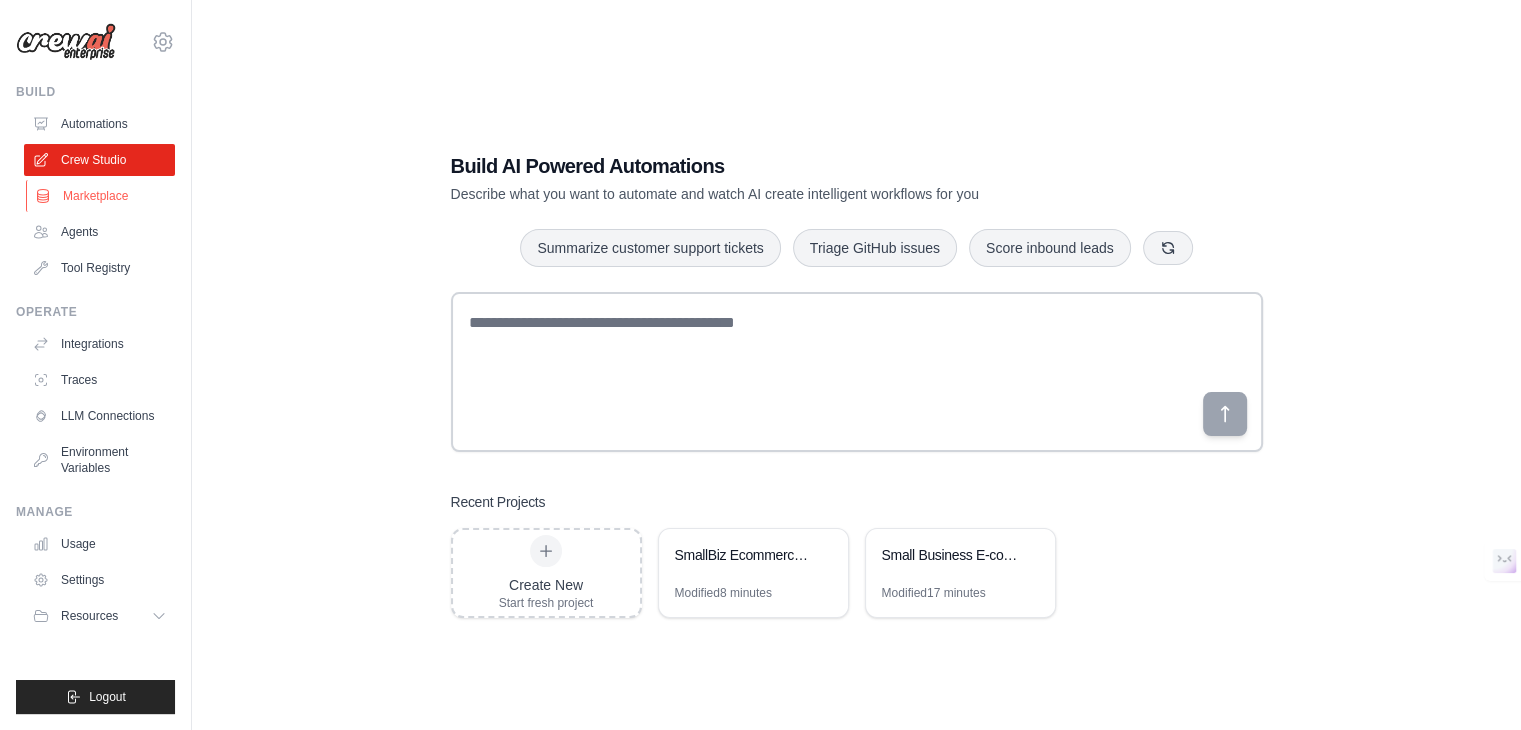 click on "Marketplace" at bounding box center (101, 196) 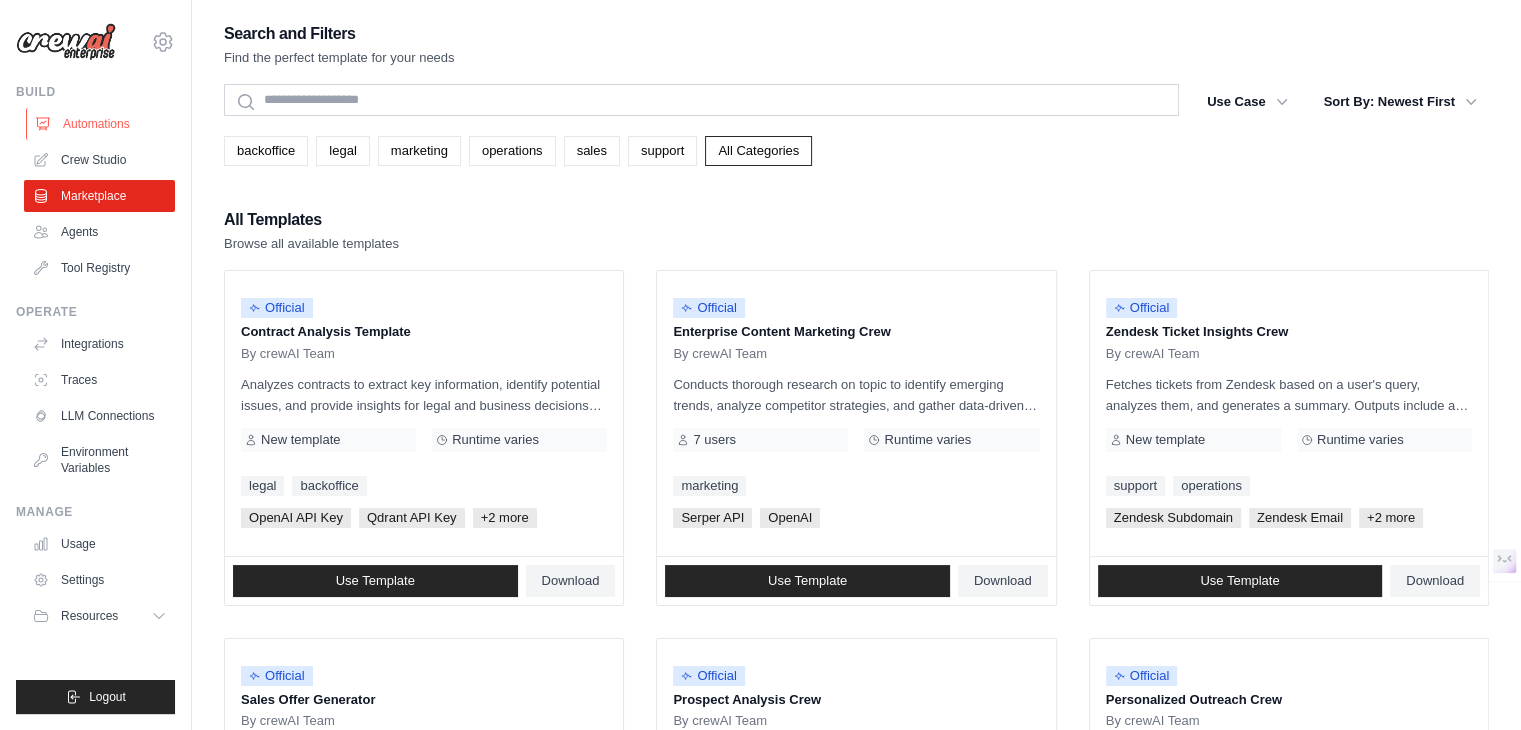 click on "Automations" at bounding box center [101, 124] 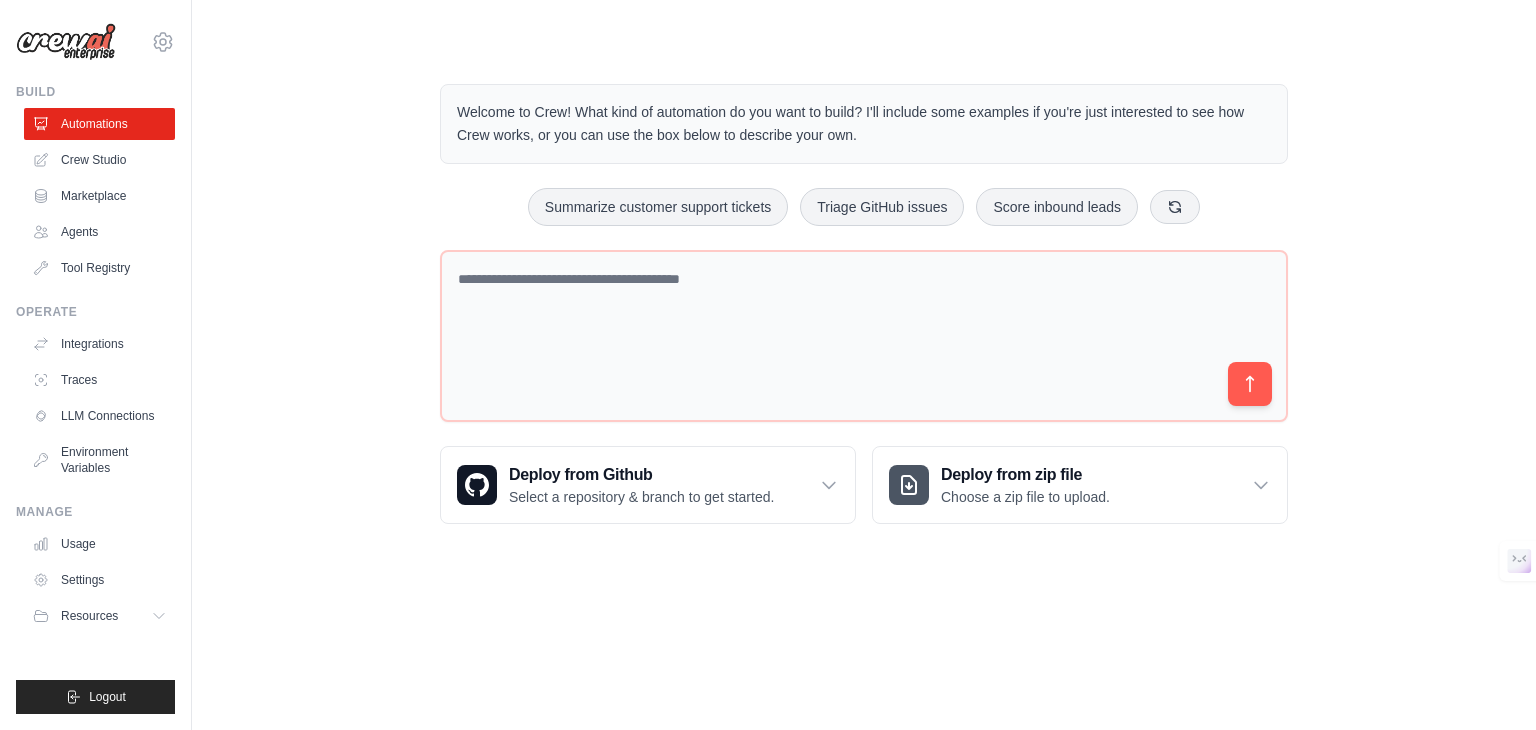 click at bounding box center [66, 42] 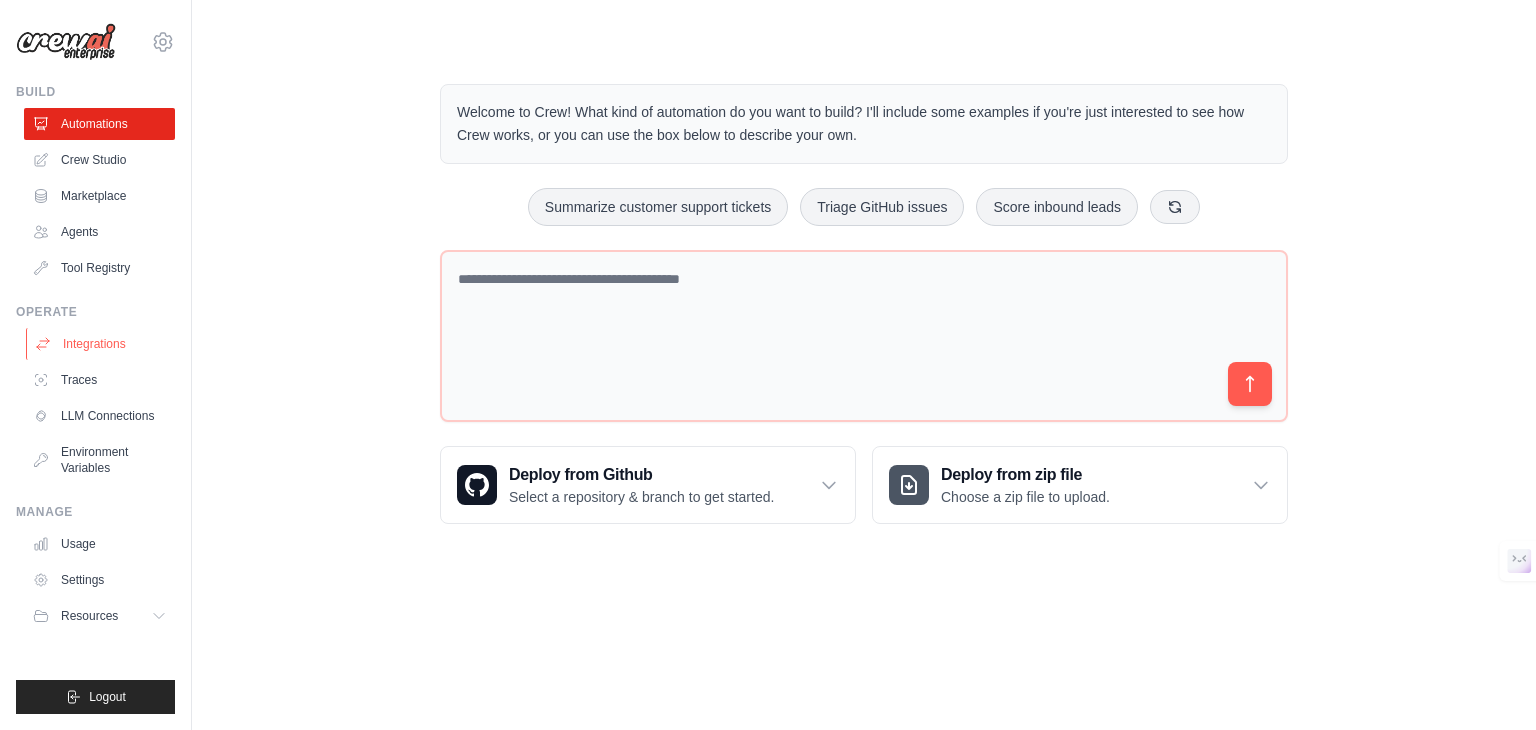 drag, startPoint x: 62, startPoint y: 47, endPoint x: 118, endPoint y: 356, distance: 314.03345 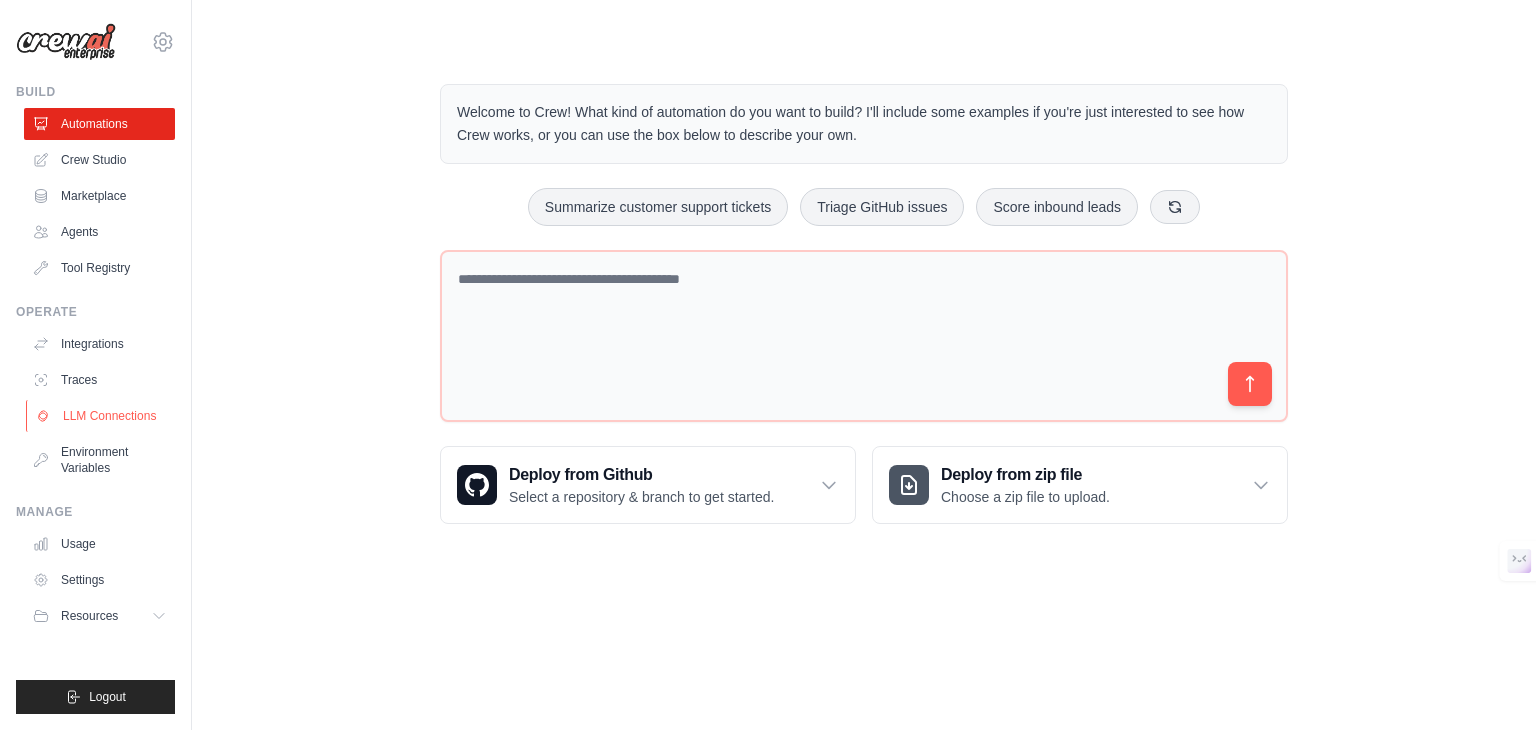 click on "LLM Connections" at bounding box center [101, 416] 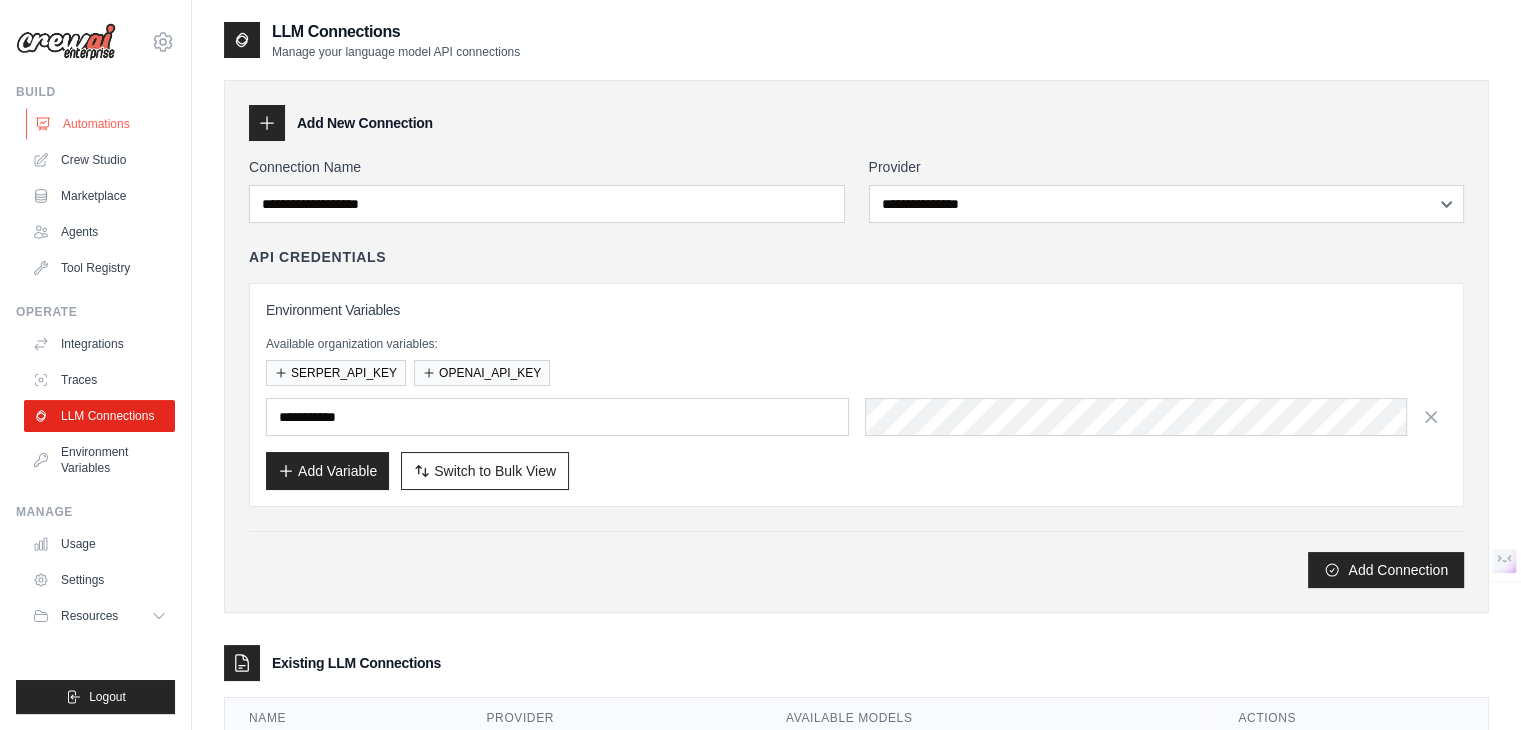 click on "Automations" at bounding box center [101, 124] 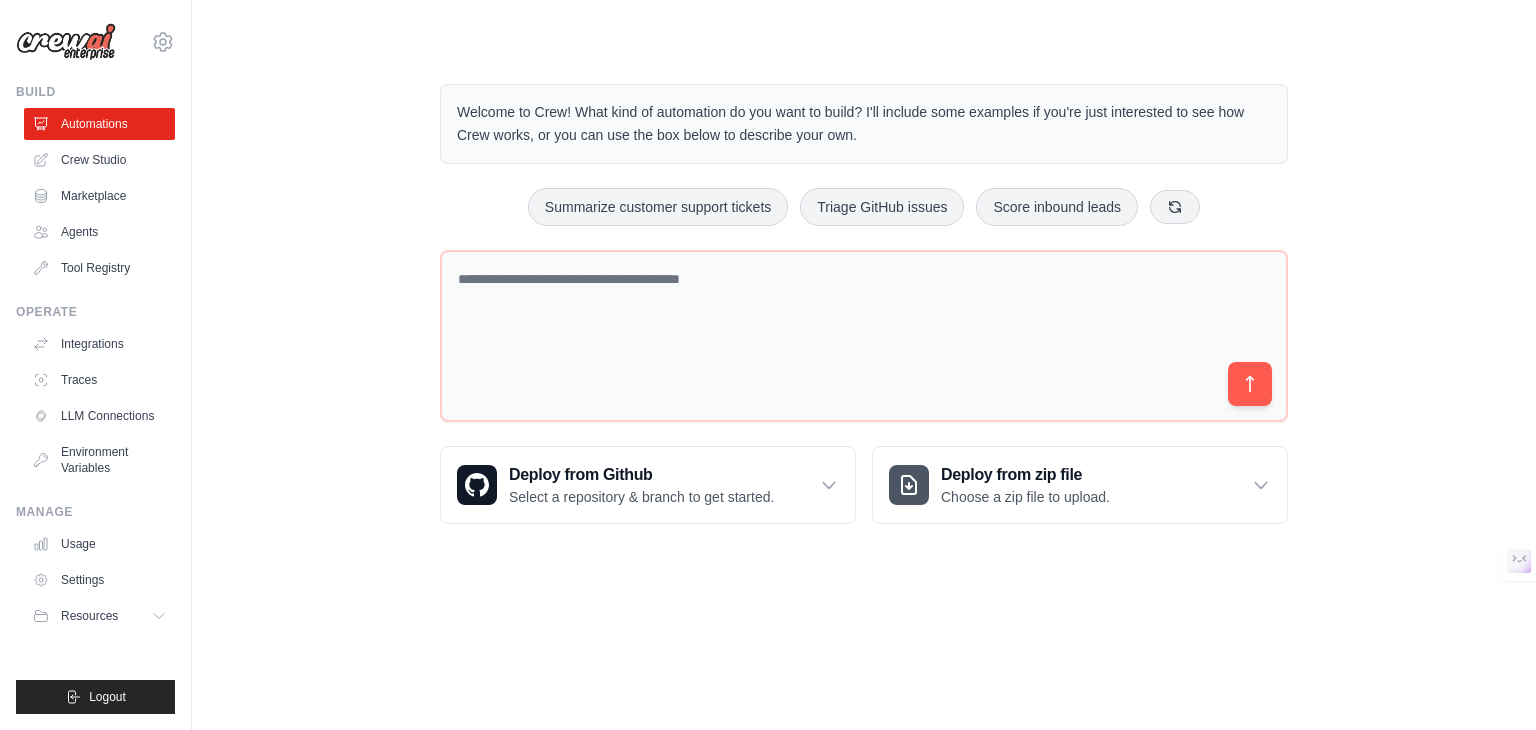 click at bounding box center [66, 42] 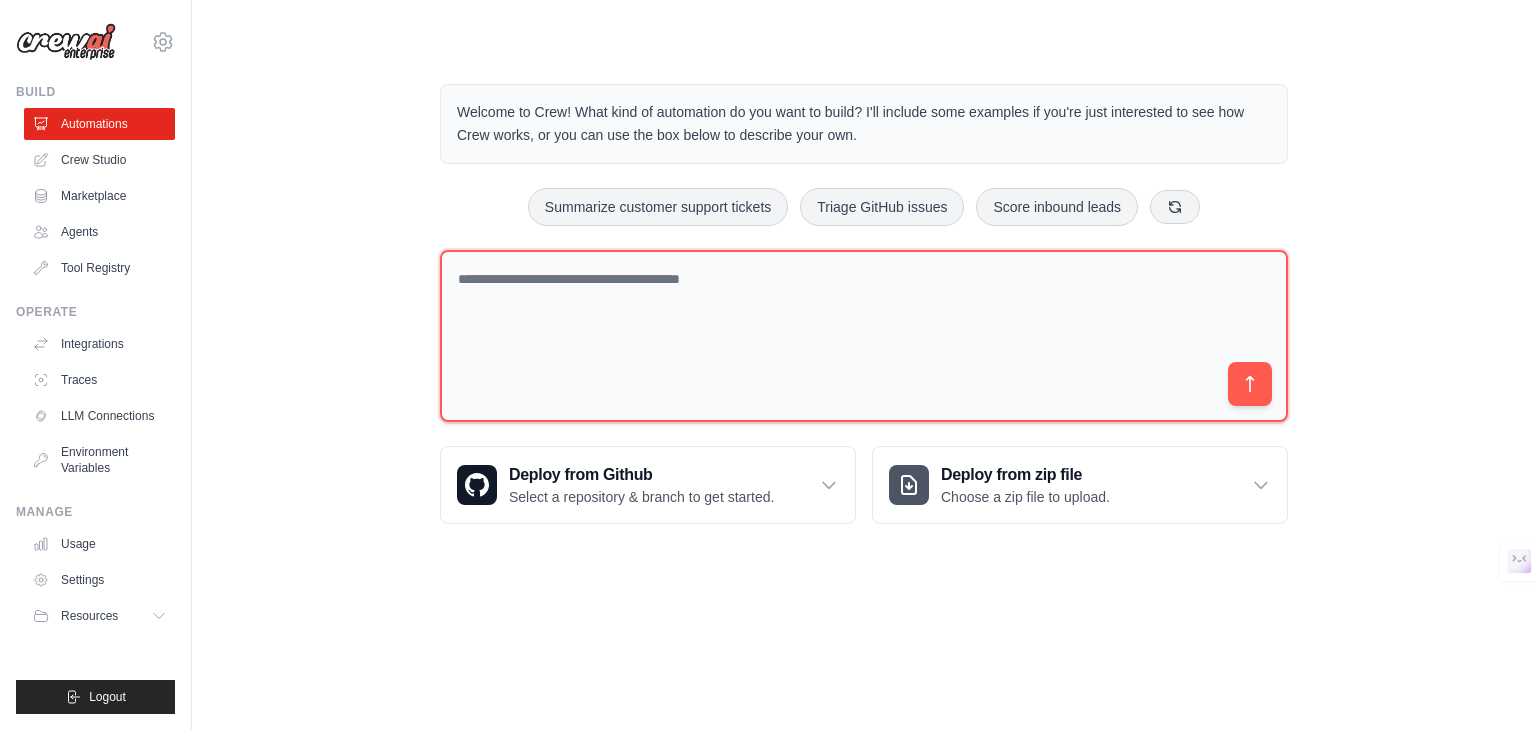 click at bounding box center [864, 336] 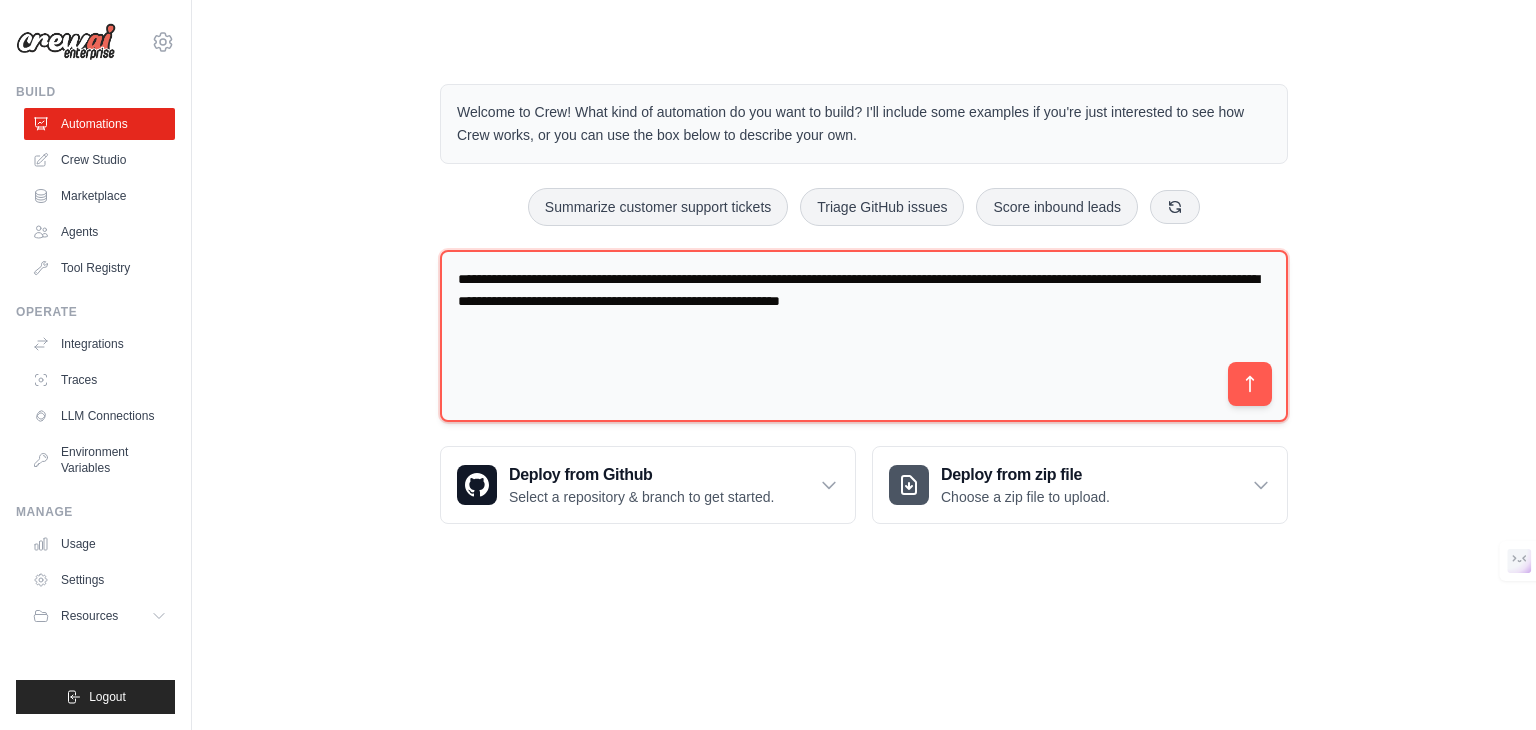 type on "**********" 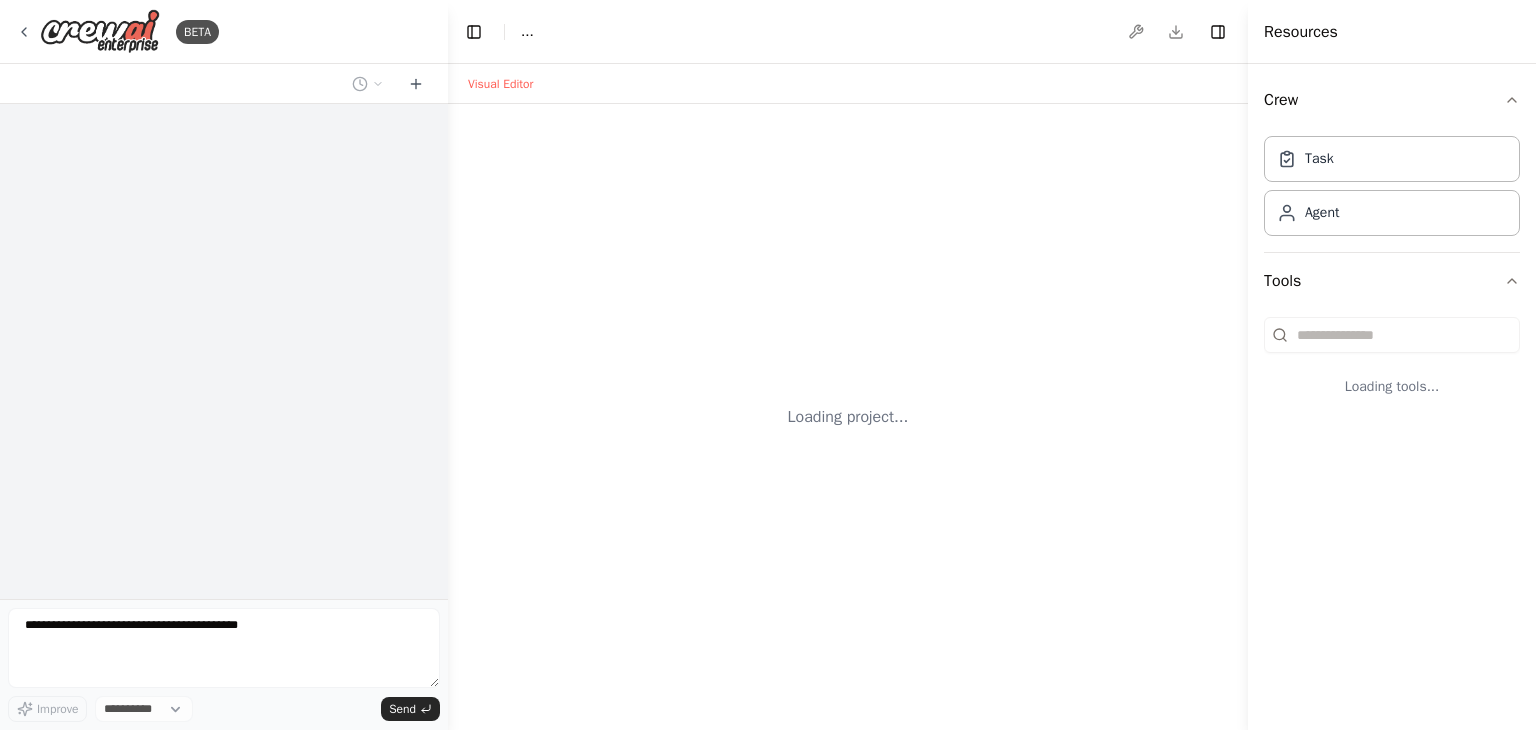 scroll, scrollTop: 0, scrollLeft: 0, axis: both 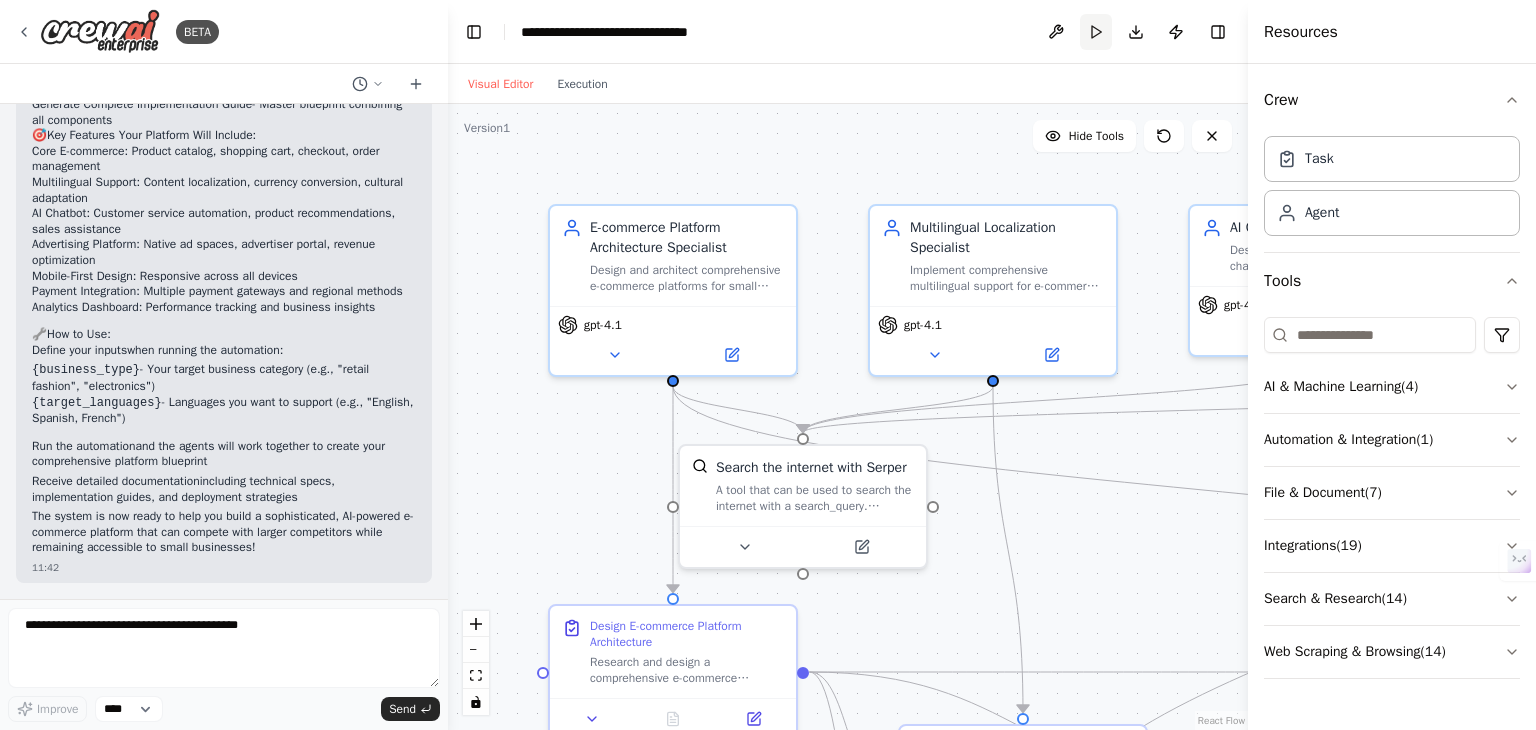 click on "Run" at bounding box center [1096, 32] 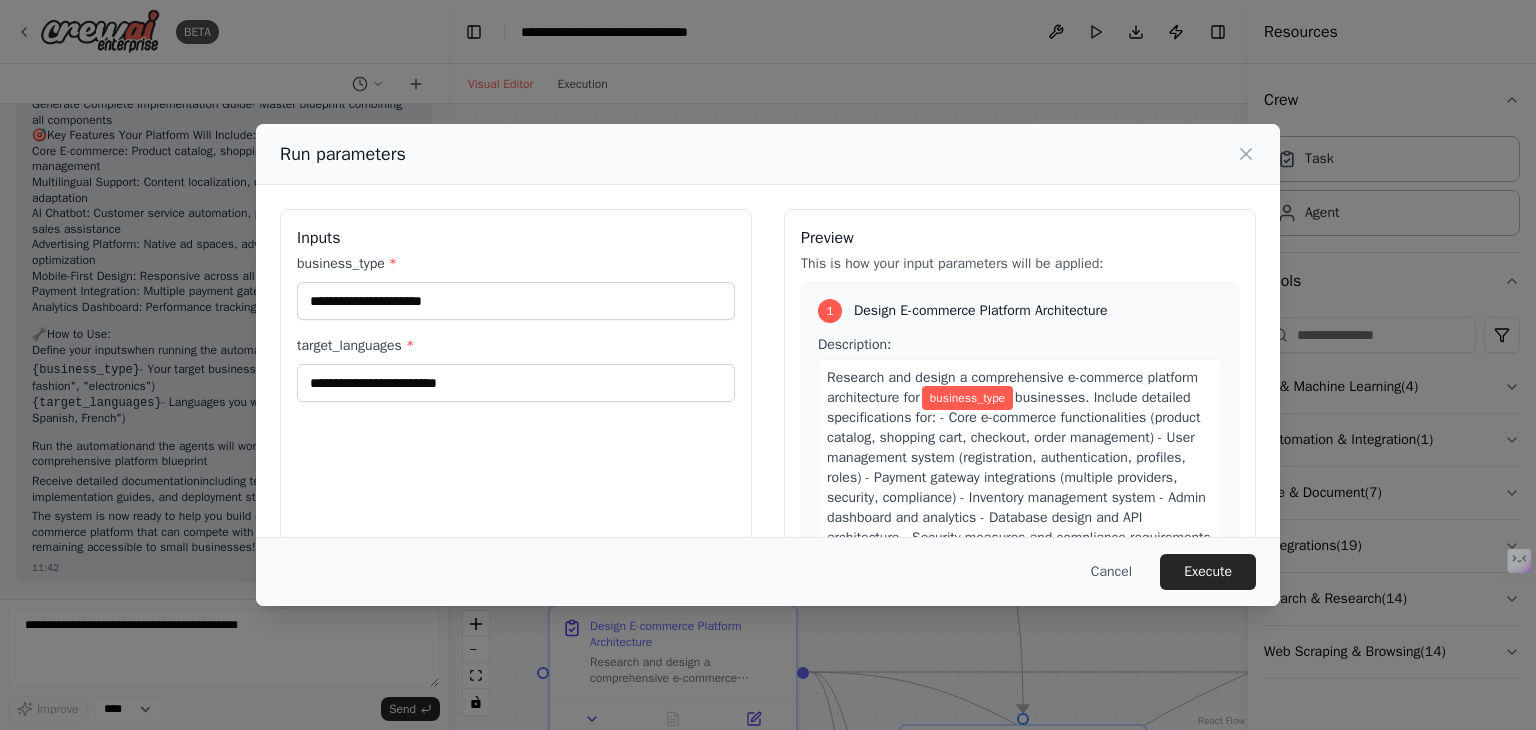 click on "business_type * target_languages *" at bounding box center (516, 328) 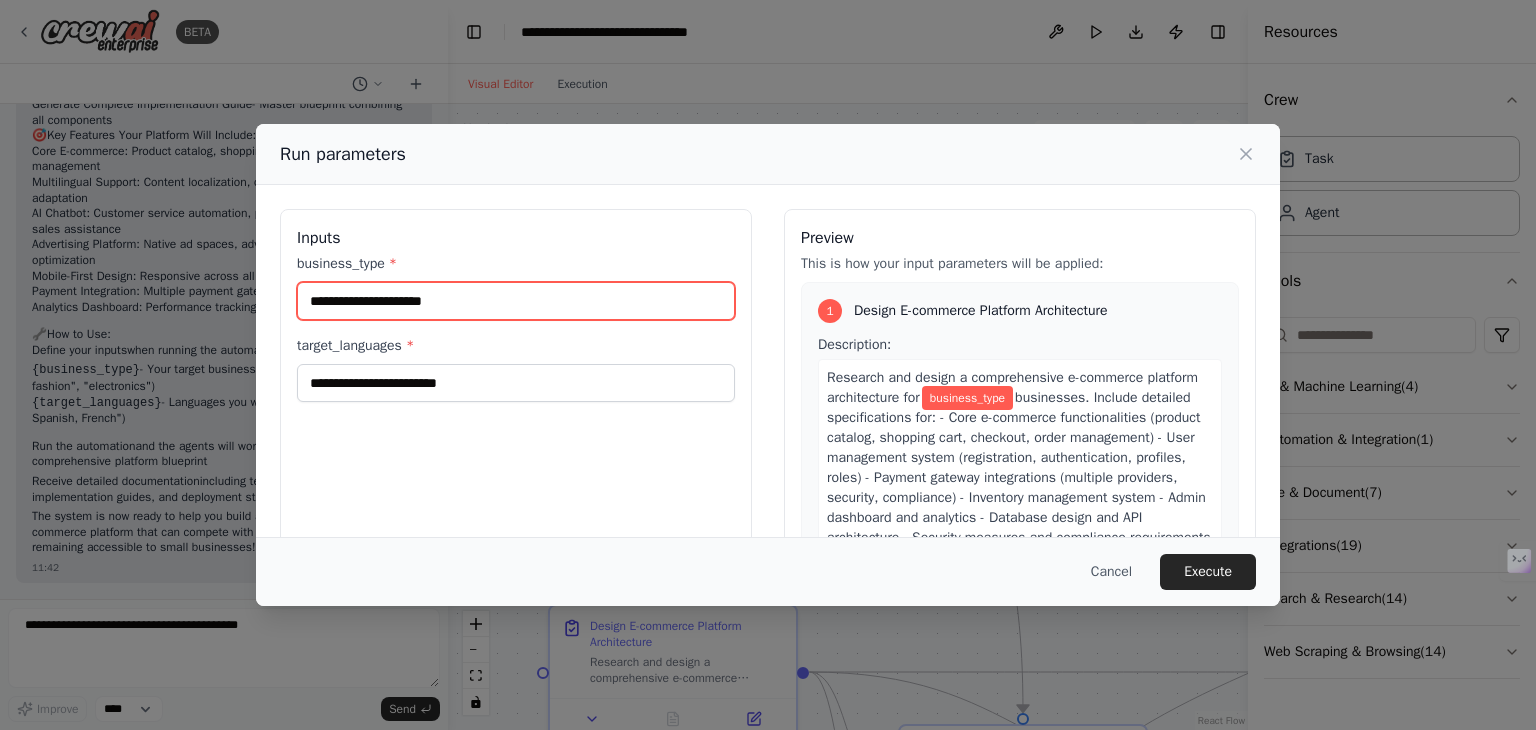 click on "business_type *" at bounding box center [516, 301] 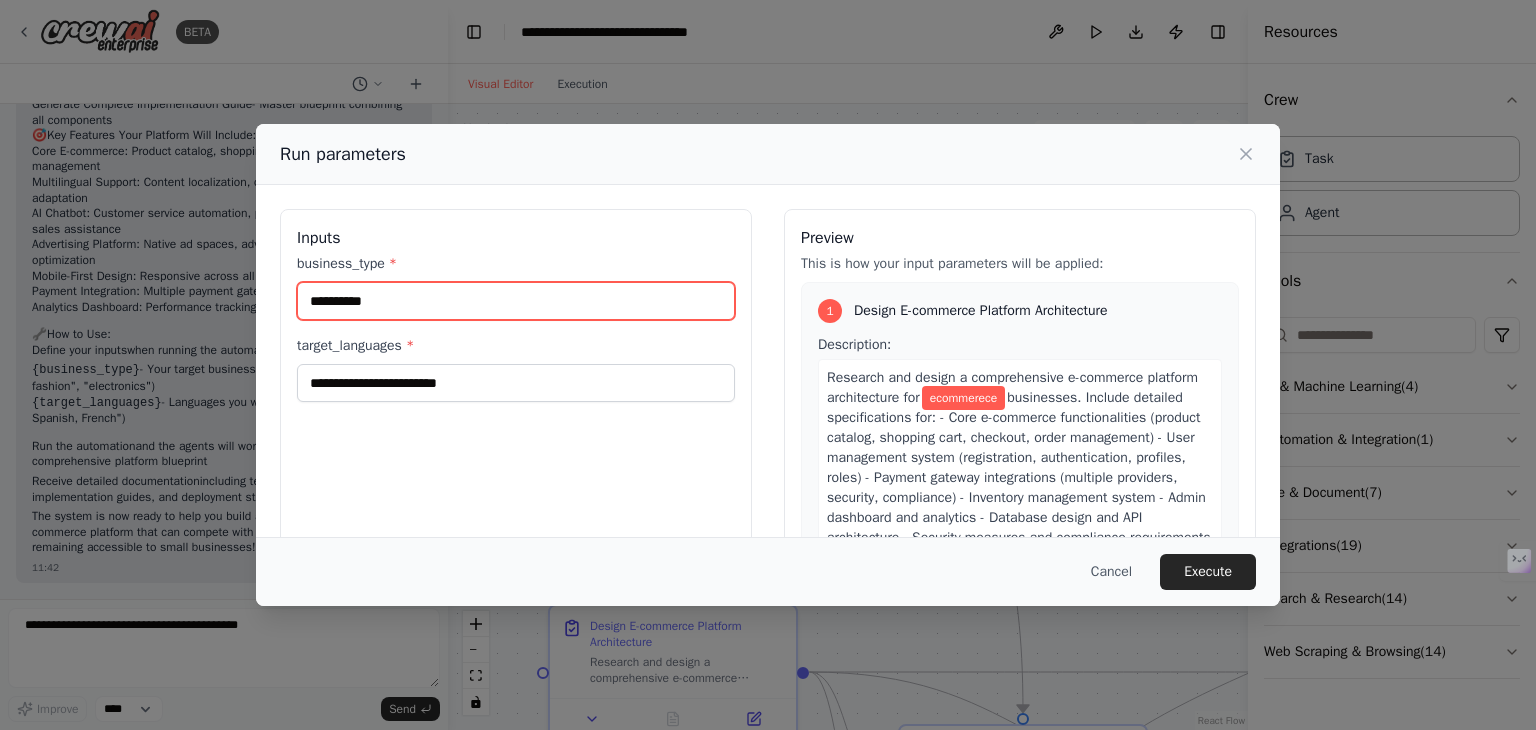 type on "**********" 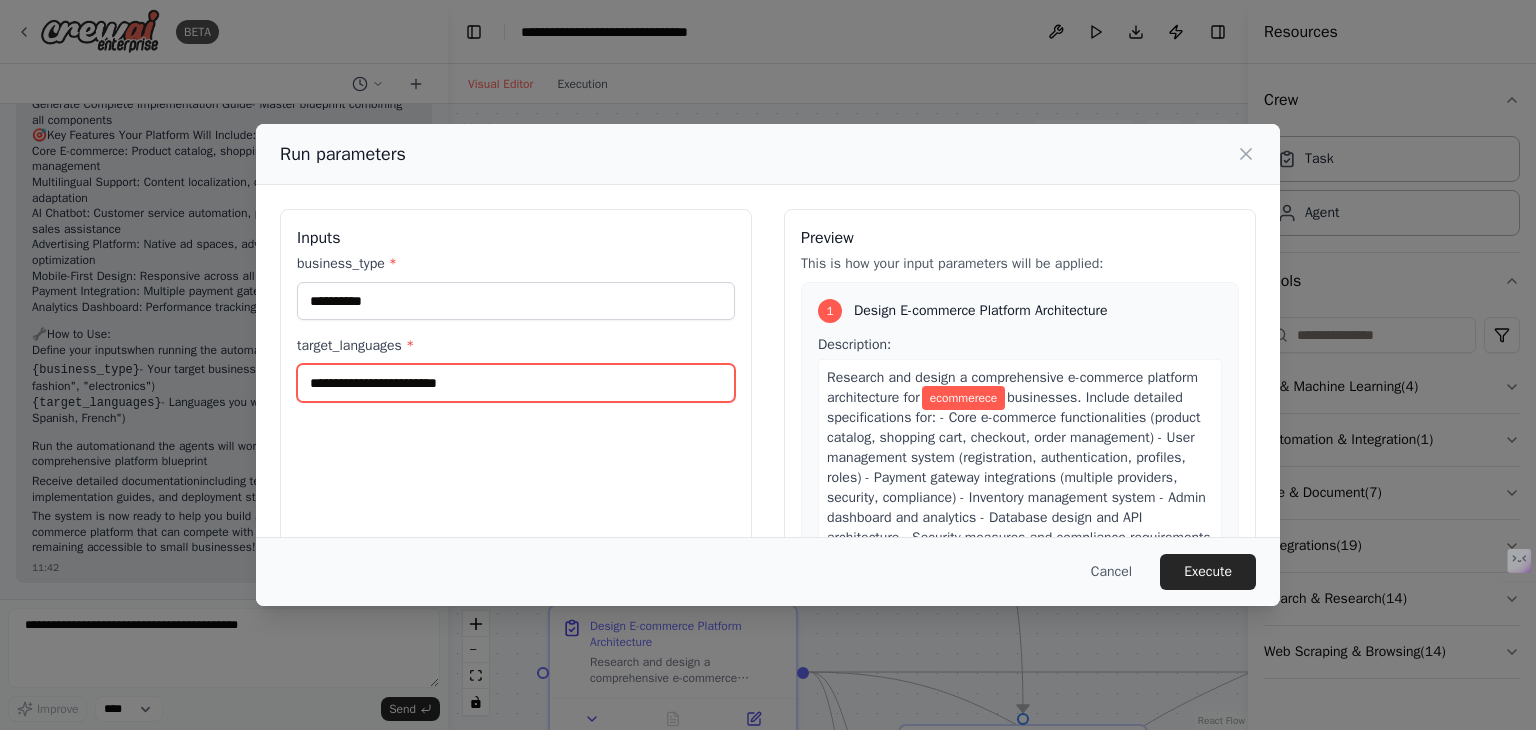 click on "target_languages *" at bounding box center [516, 383] 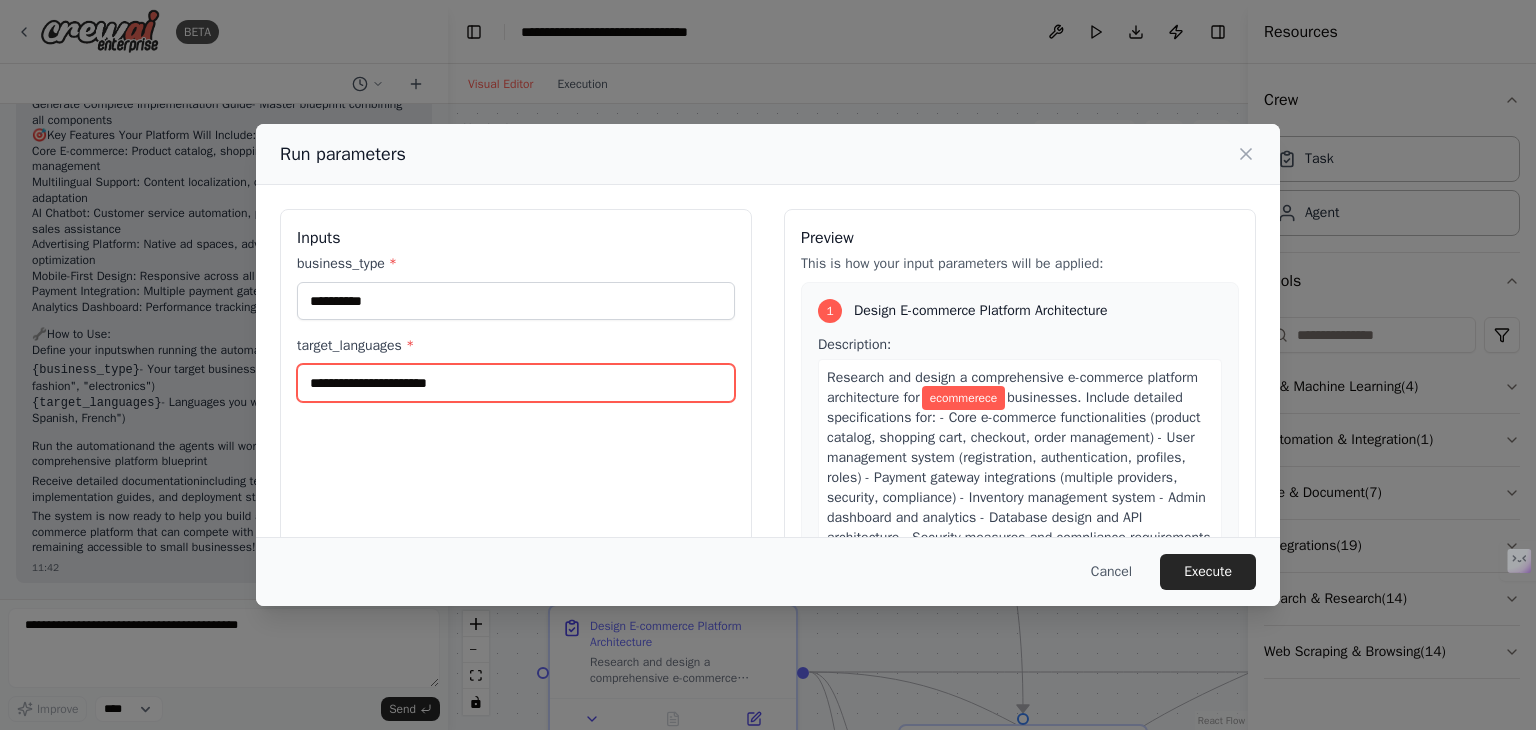 type on "**********" 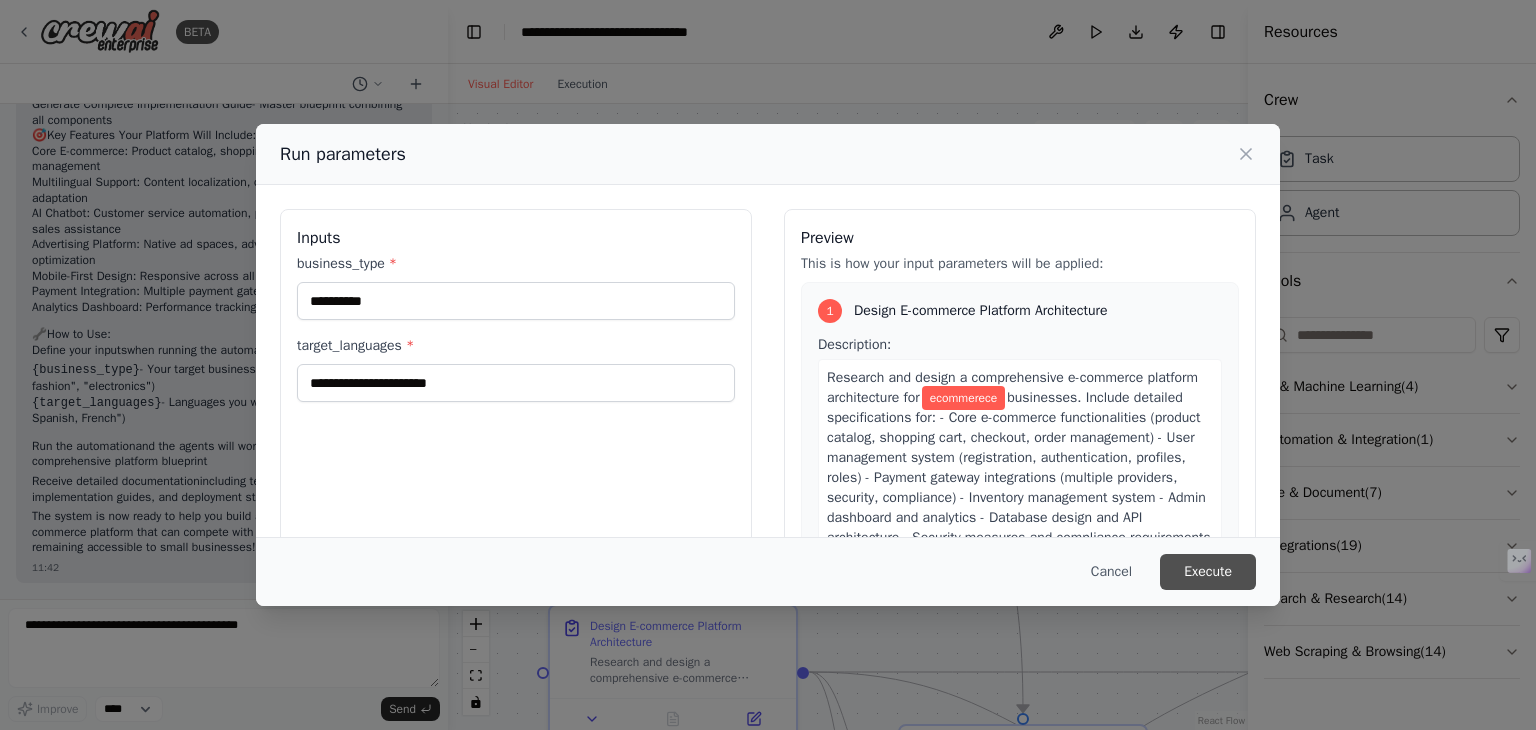click on "Execute" at bounding box center [1208, 572] 